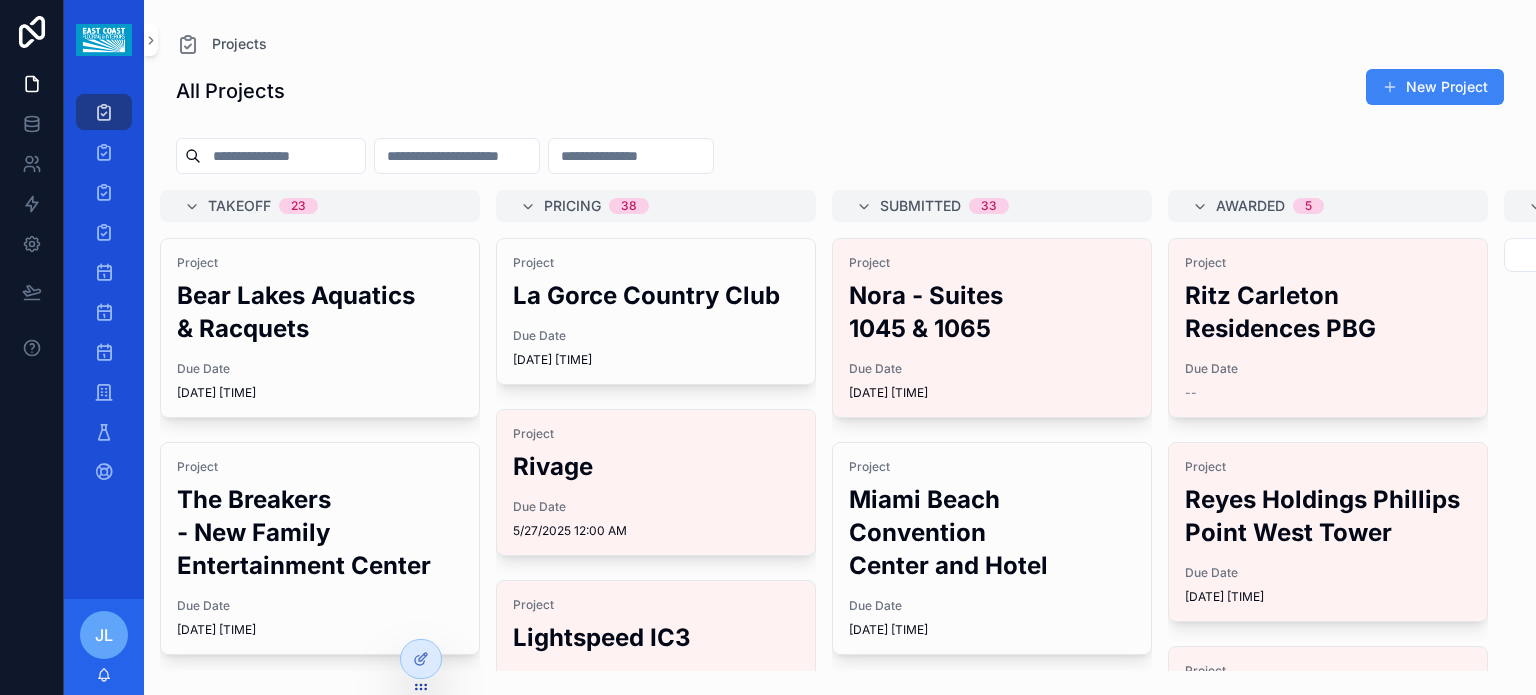scroll, scrollTop: 0, scrollLeft: 0, axis: both 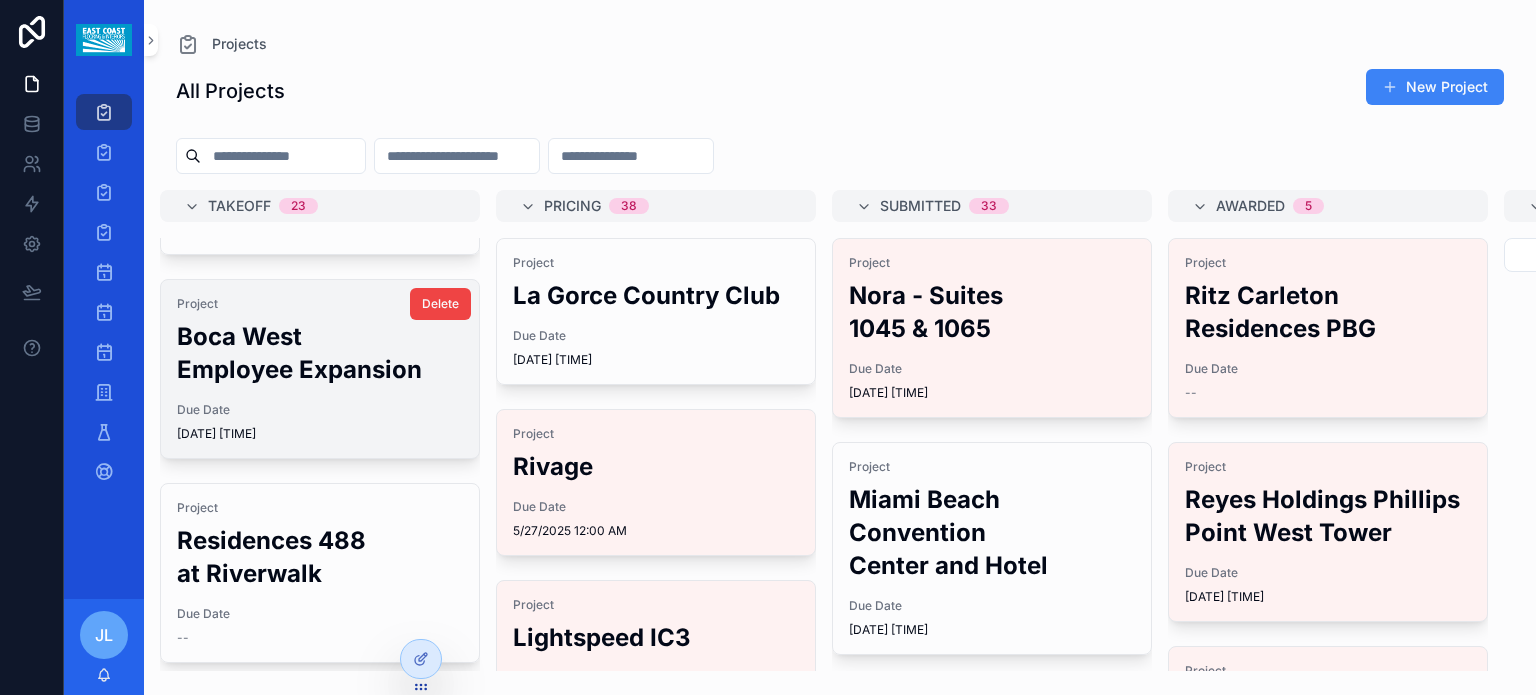 click on "Boca West Employee Expansion" at bounding box center [320, 353] 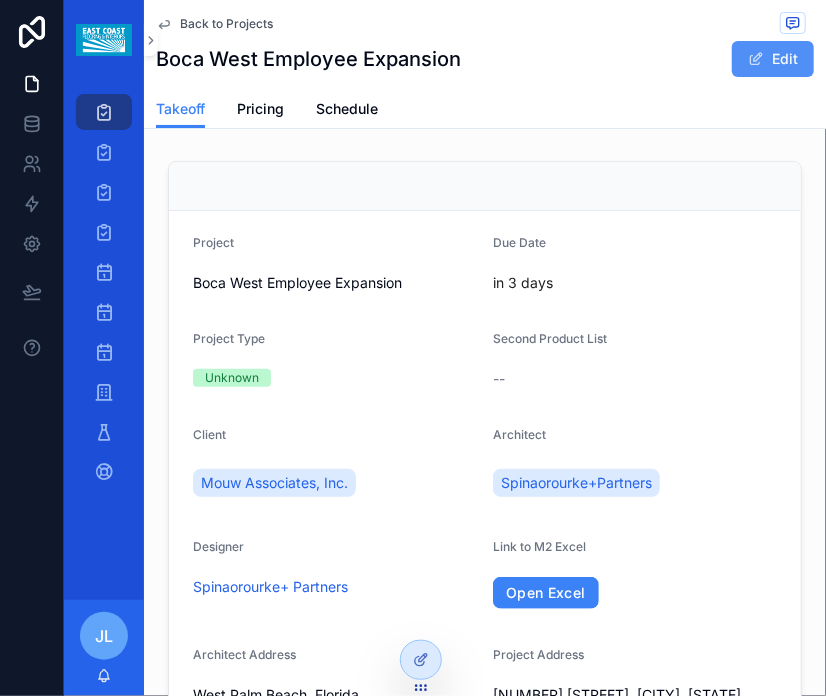 click on "Edit" at bounding box center [773, 59] 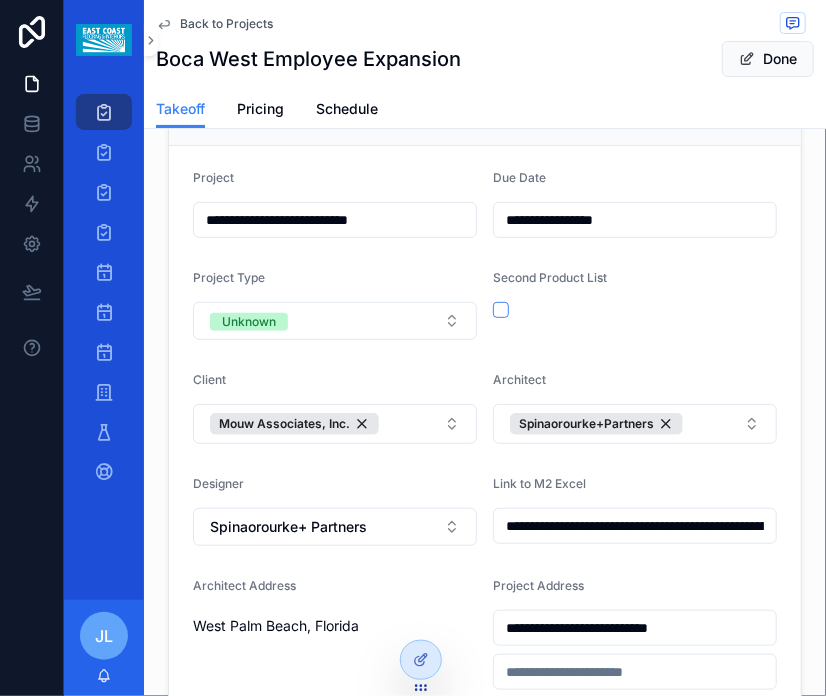 scroll, scrollTop: 100, scrollLeft: 0, axis: vertical 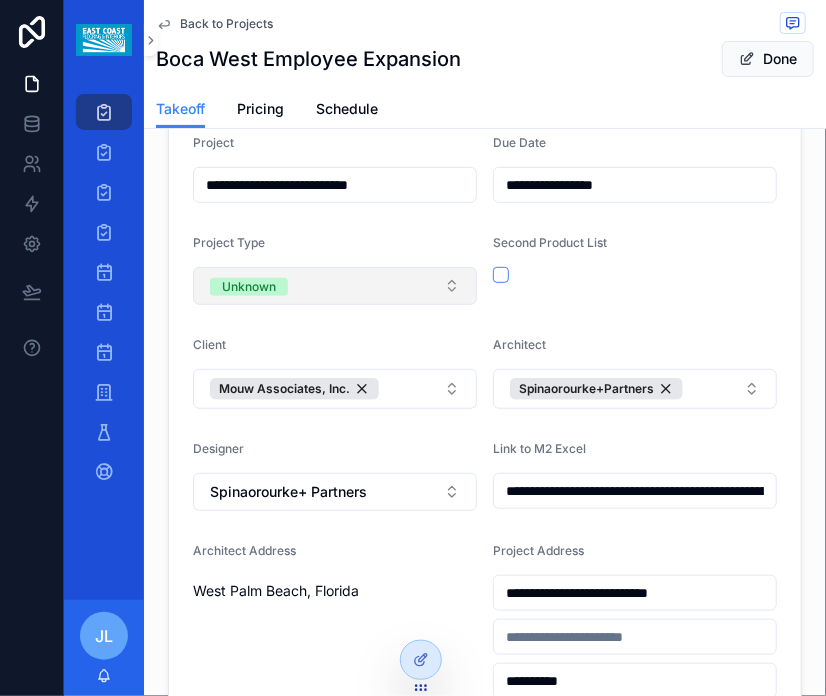 click on "Unknown" at bounding box center (335, 286) 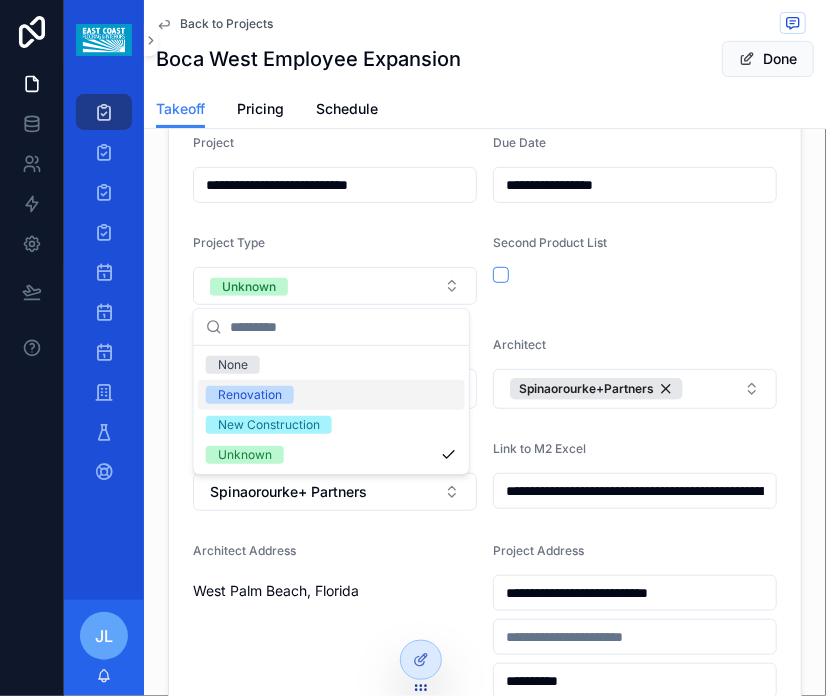 click on "Renovation" at bounding box center (250, 395) 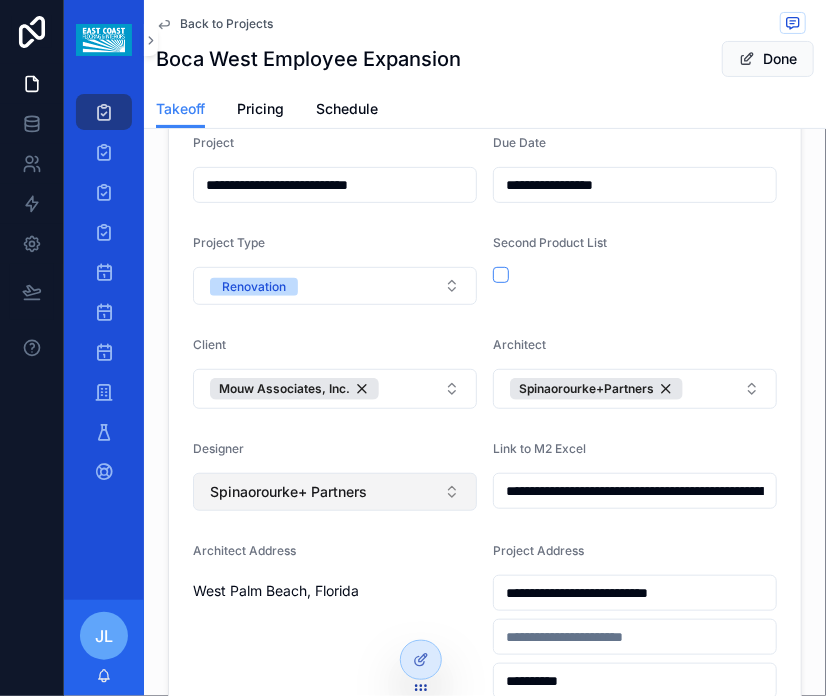 click on "Spinaorourke+ Partners" at bounding box center [335, 492] 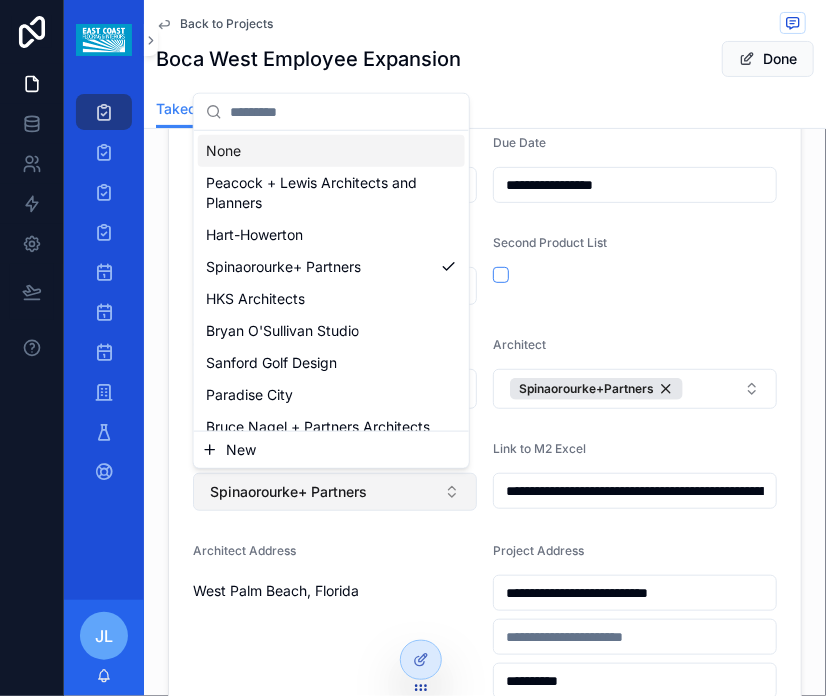 click on "Spinaorourke+ Partners" at bounding box center (335, 492) 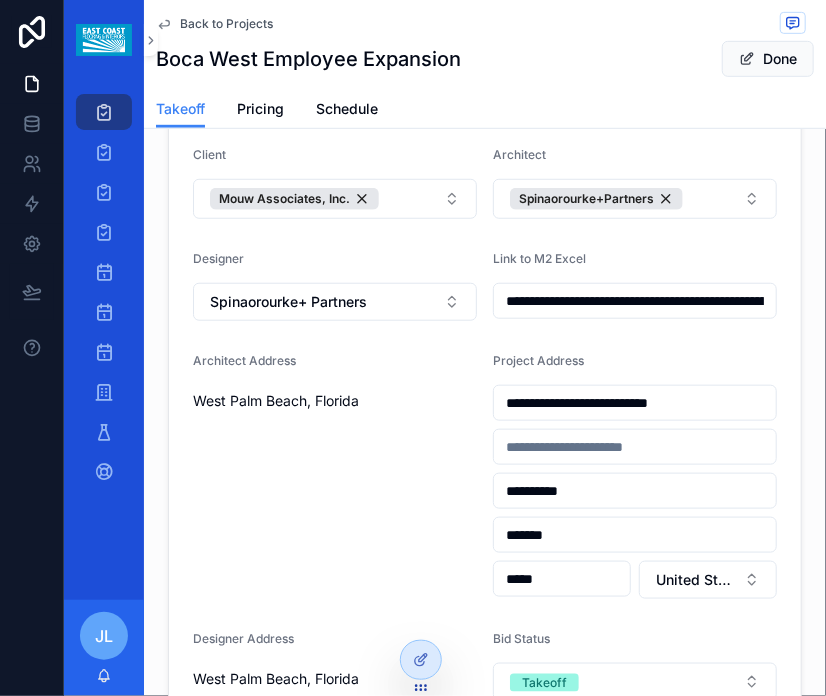 scroll, scrollTop: 300, scrollLeft: 0, axis: vertical 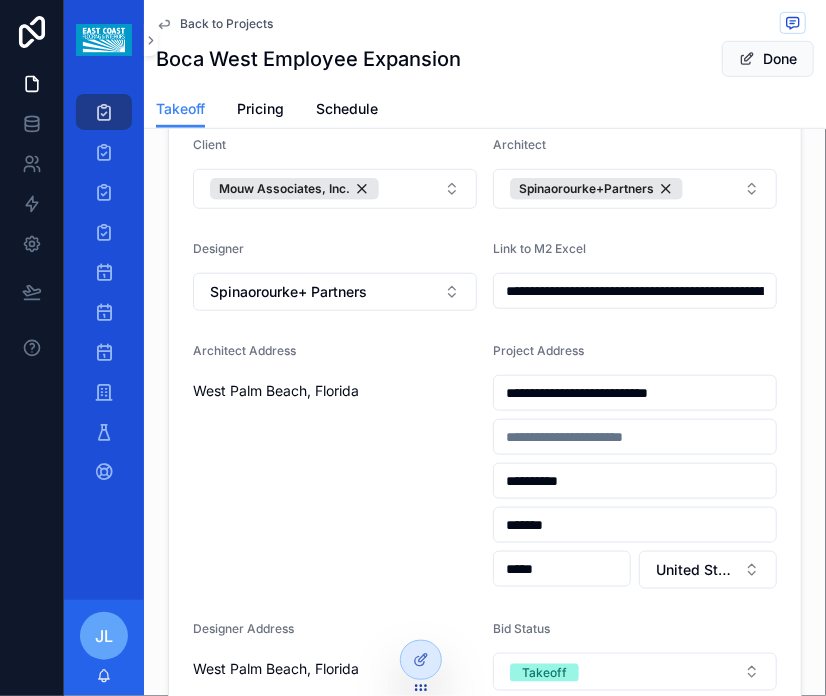 click on "West Palm Beach, Florida" at bounding box center (335, 391) 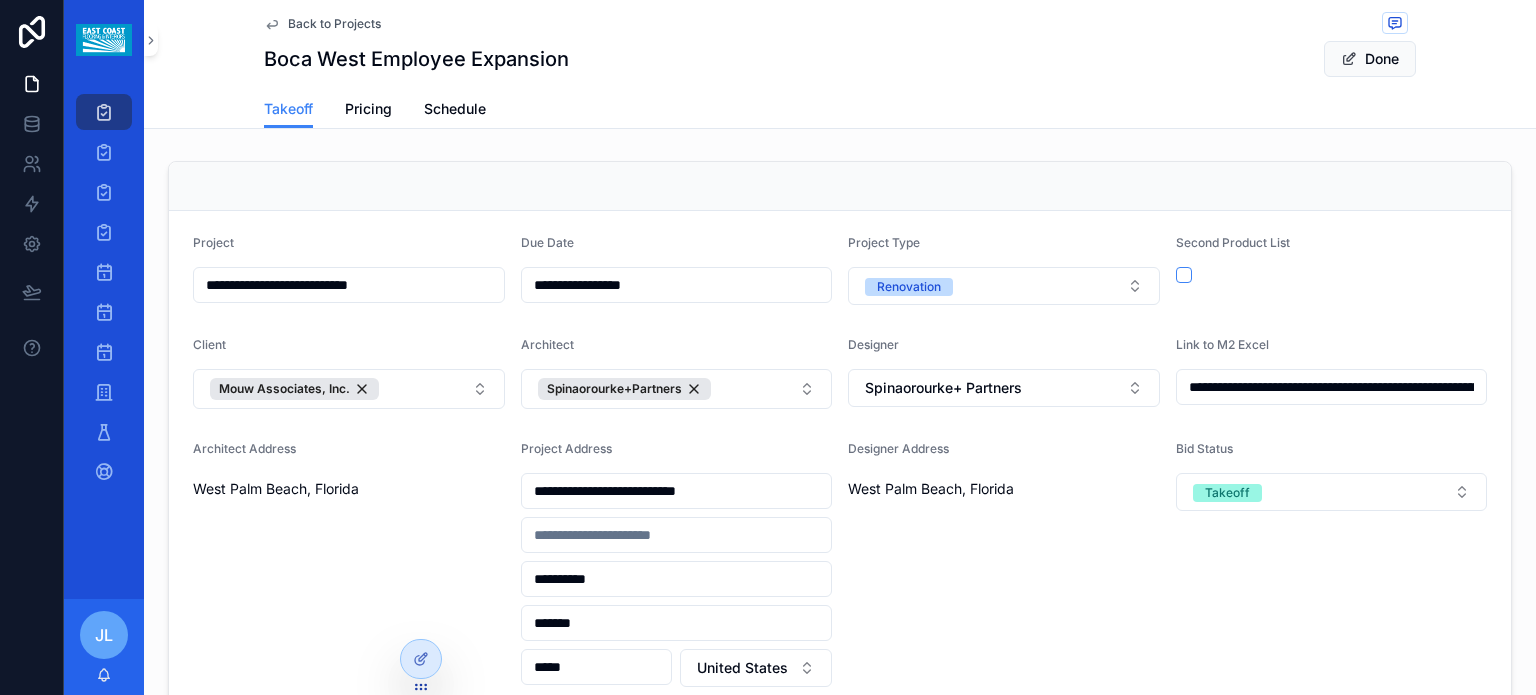 scroll, scrollTop: 100, scrollLeft: 0, axis: vertical 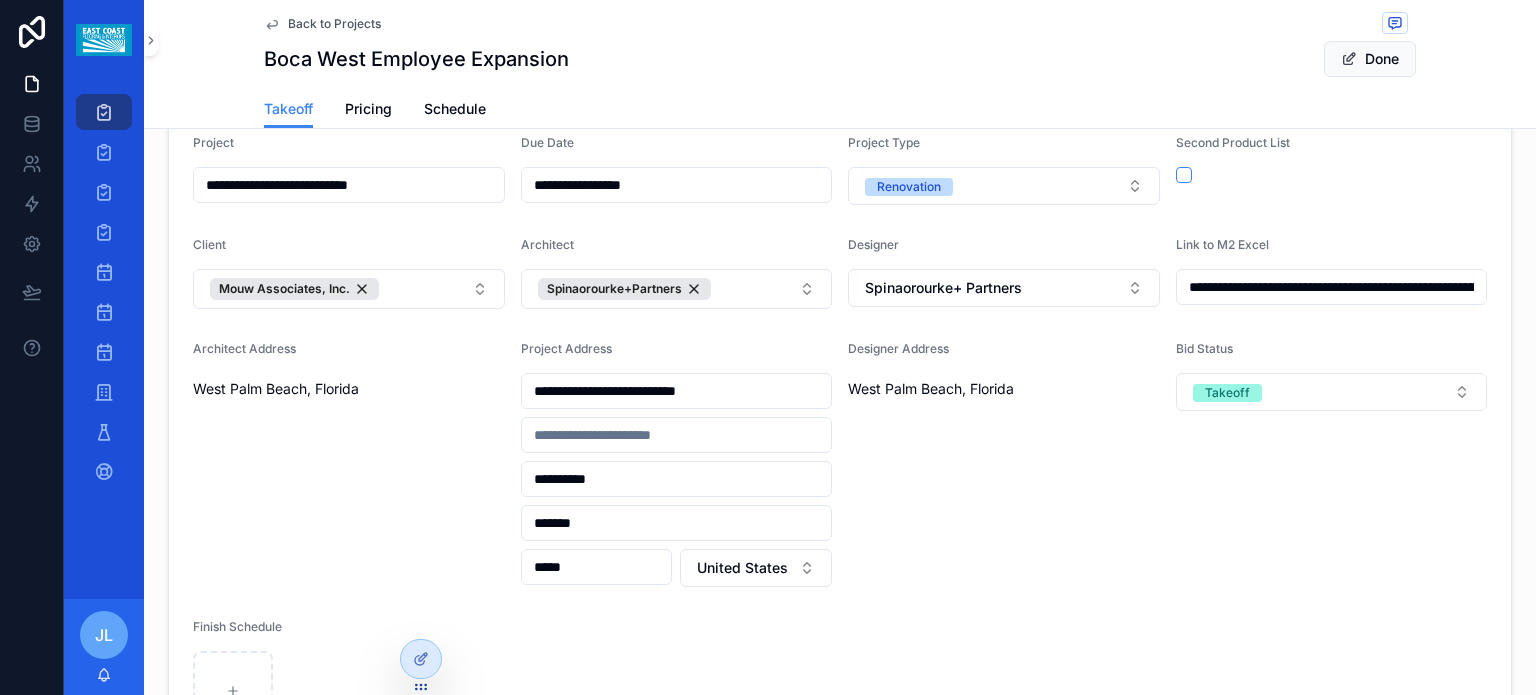 click on "West Palm Beach, Florida" at bounding box center (349, 389) 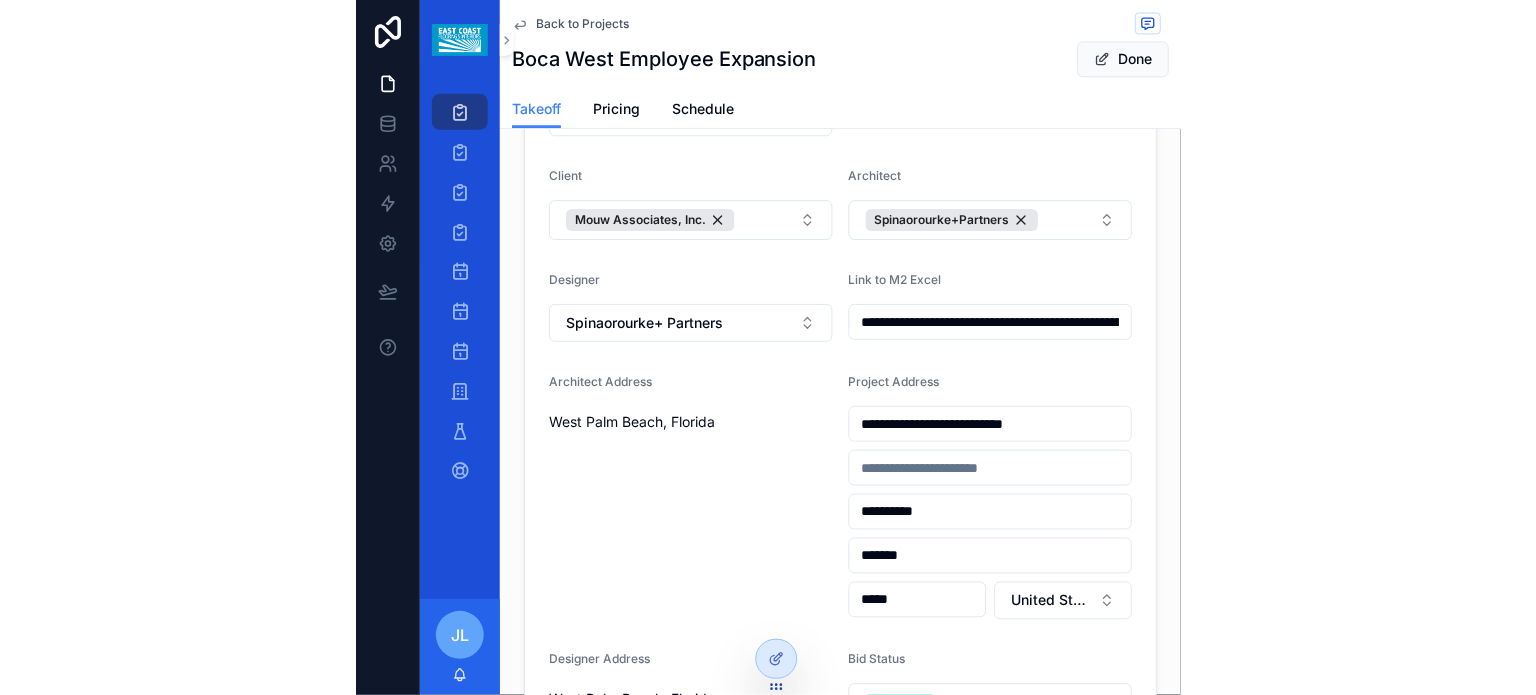scroll, scrollTop: 300, scrollLeft: 0, axis: vertical 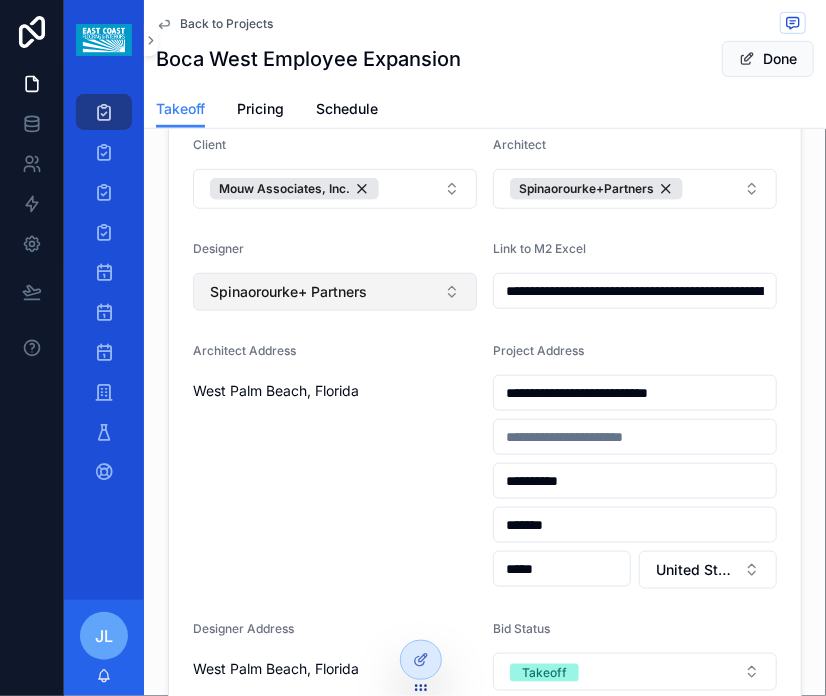 click on "Spinaorourke+ Partners" at bounding box center [335, 292] 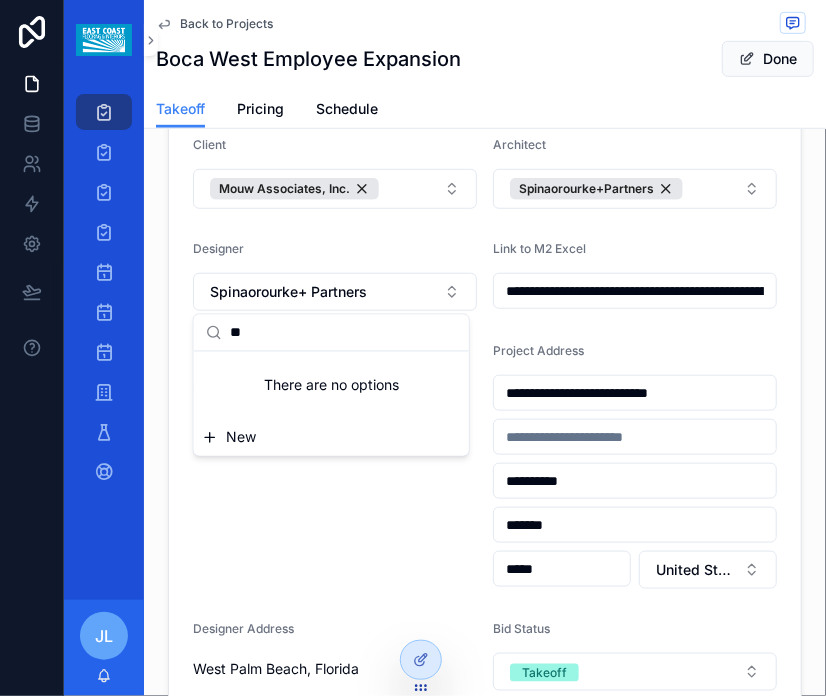 type on "*" 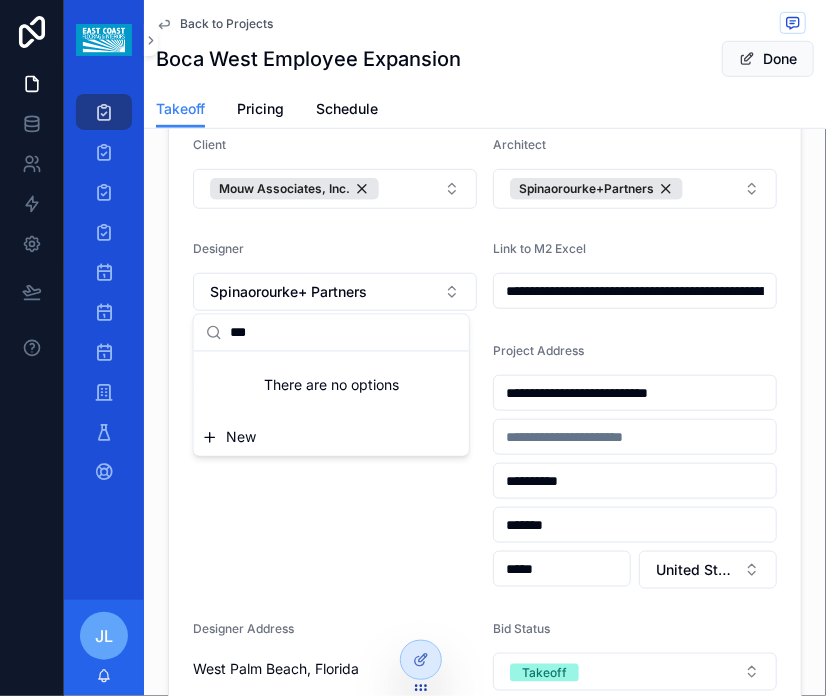 type on "***" 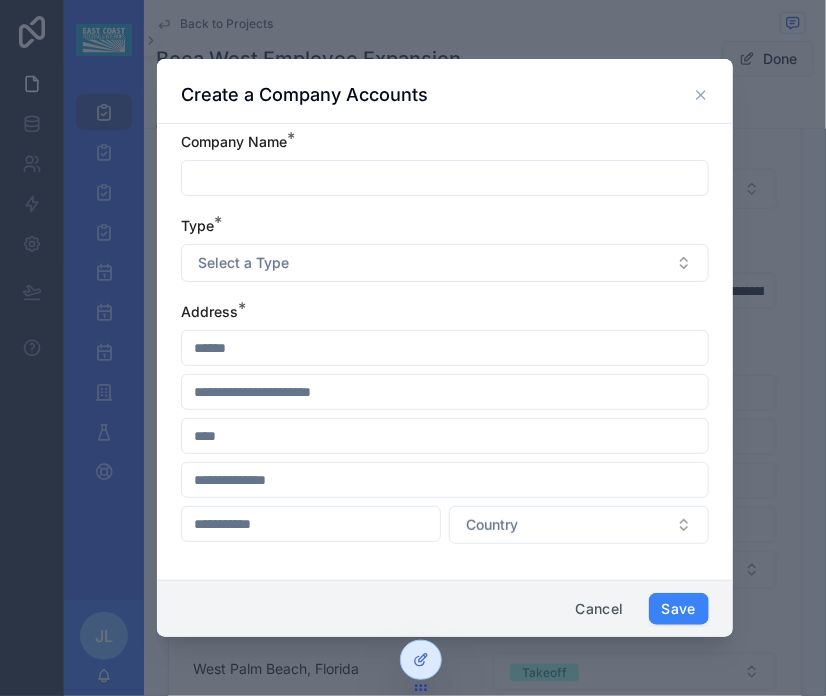 click at bounding box center (445, 178) 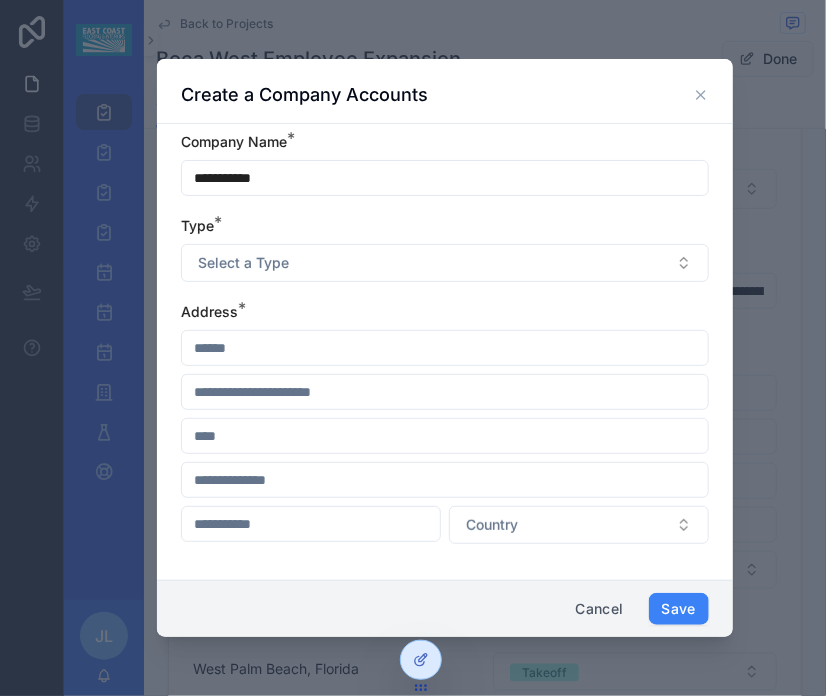 click on "**********" at bounding box center [445, 178] 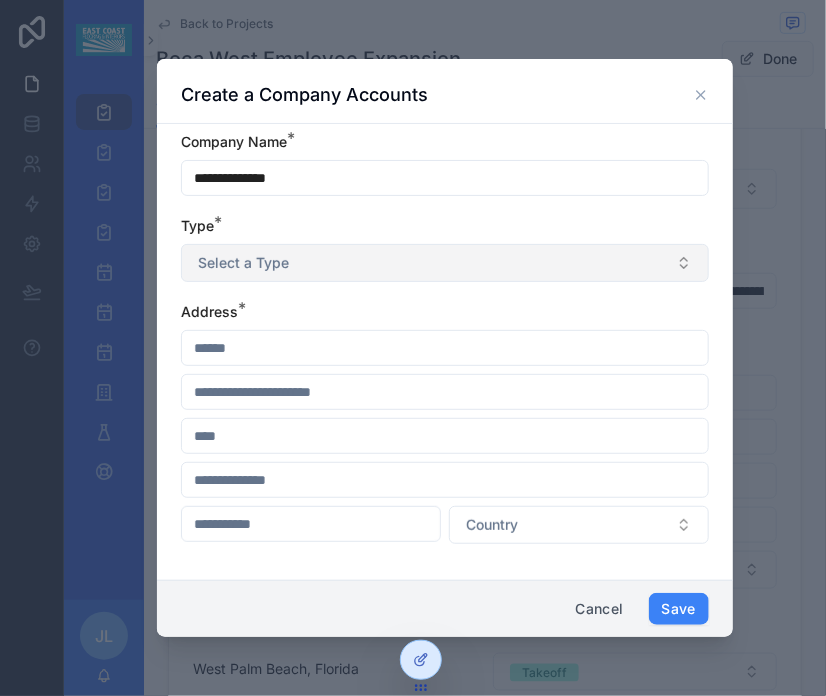 type on "**********" 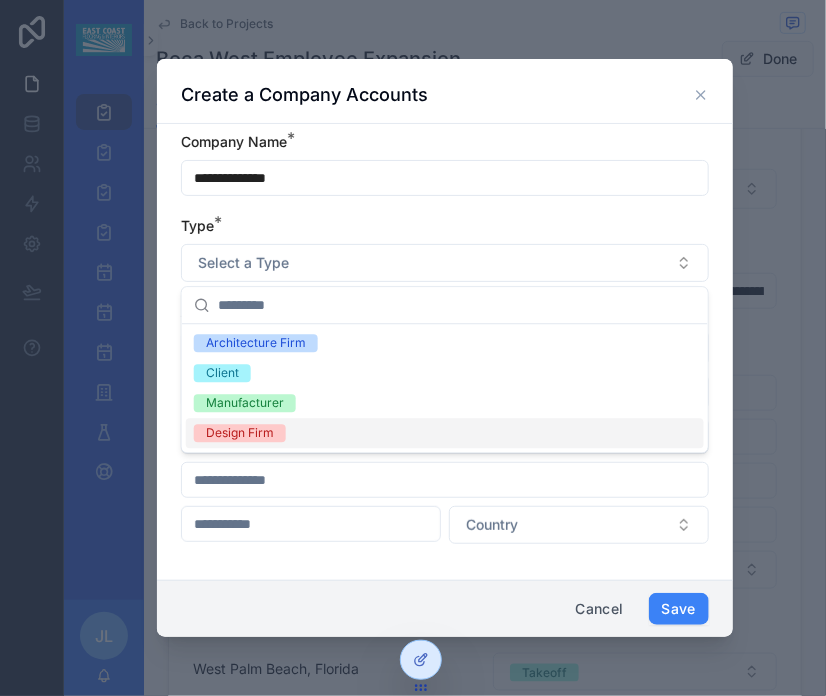 click on "Design Firm" at bounding box center (240, 433) 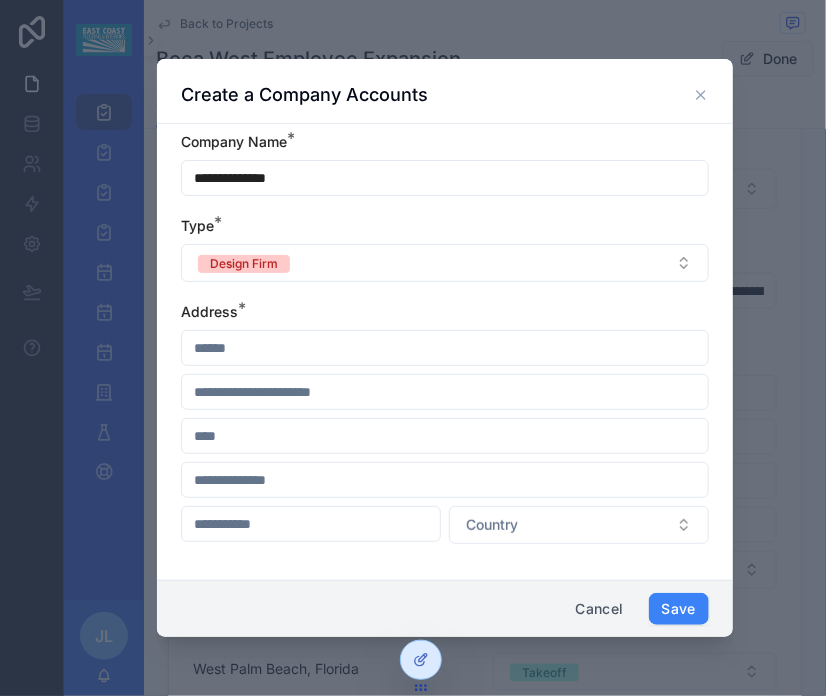 click at bounding box center (445, 348) 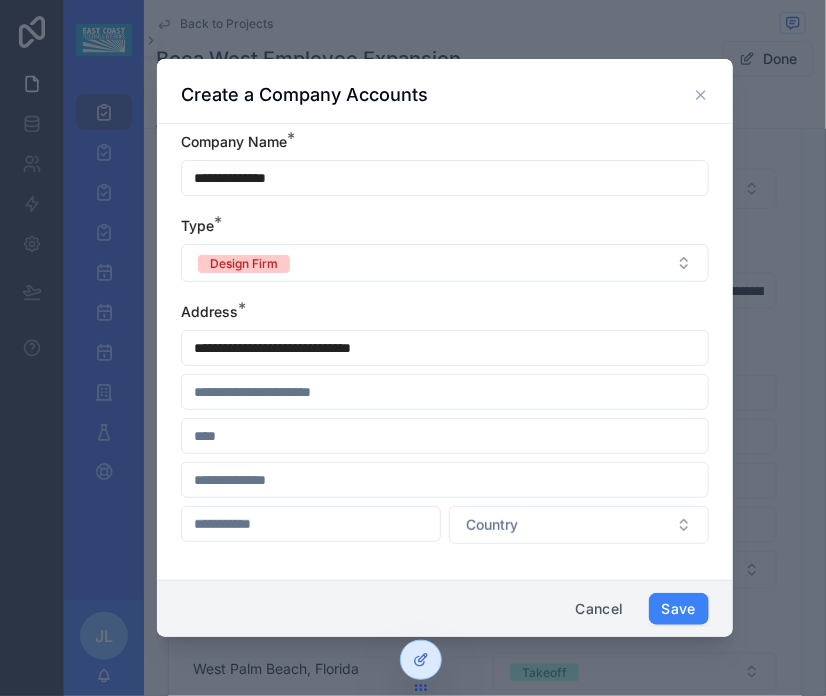 type on "**********" 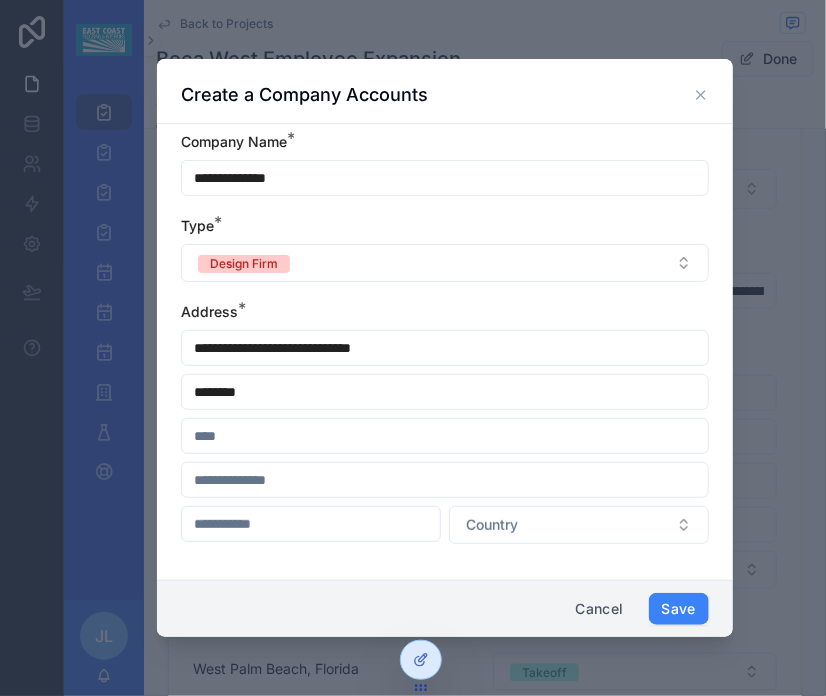 type on "********" 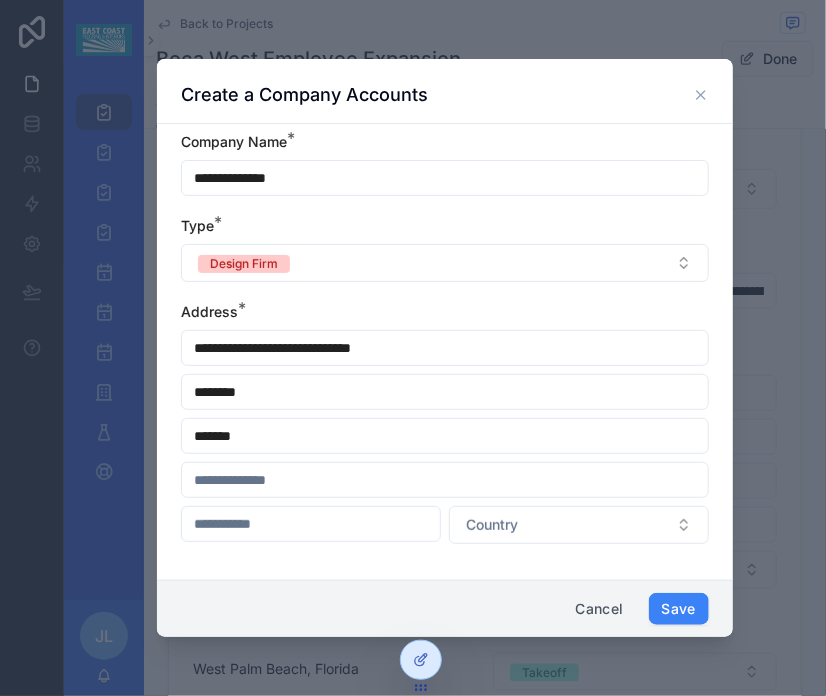 type on "*******" 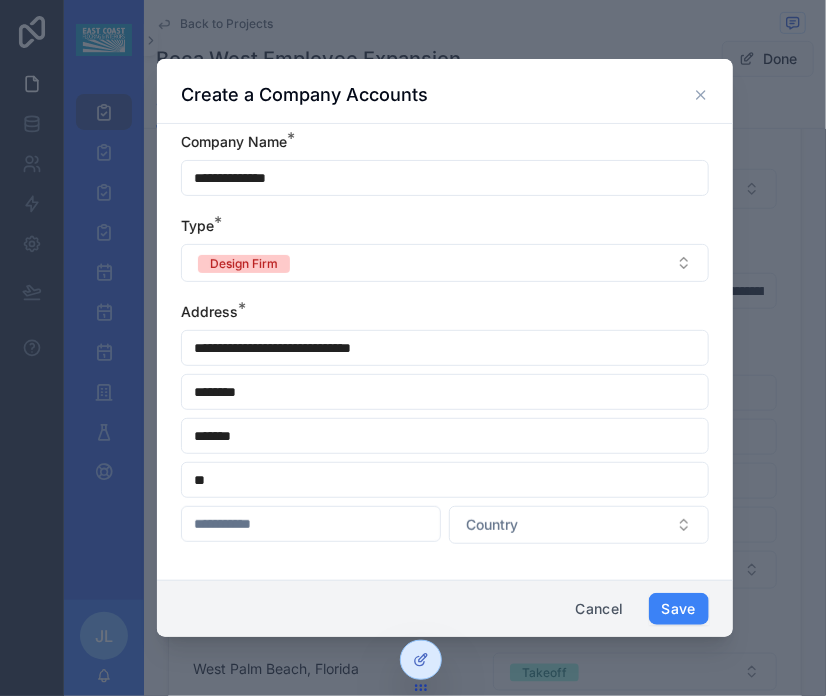 type on "**" 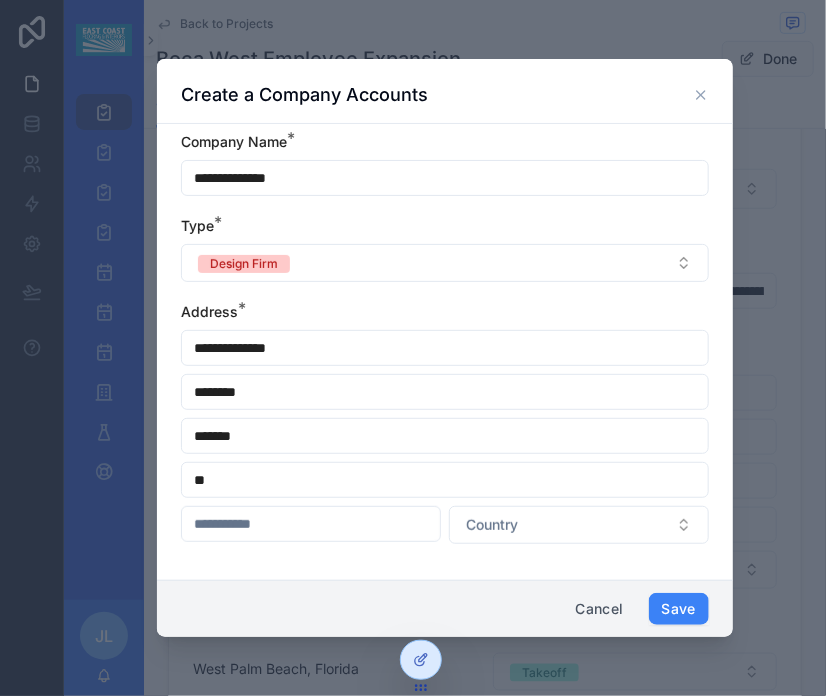 type on "**********" 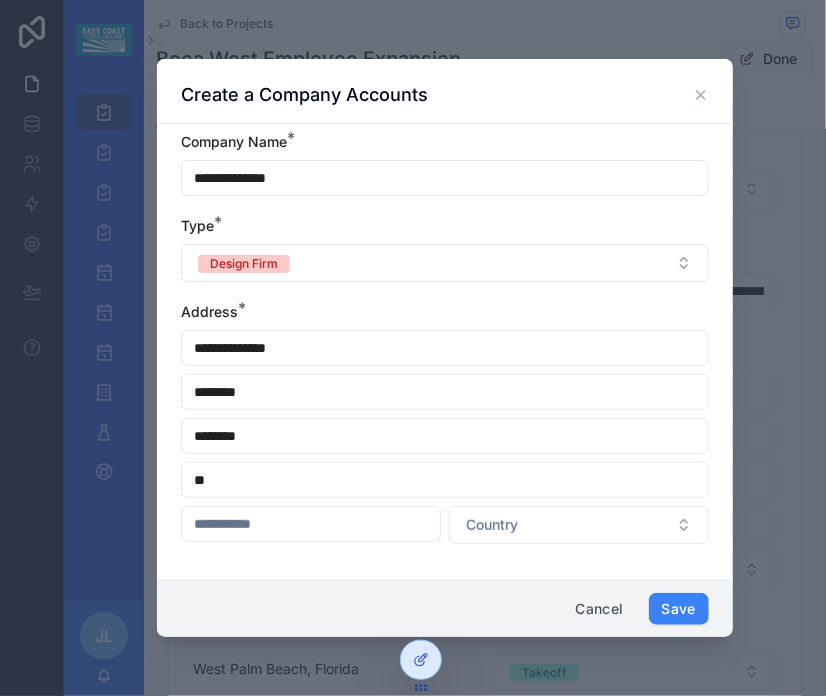 type on "********" 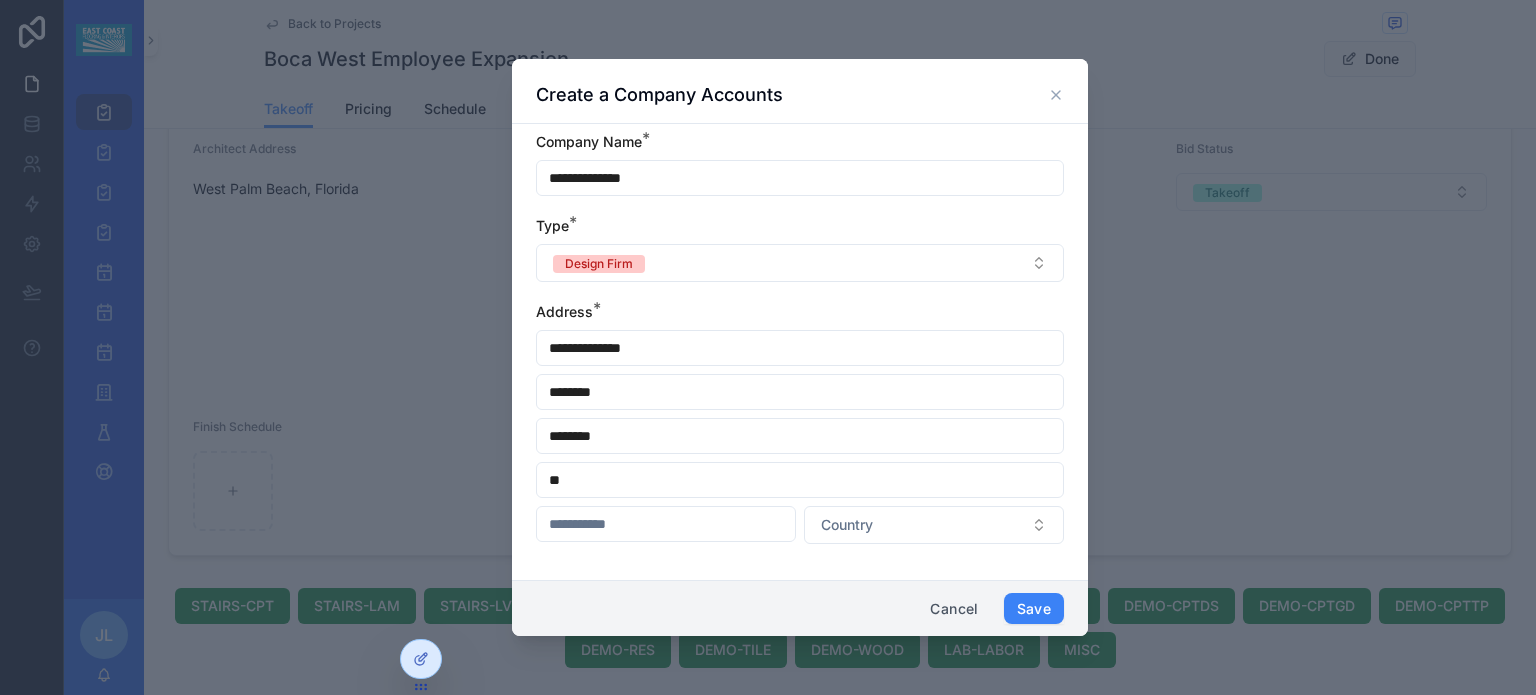 click on "**" at bounding box center [800, 480] 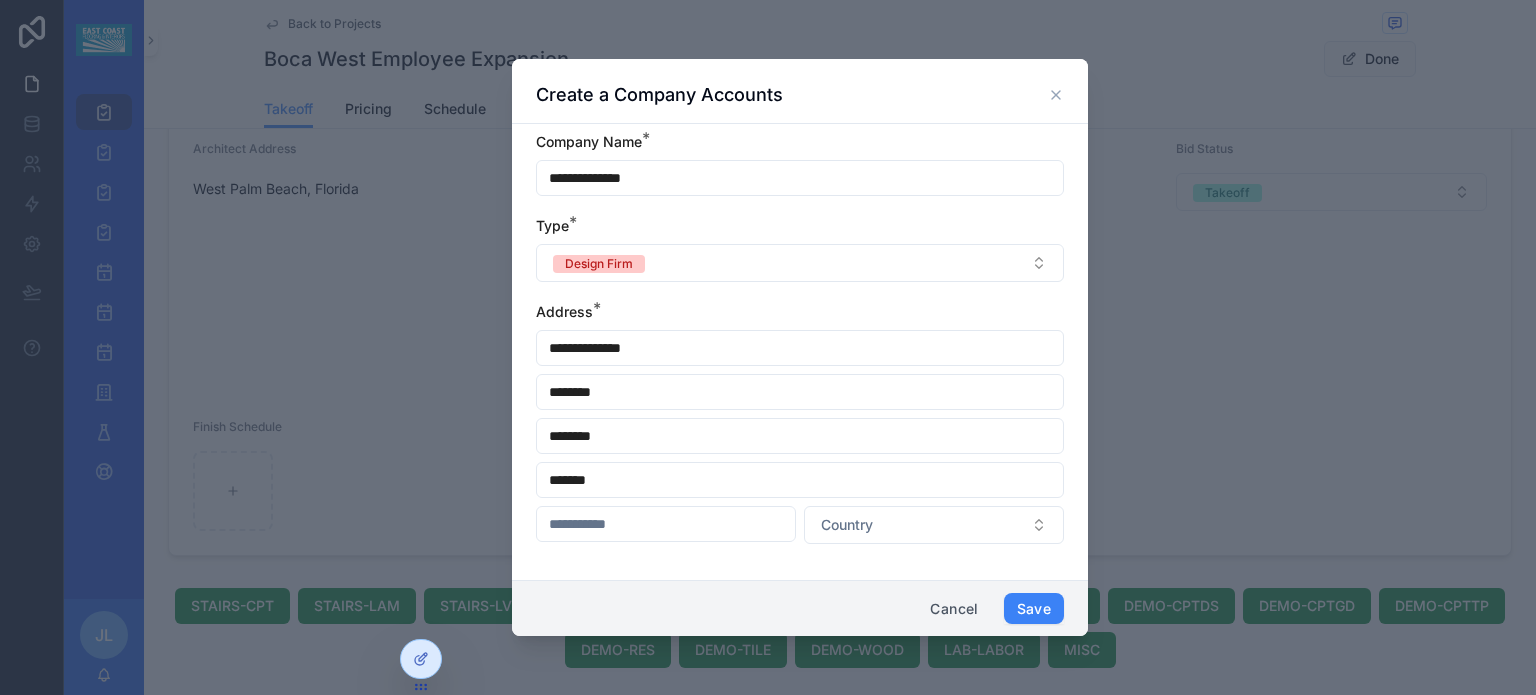 type on "*******" 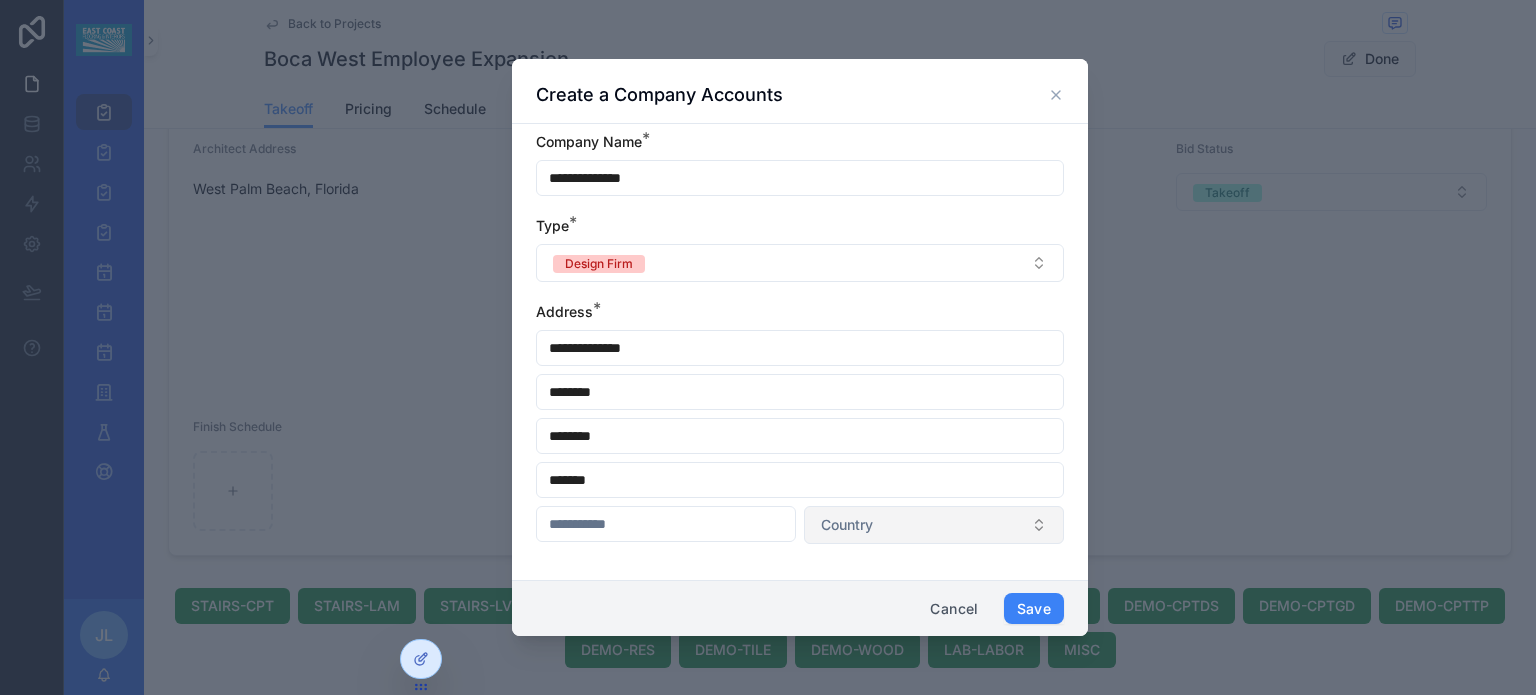 click on "Country" at bounding box center (934, 525) 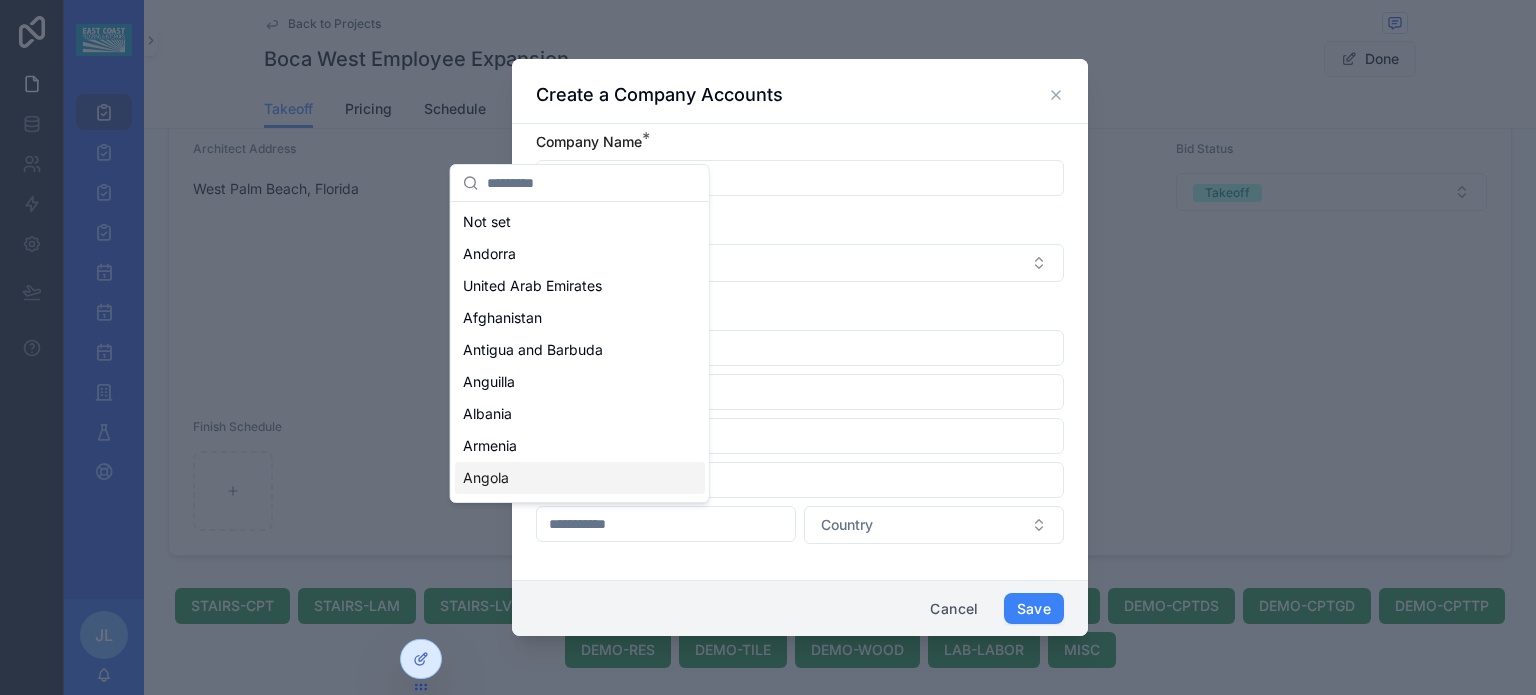 click at bounding box center [768, 347] 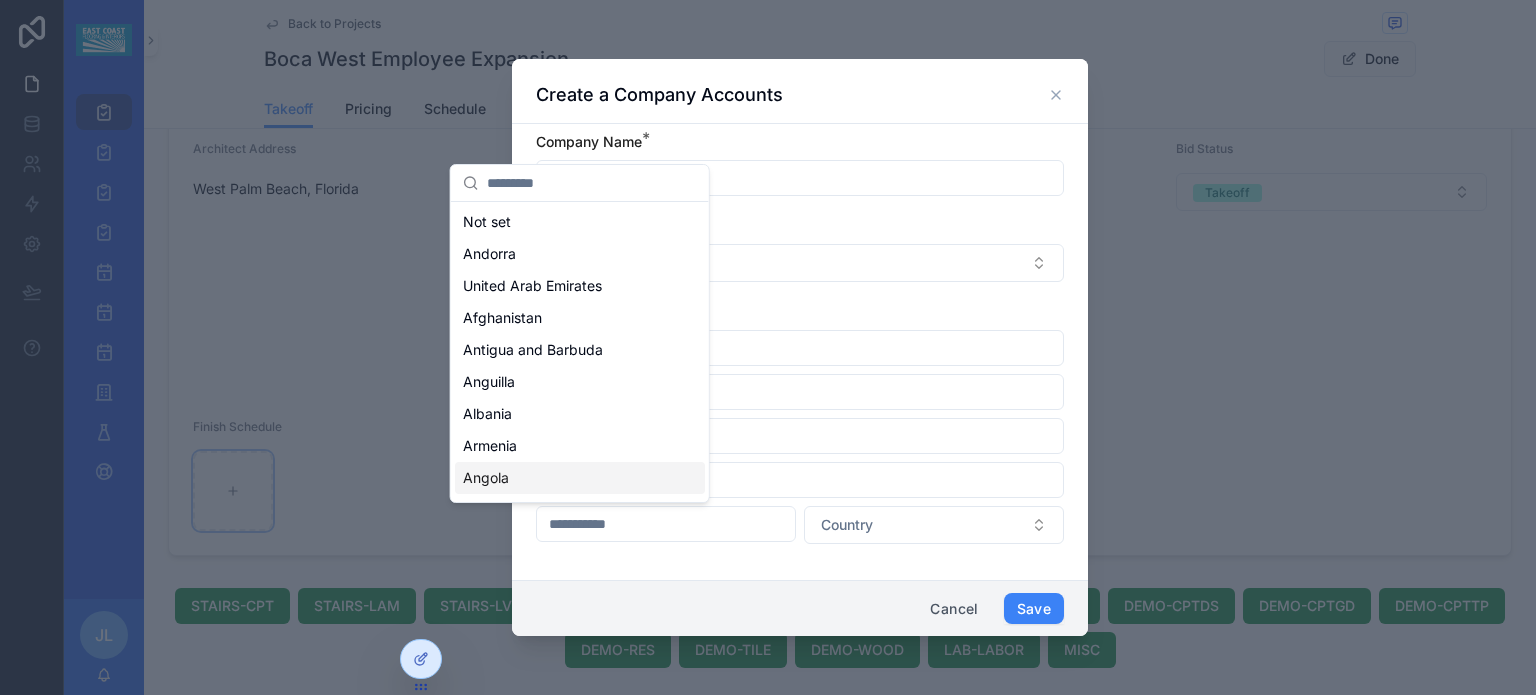 click at bounding box center (233, 491) 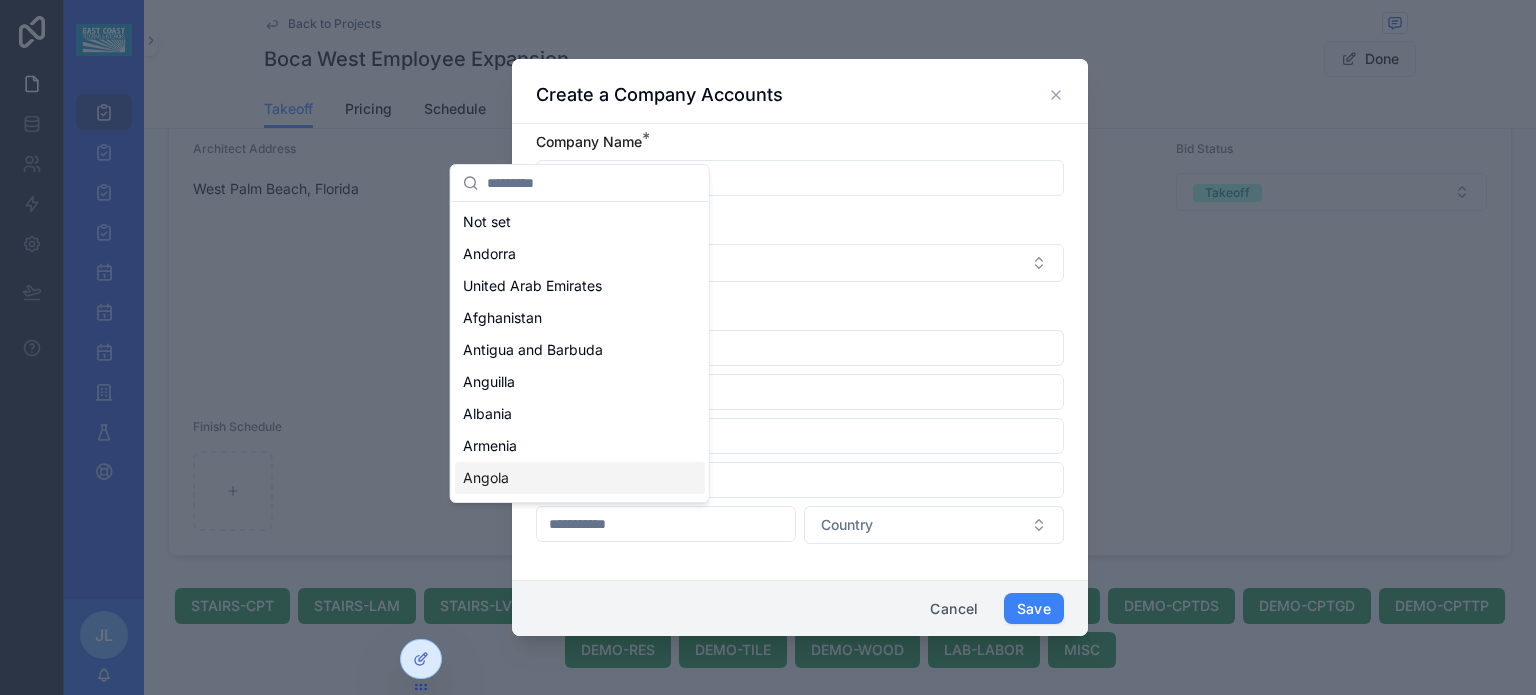 click on "**********" at bounding box center (840, 233) 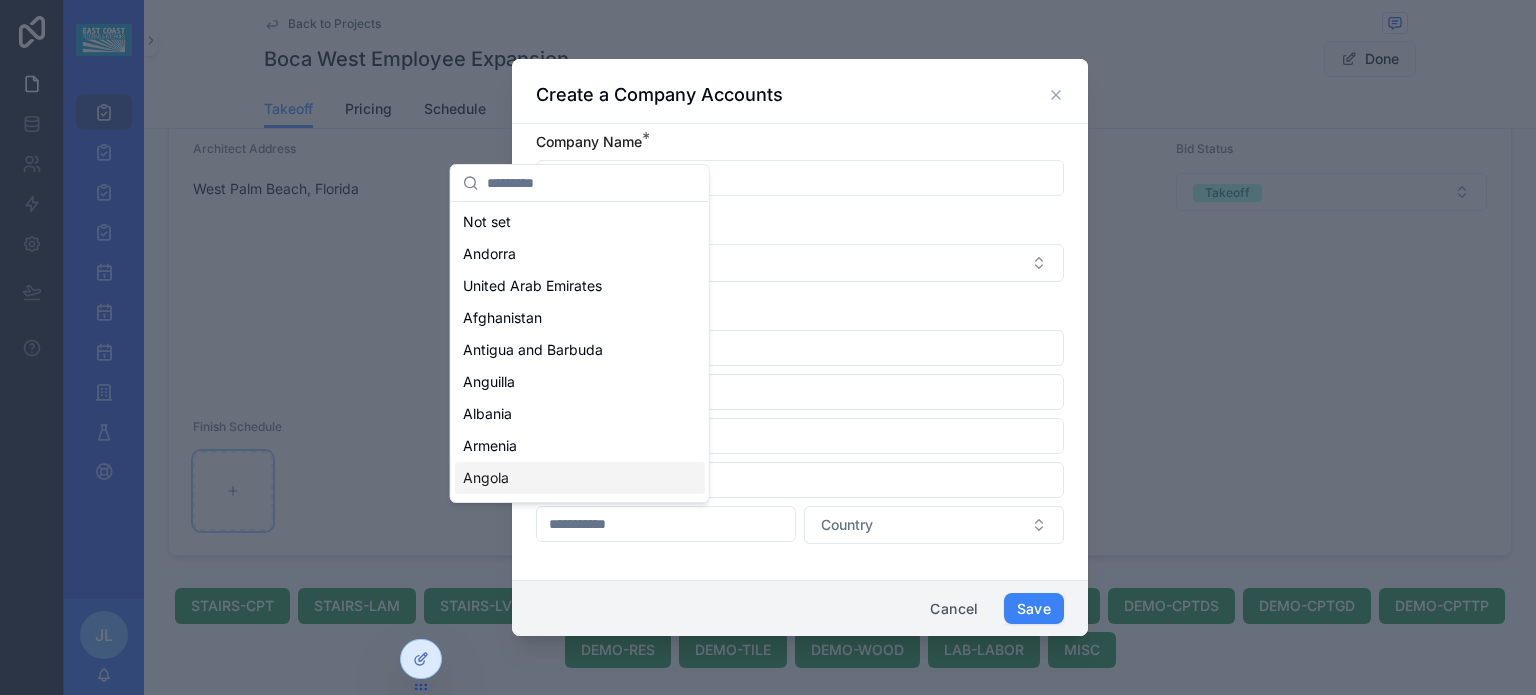 click at bounding box center (233, 491) 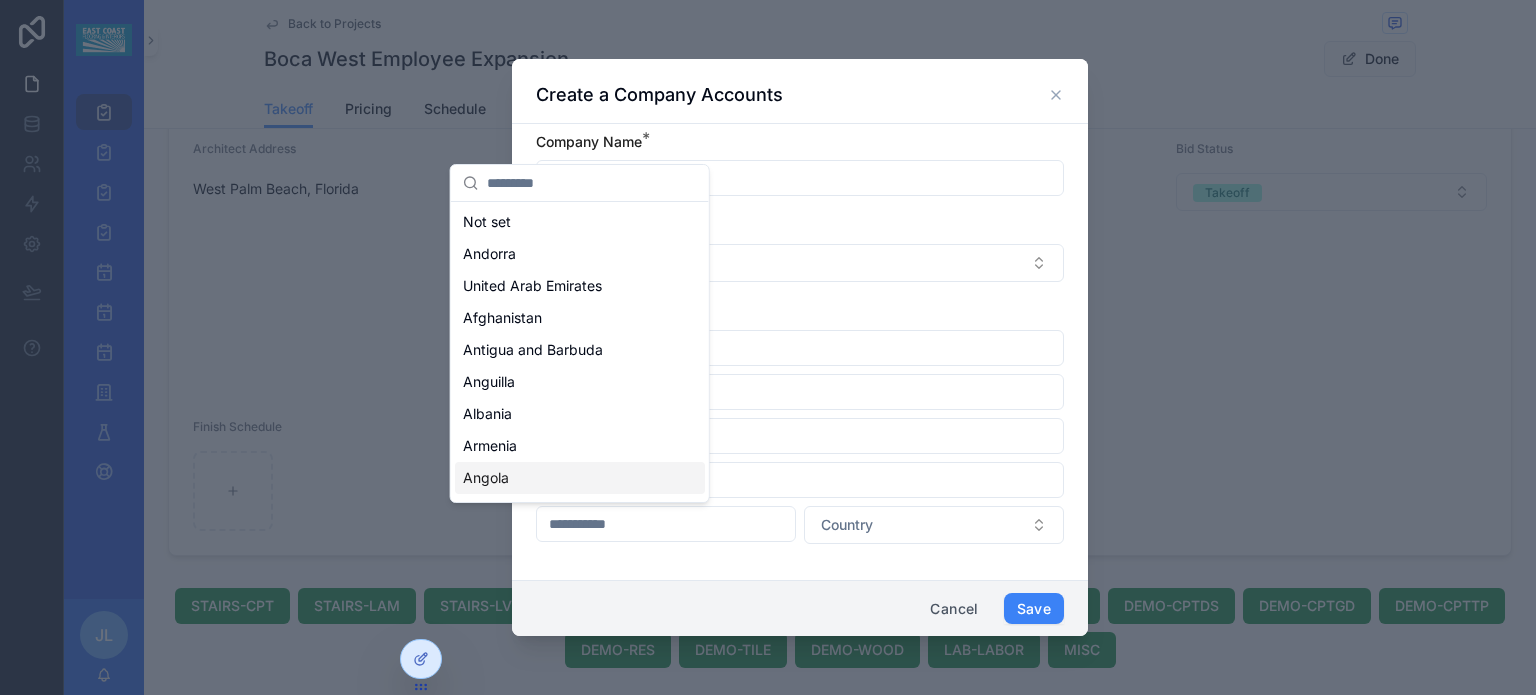 click at bounding box center [349, 491] 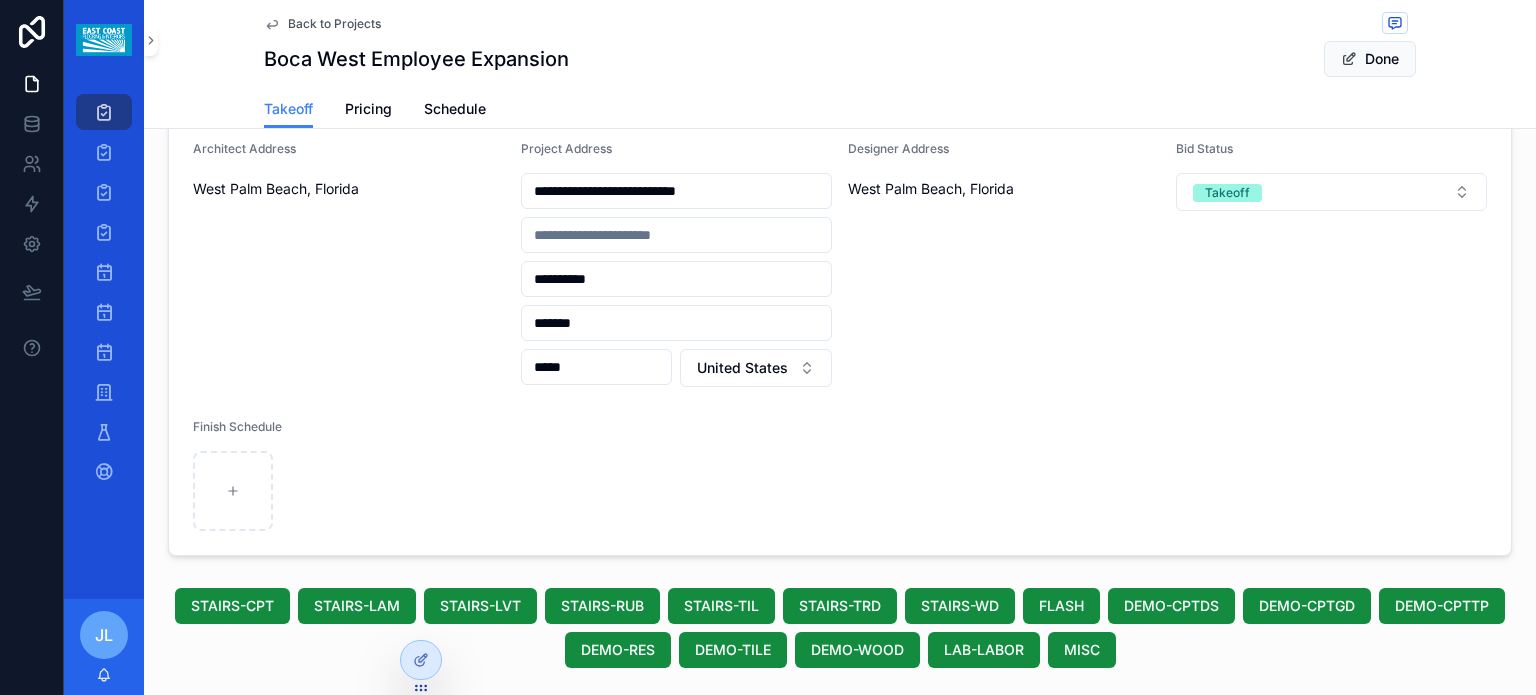 type 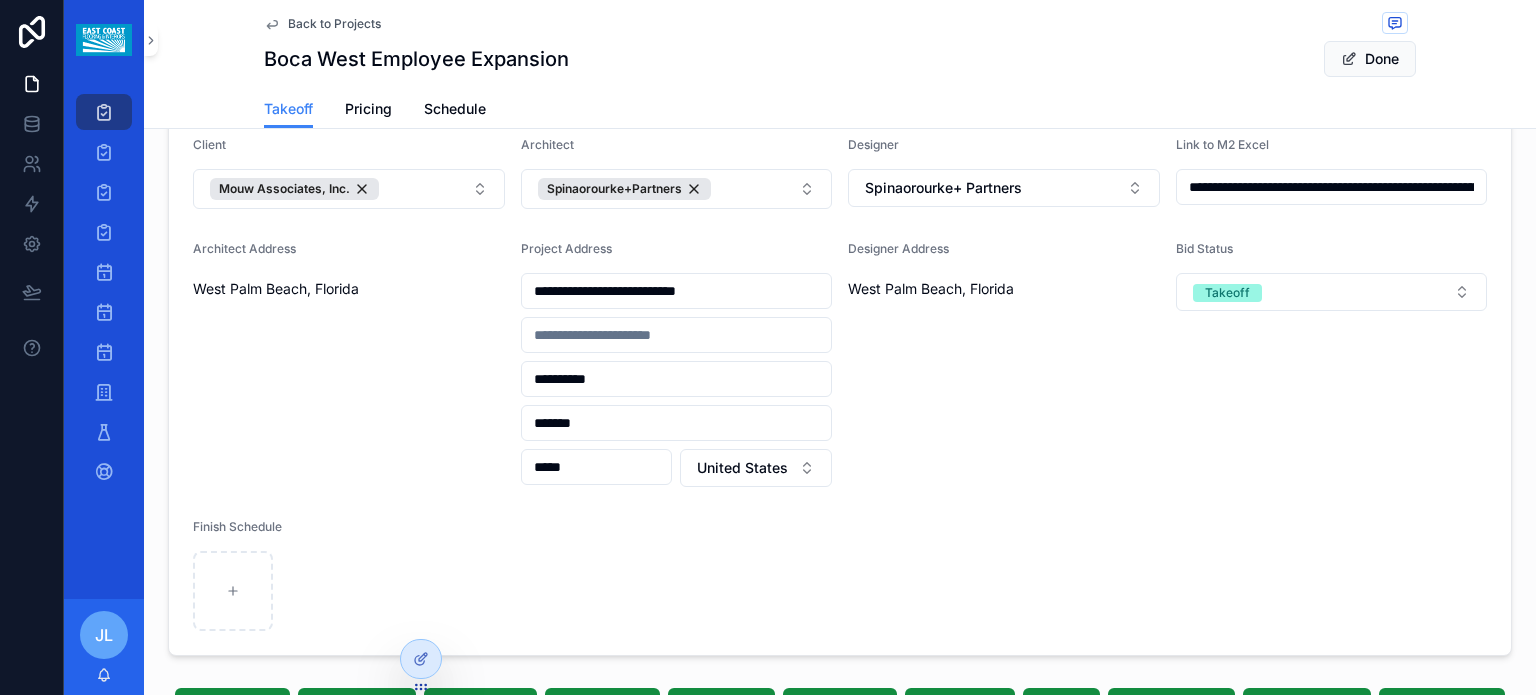 scroll, scrollTop: 0, scrollLeft: 0, axis: both 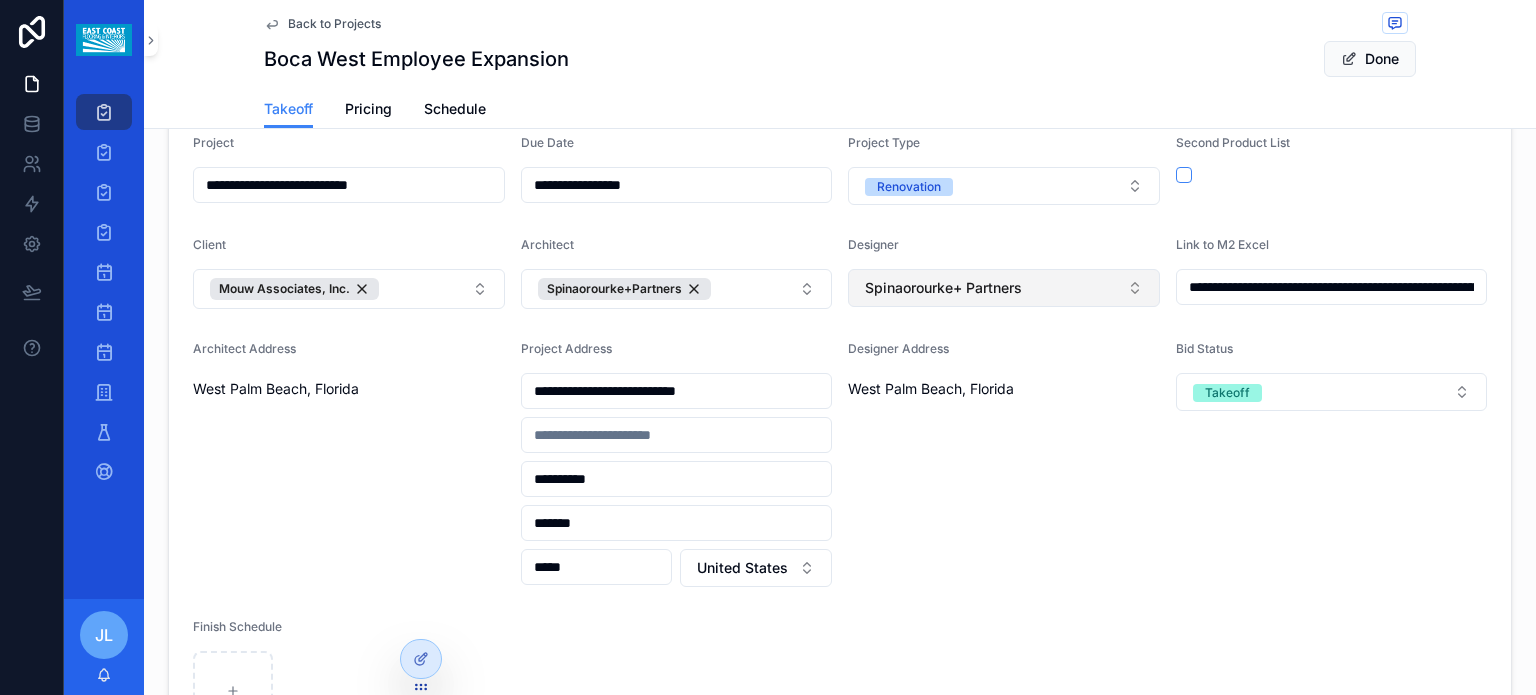 click on "Spinaorourke+ Partners" at bounding box center [1004, 288] 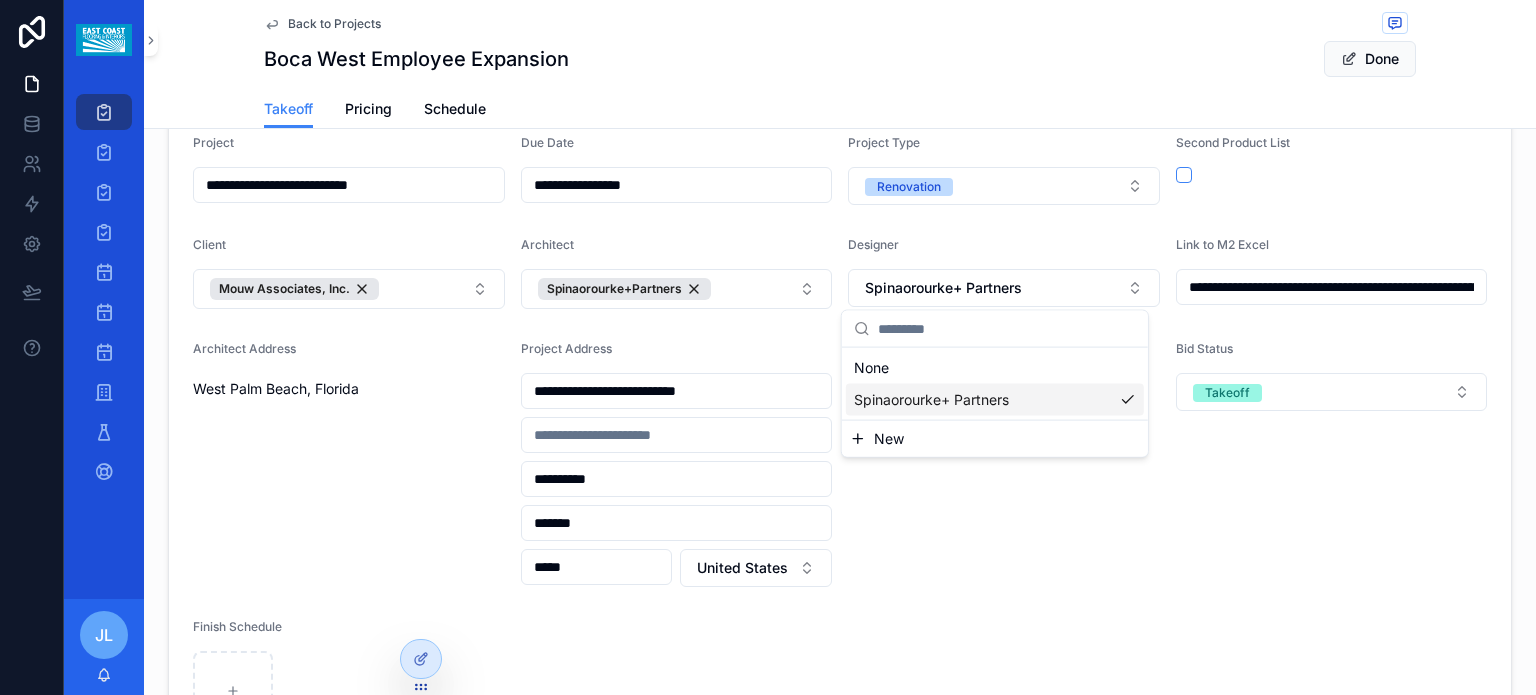 click on "New" at bounding box center [889, 439] 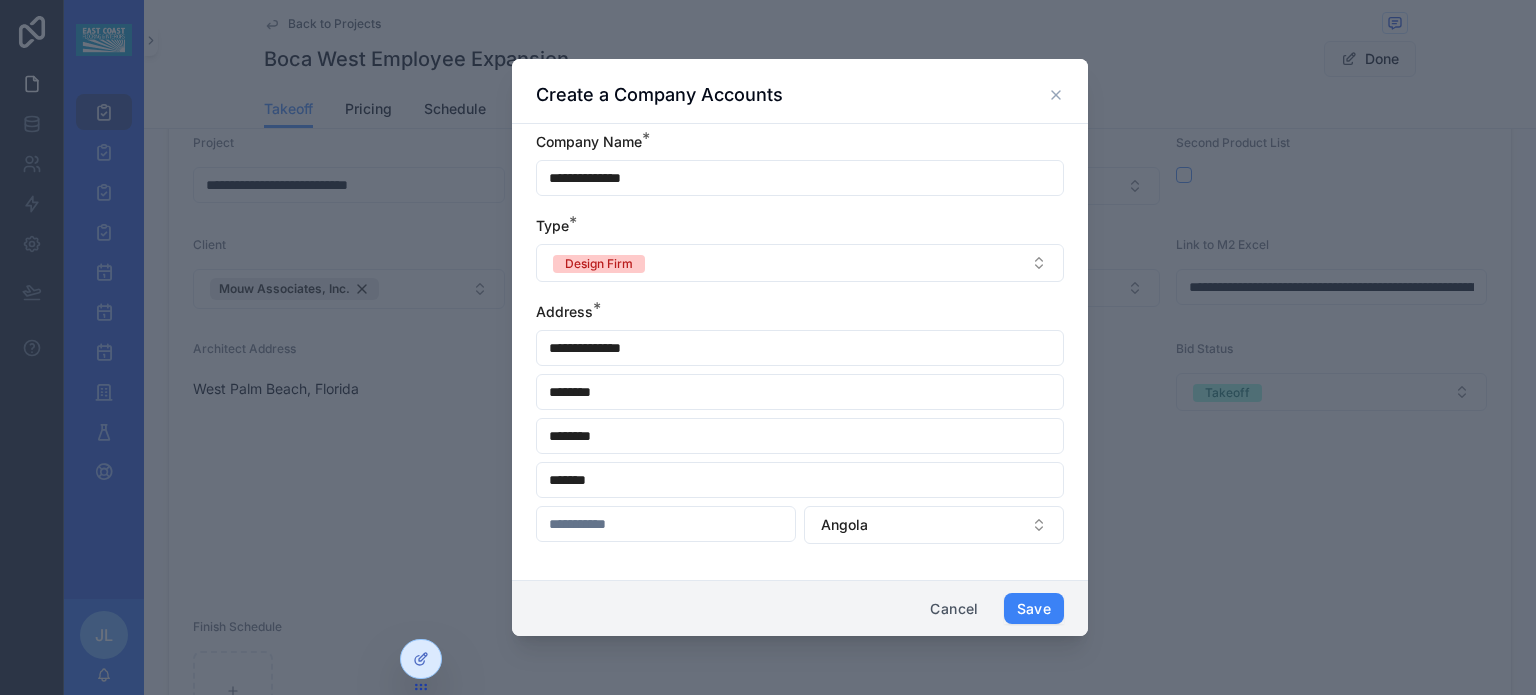 click at bounding box center [666, 524] 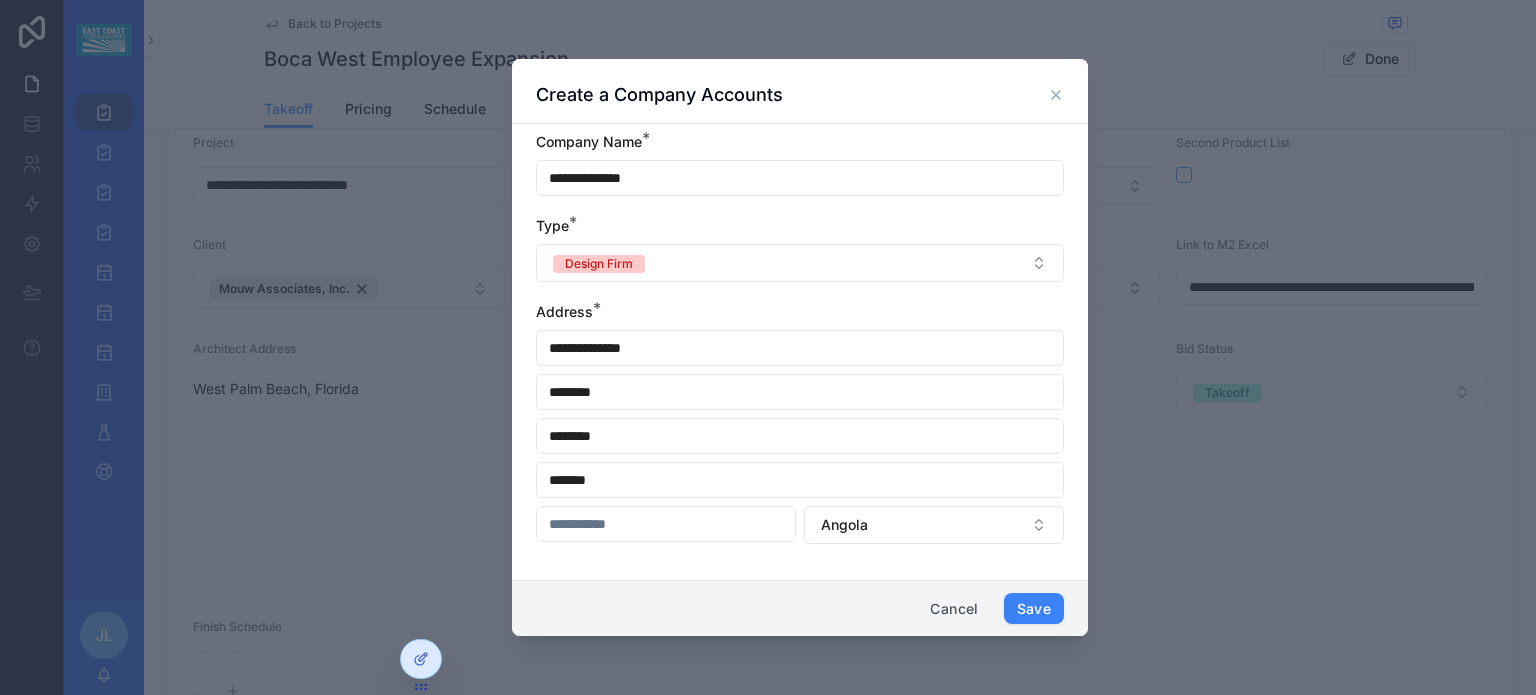 click on "Angola" at bounding box center (934, 525) 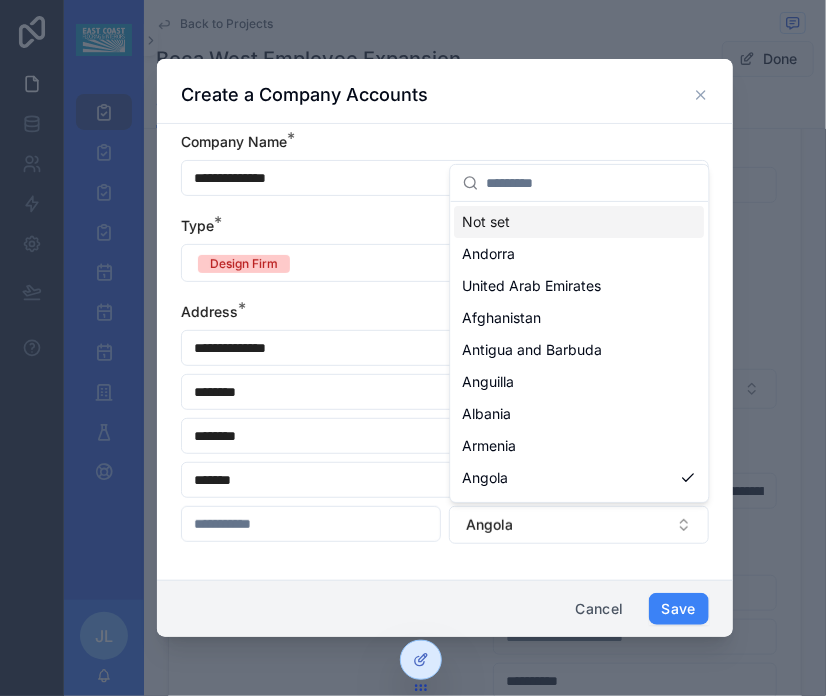 click at bounding box center (311, 524) 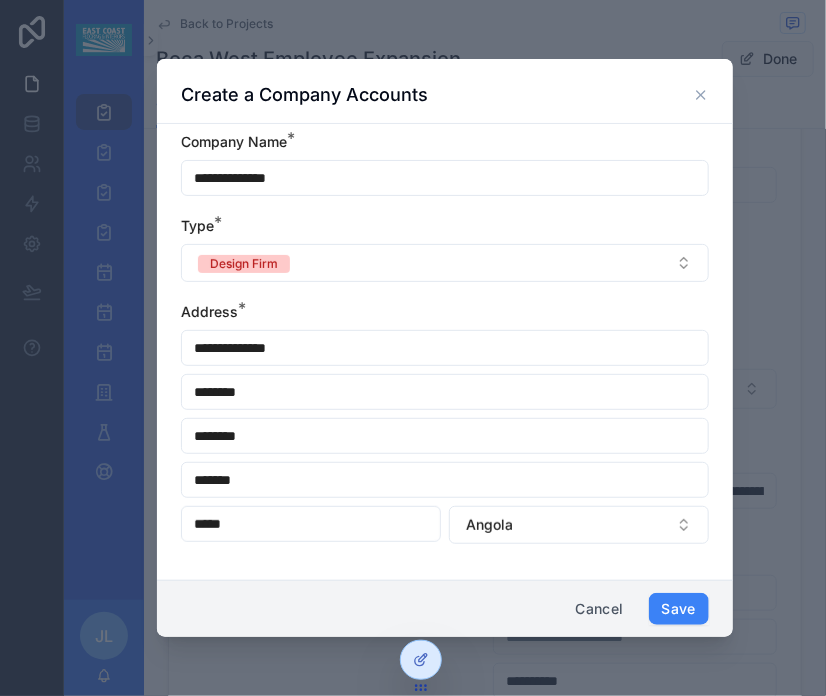 type on "*****" 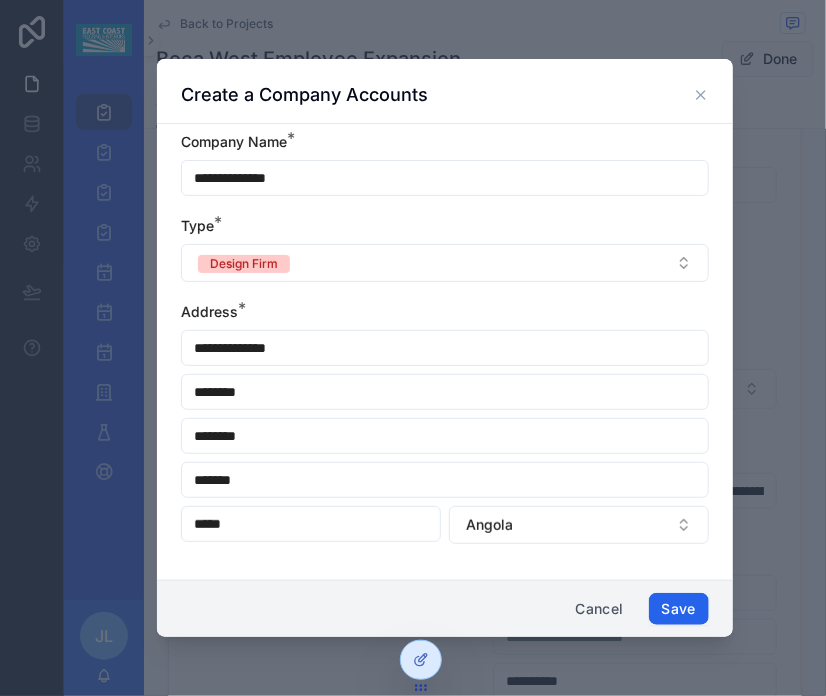 click on "Save" at bounding box center (679, 609) 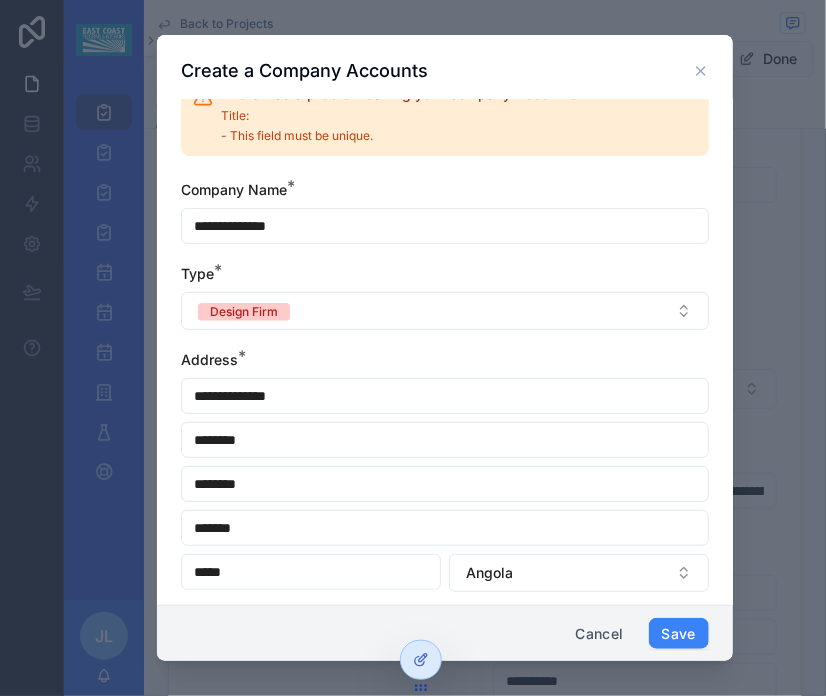scroll, scrollTop: 61, scrollLeft: 0, axis: vertical 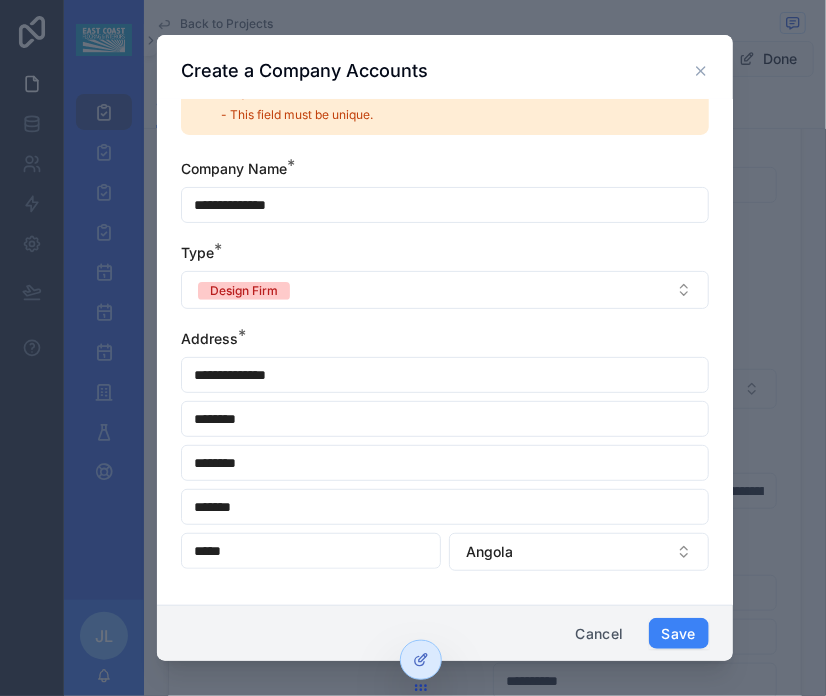 drag, startPoint x: 265, startPoint y: 466, endPoint x: 163, endPoint y: 466, distance: 102 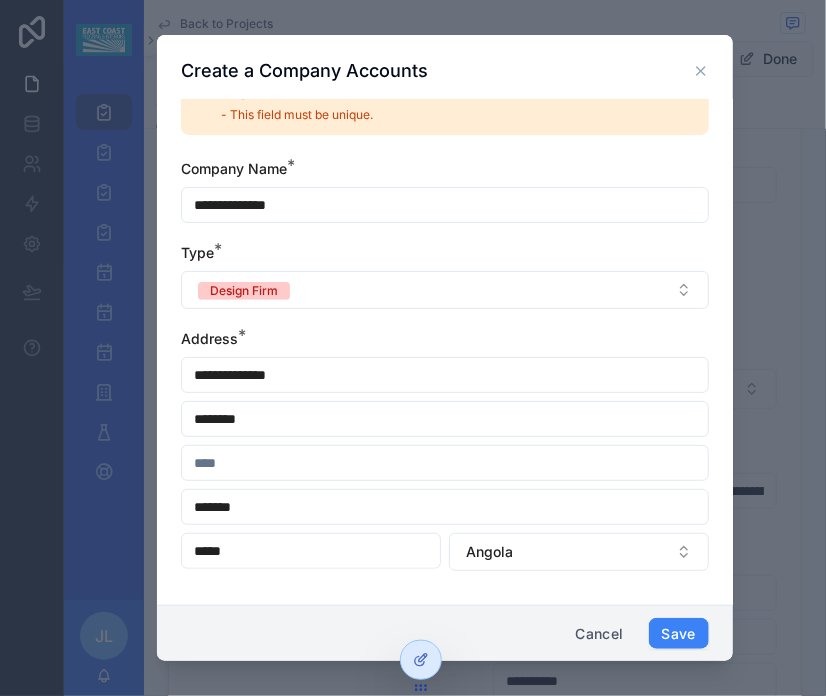 click at bounding box center (445, 463) 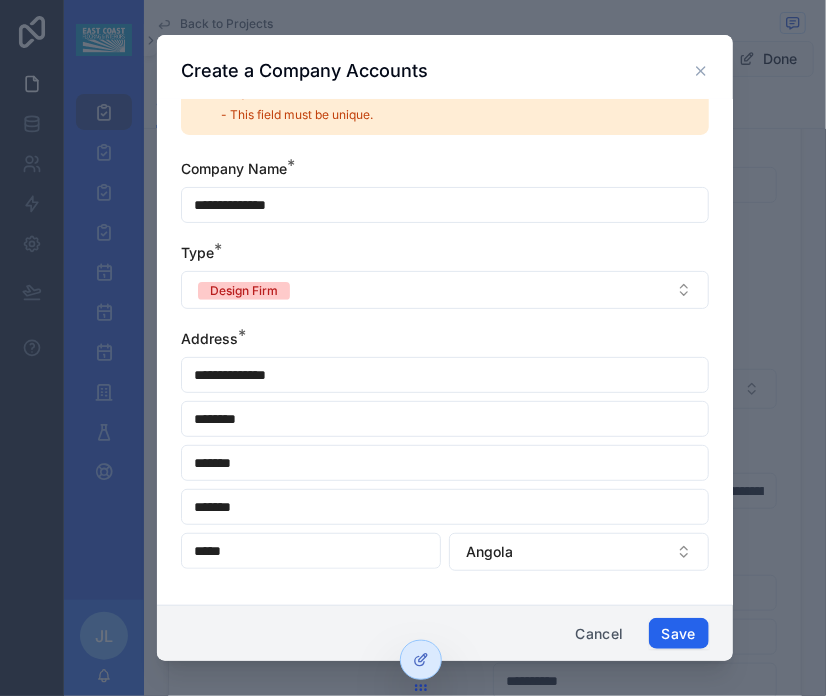 type on "*******" 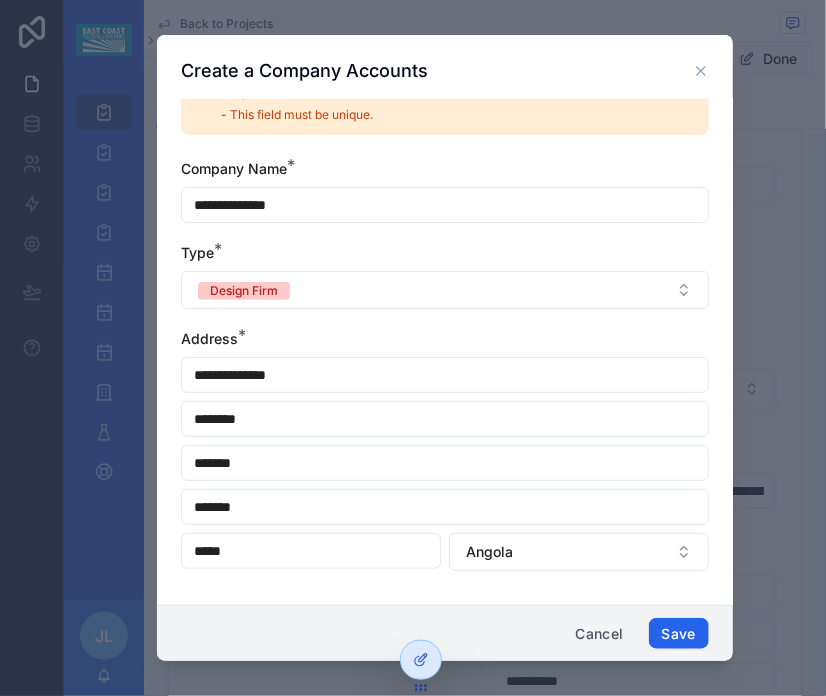 click on "Save" at bounding box center [679, 634] 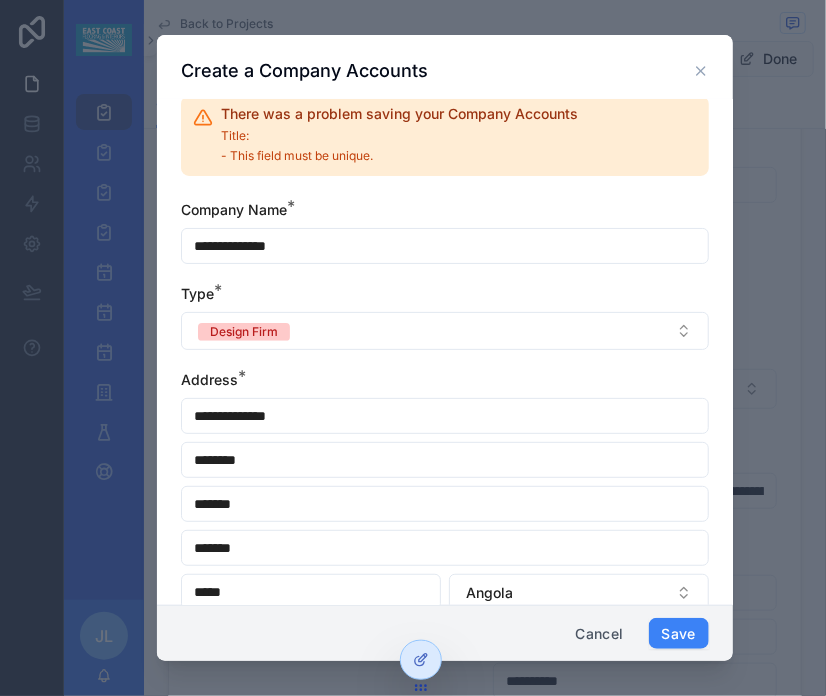 scroll, scrollTop: 0, scrollLeft: 0, axis: both 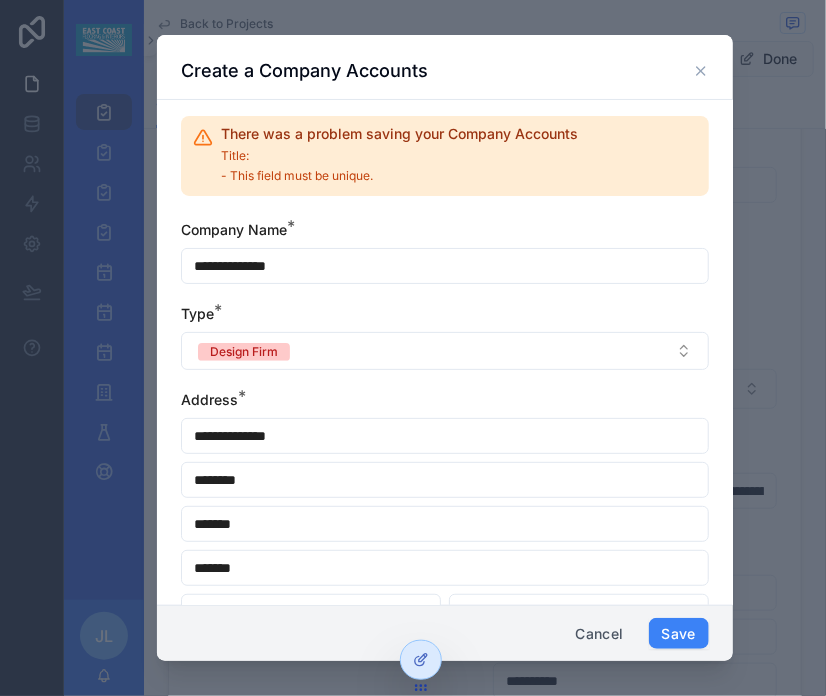drag, startPoint x: 336, startPoint y: 434, endPoint x: 176, endPoint y: 435, distance: 160.00313 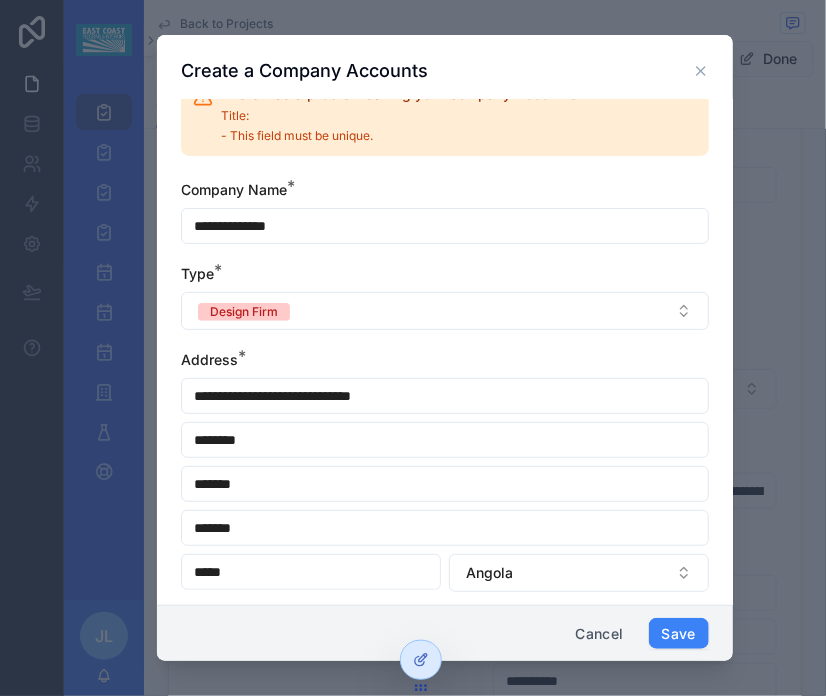 scroll, scrollTop: 61, scrollLeft: 0, axis: vertical 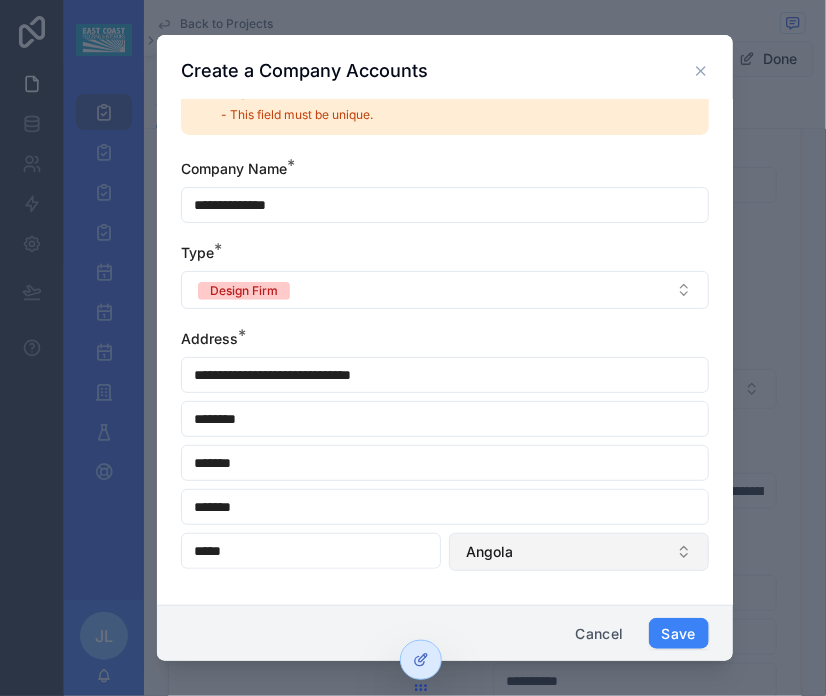 type on "**********" 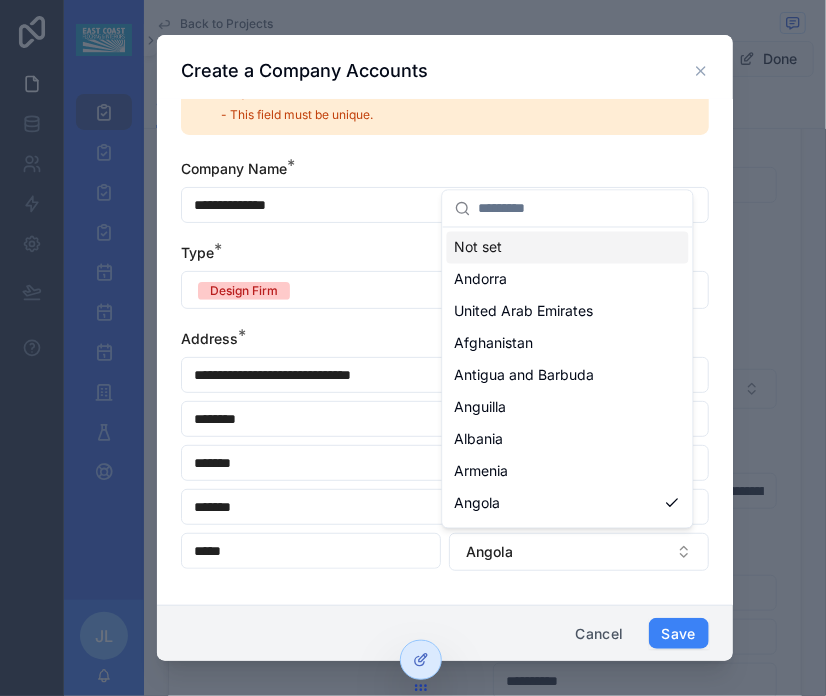 click on "Not set" at bounding box center [568, 248] 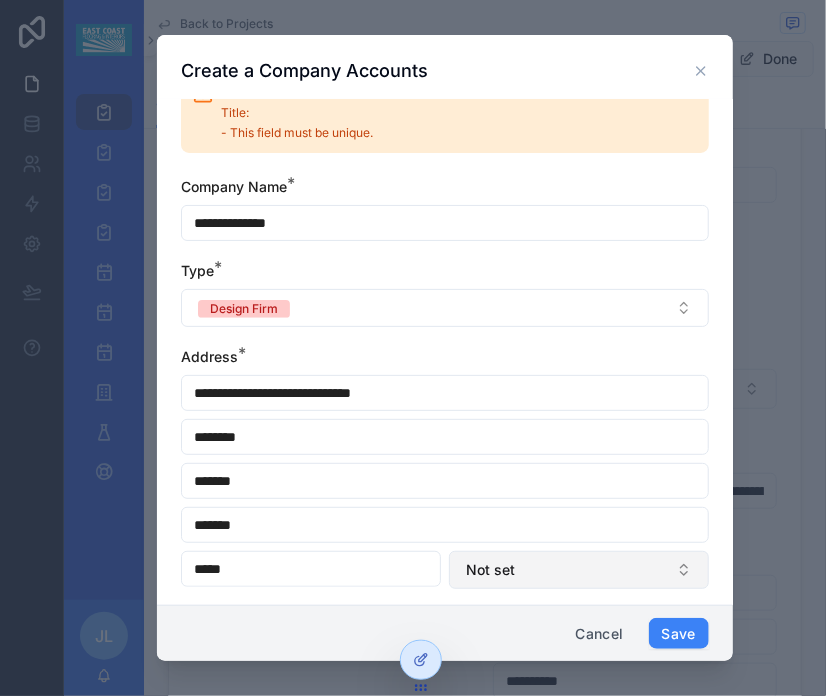 scroll, scrollTop: 61, scrollLeft: 0, axis: vertical 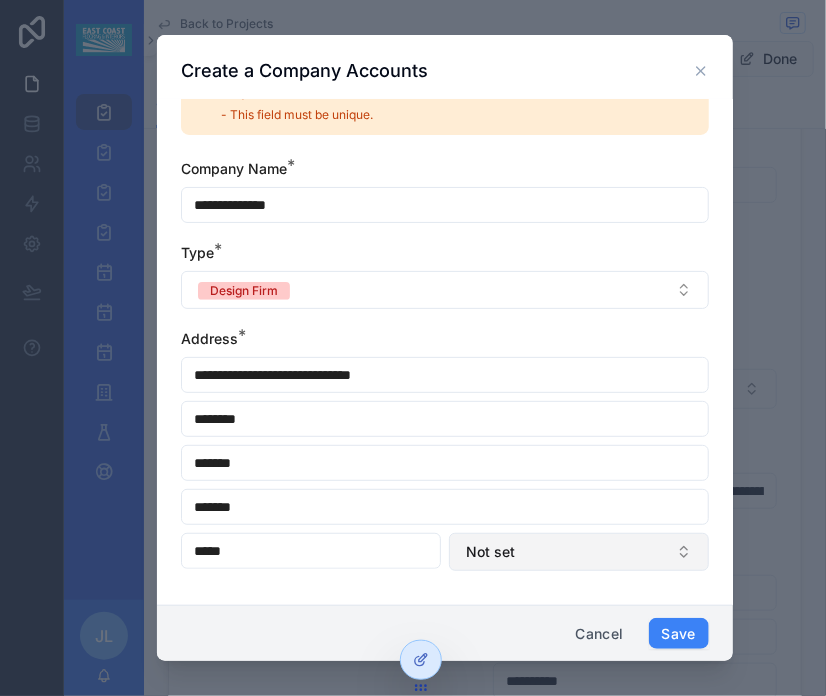 click on "Not set" at bounding box center [579, 552] 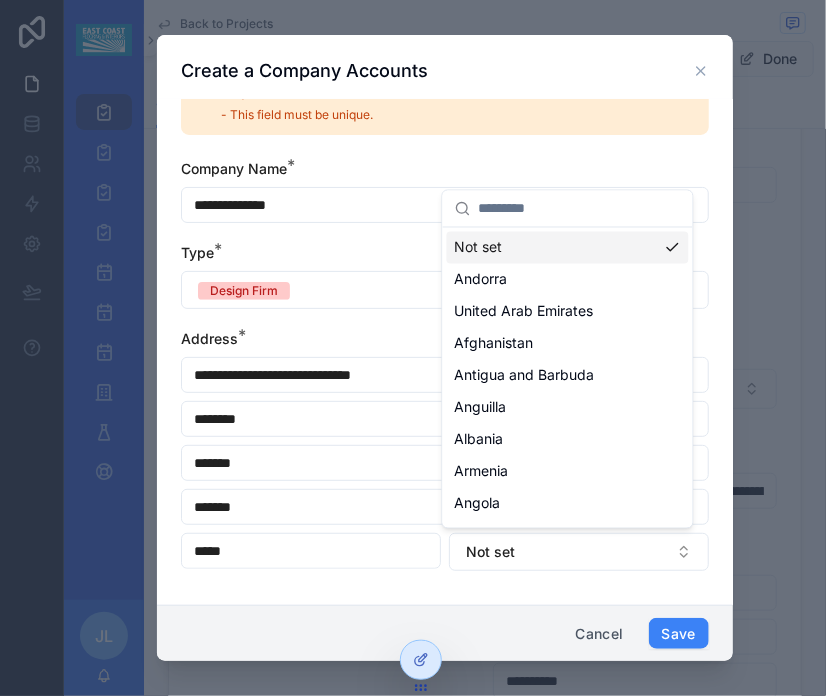 click at bounding box center [580, 209] 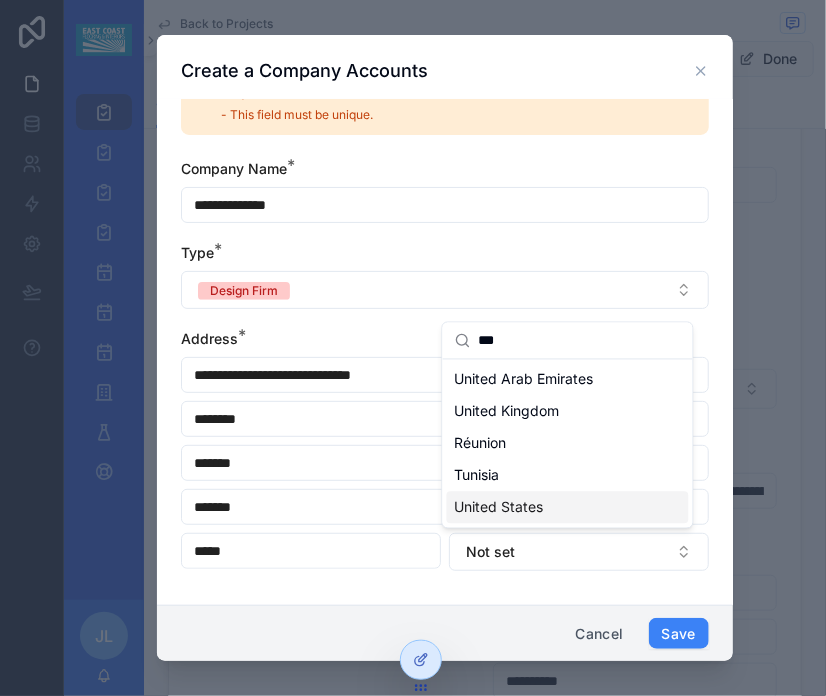 type on "***" 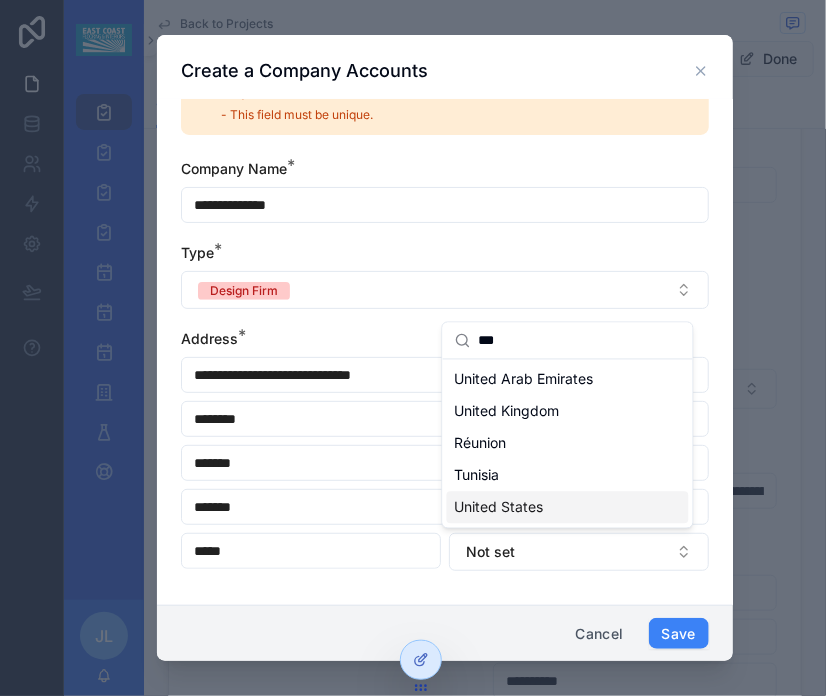click on "United States" at bounding box center (568, 508) 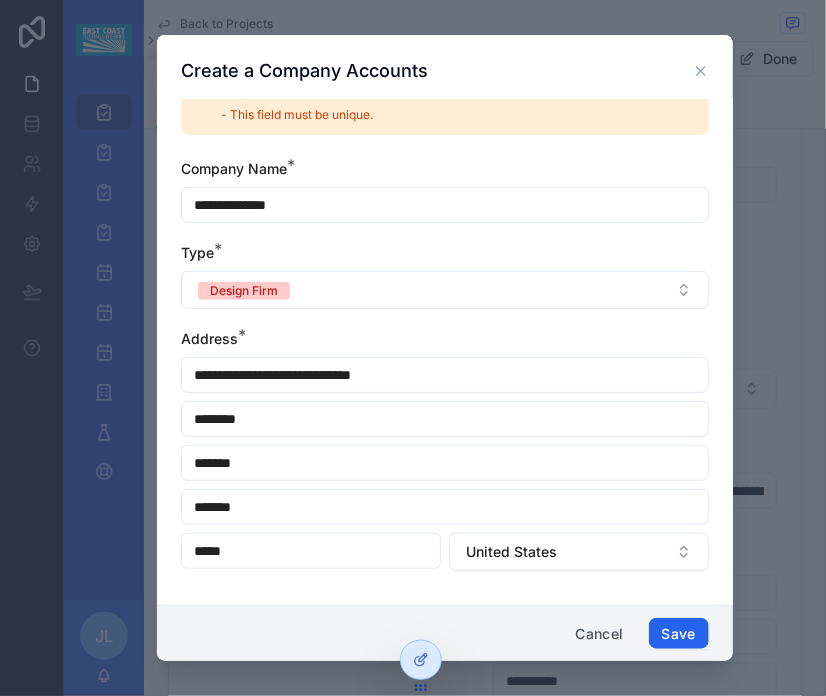 click on "Save" at bounding box center [679, 634] 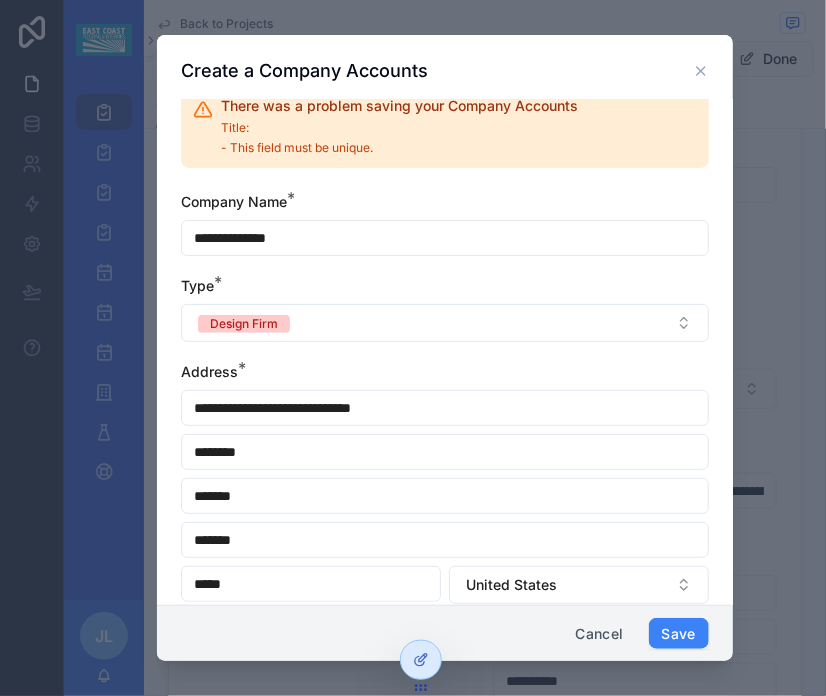 scroll, scrollTop: 0, scrollLeft: 0, axis: both 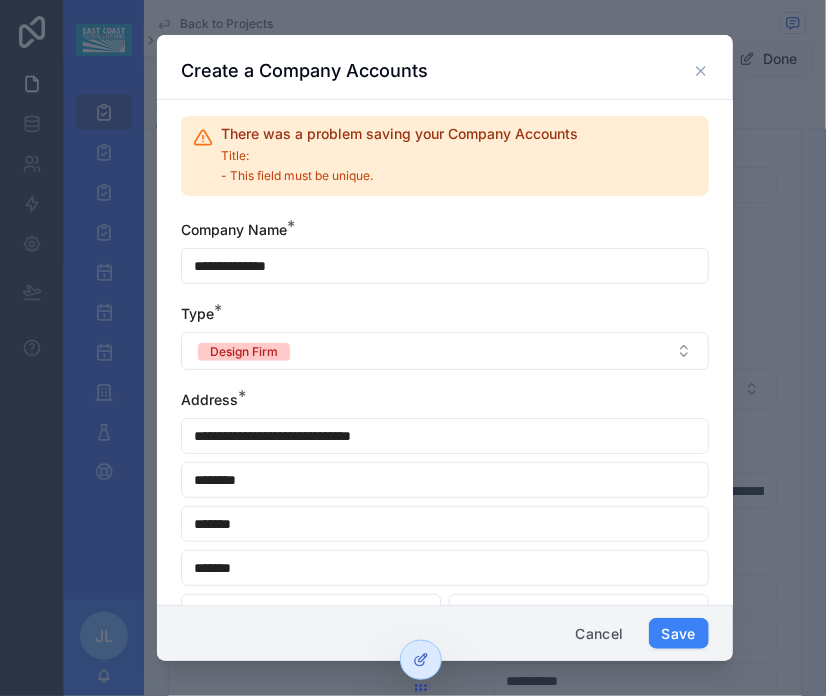 drag, startPoint x: 740, startPoint y: 487, endPoint x: 766, endPoint y: 490, distance: 26.172504 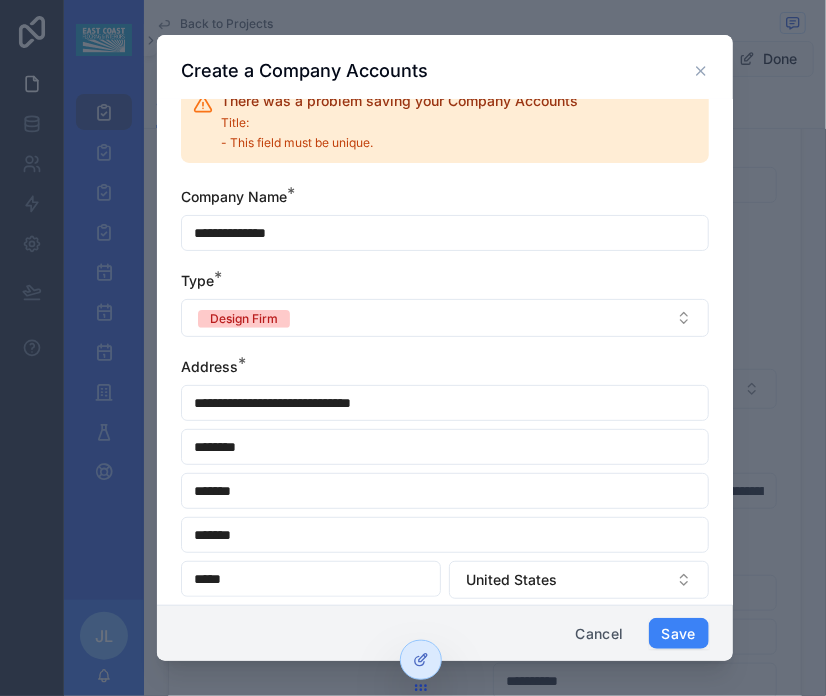 scroll, scrollTop: 61, scrollLeft: 0, axis: vertical 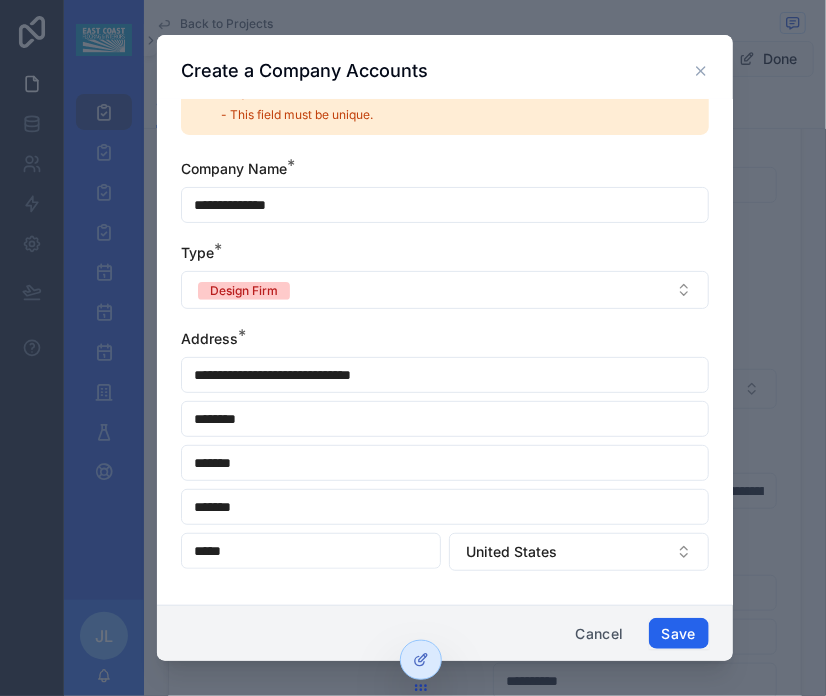 click on "Save" at bounding box center (679, 634) 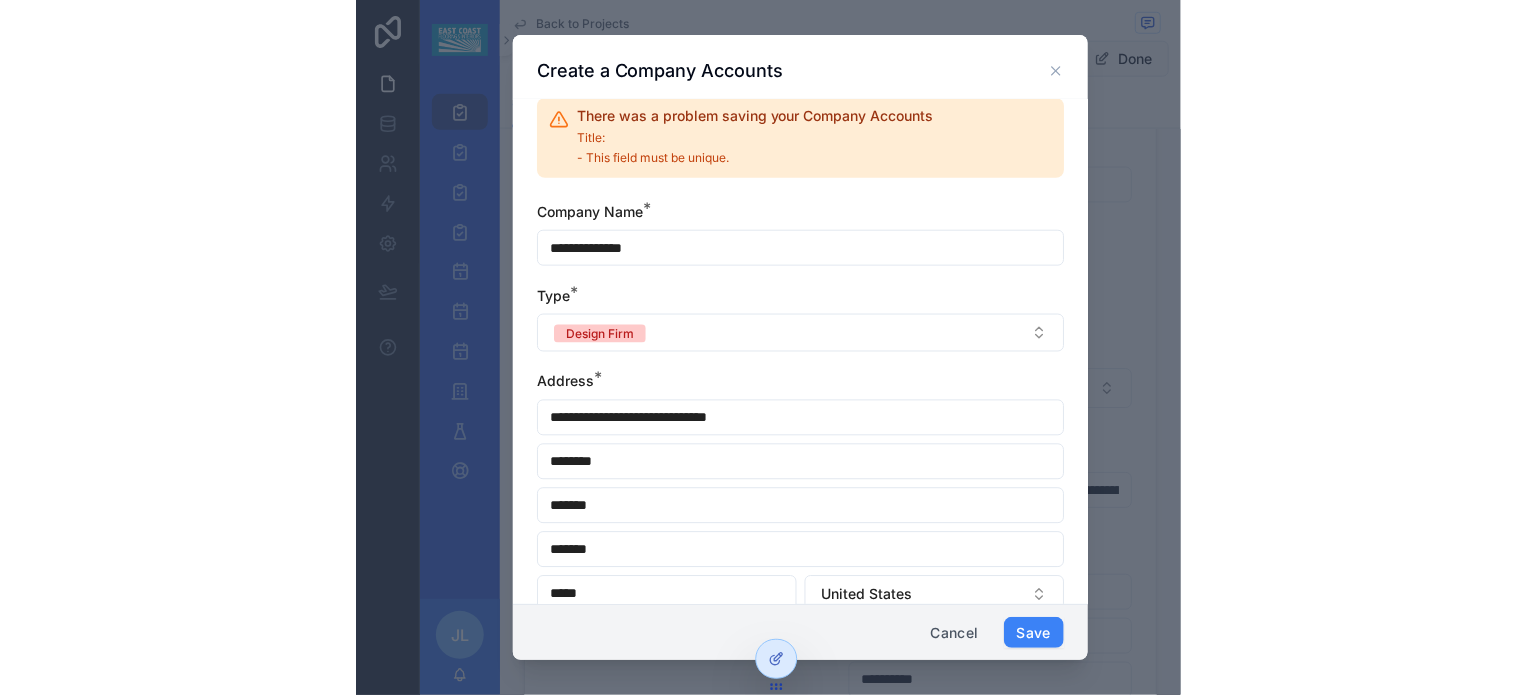 scroll, scrollTop: 0, scrollLeft: 0, axis: both 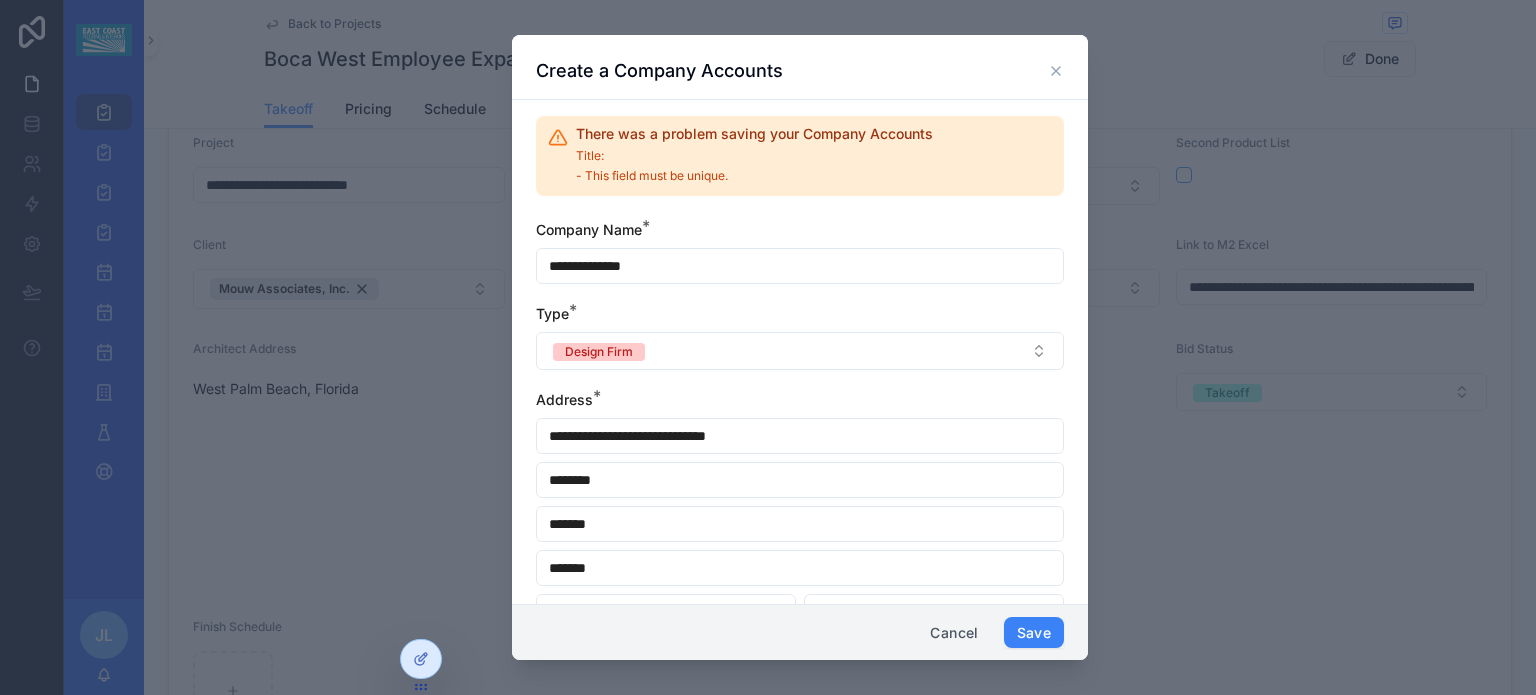 click 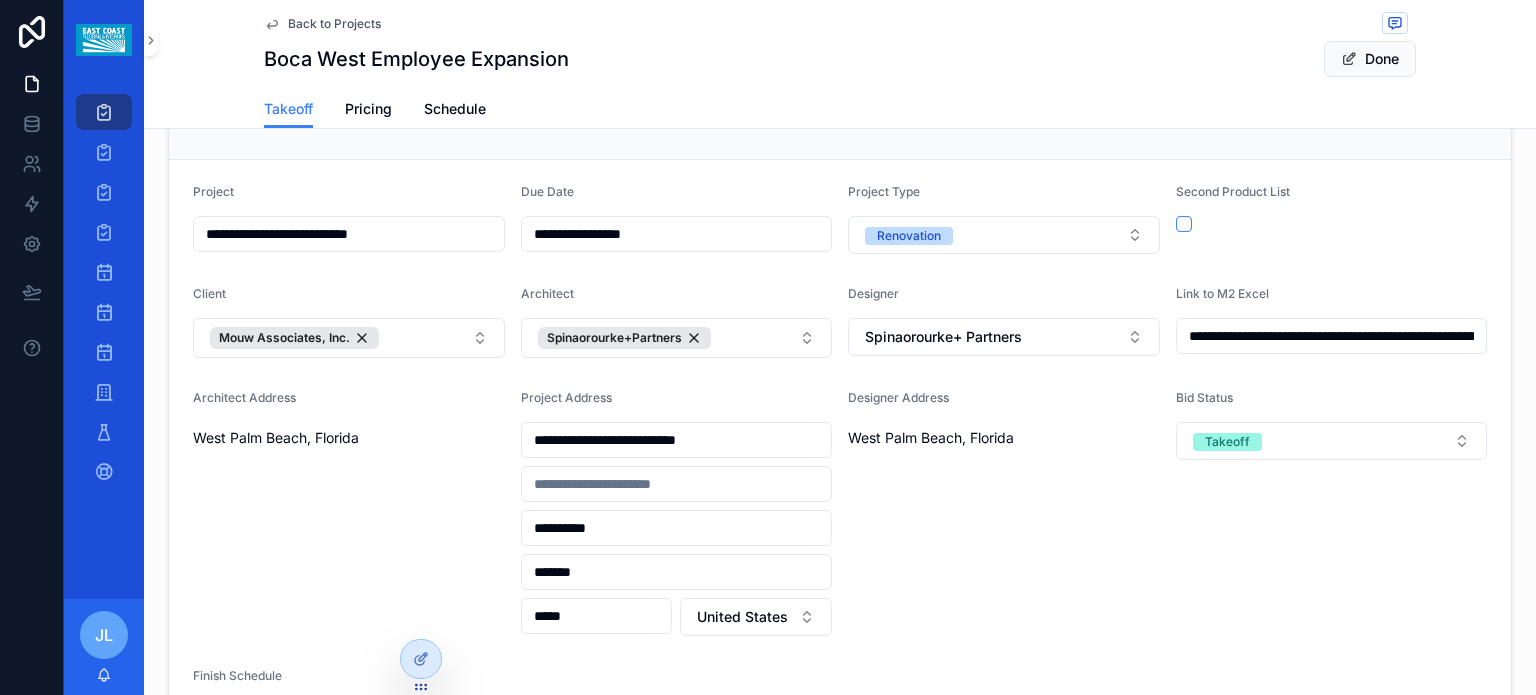 scroll, scrollTop: 0, scrollLeft: 0, axis: both 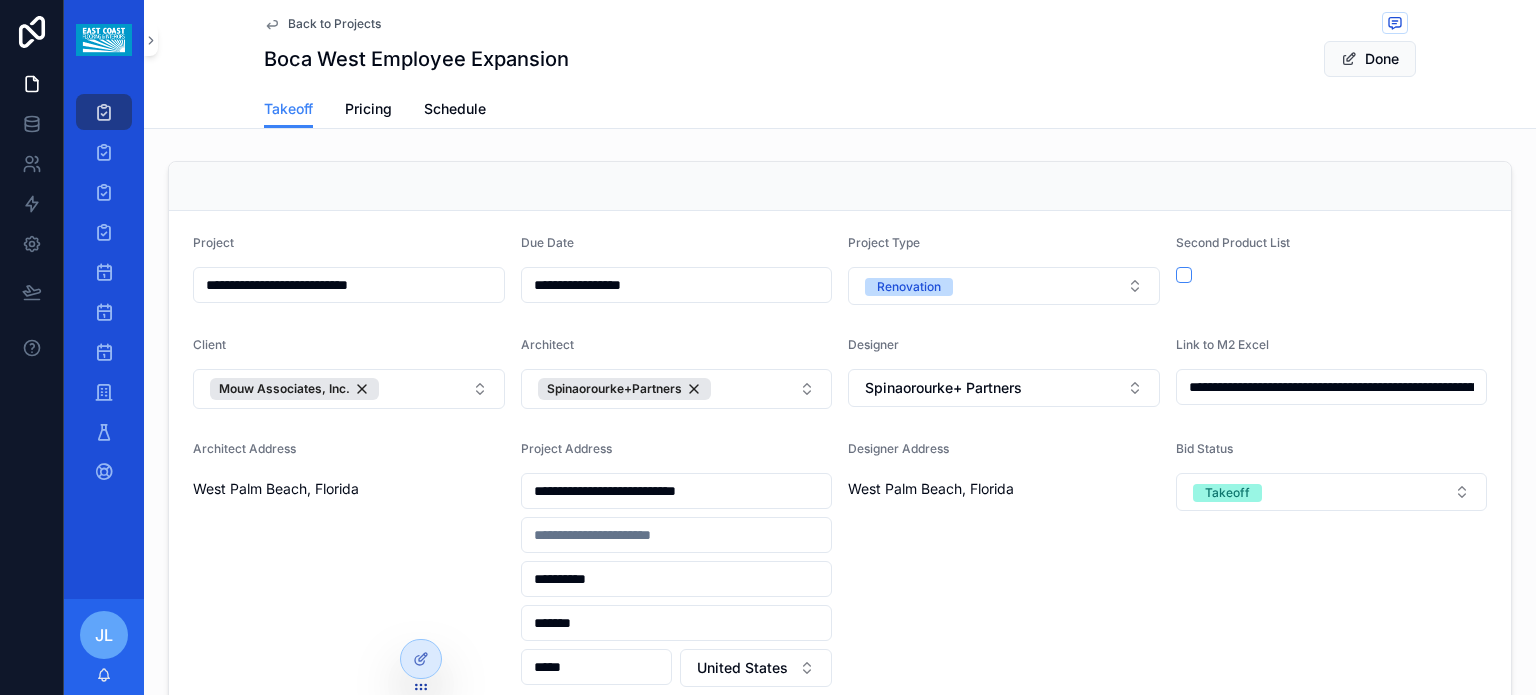 click on "Designer Address West Palm Beach, Florida" at bounding box center [1004, 564] 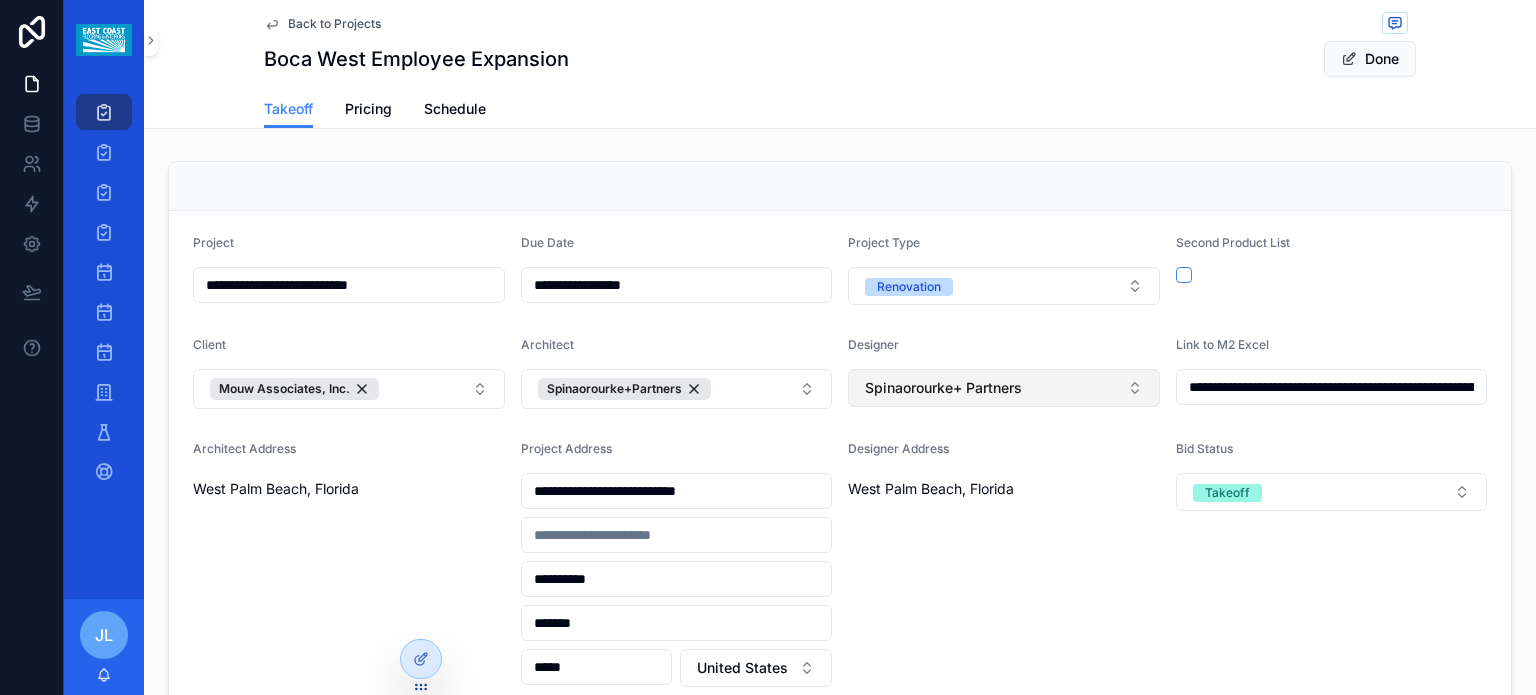 click on "Spinaorourke+ Partners" at bounding box center (1004, 388) 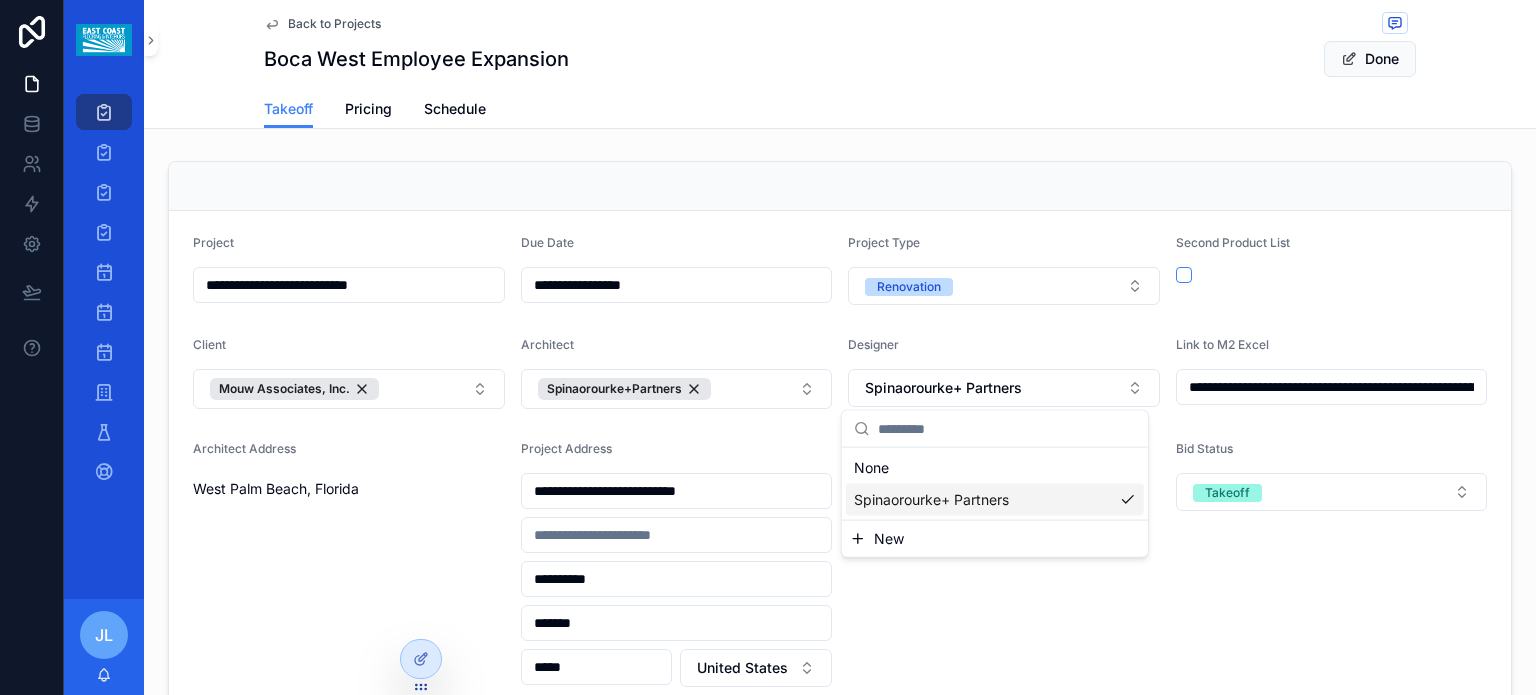 click on "New" at bounding box center (889, 539) 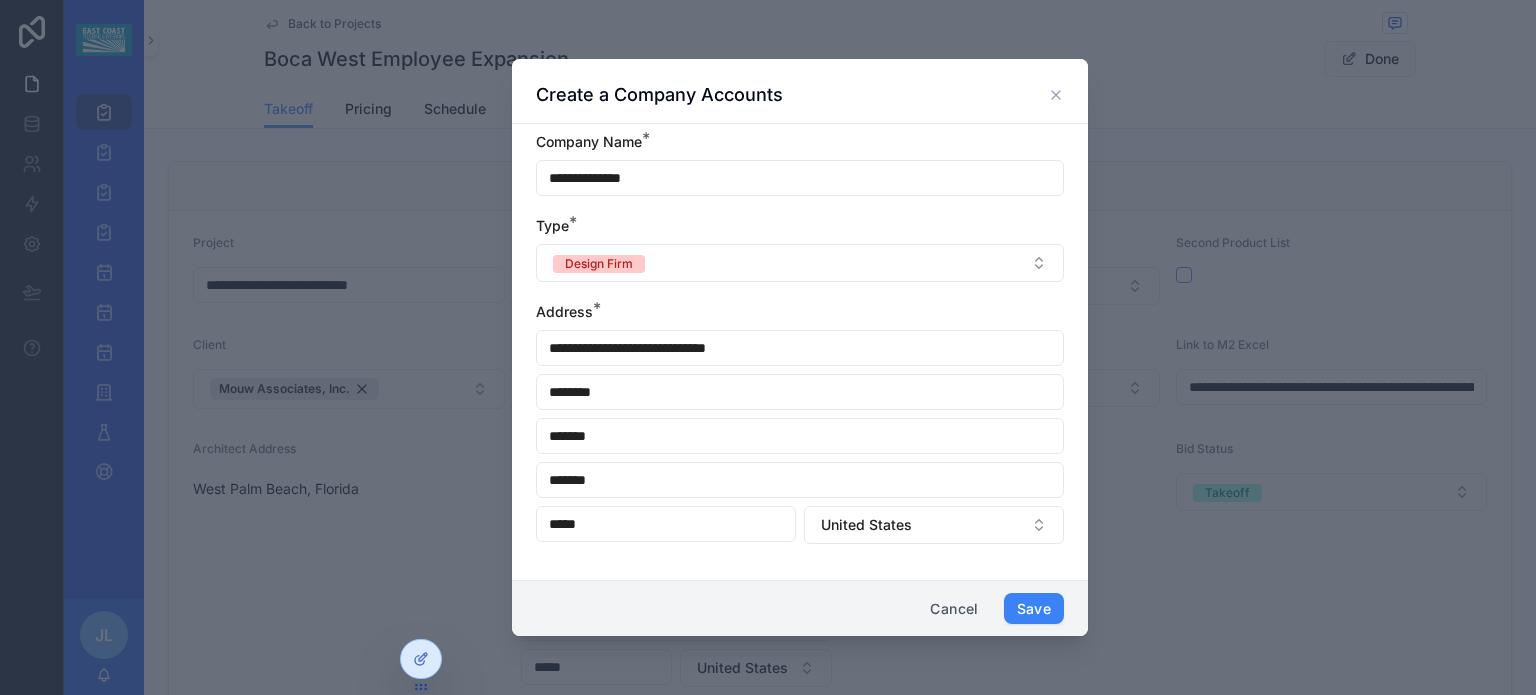 click on "**********" at bounding box center [800, 178] 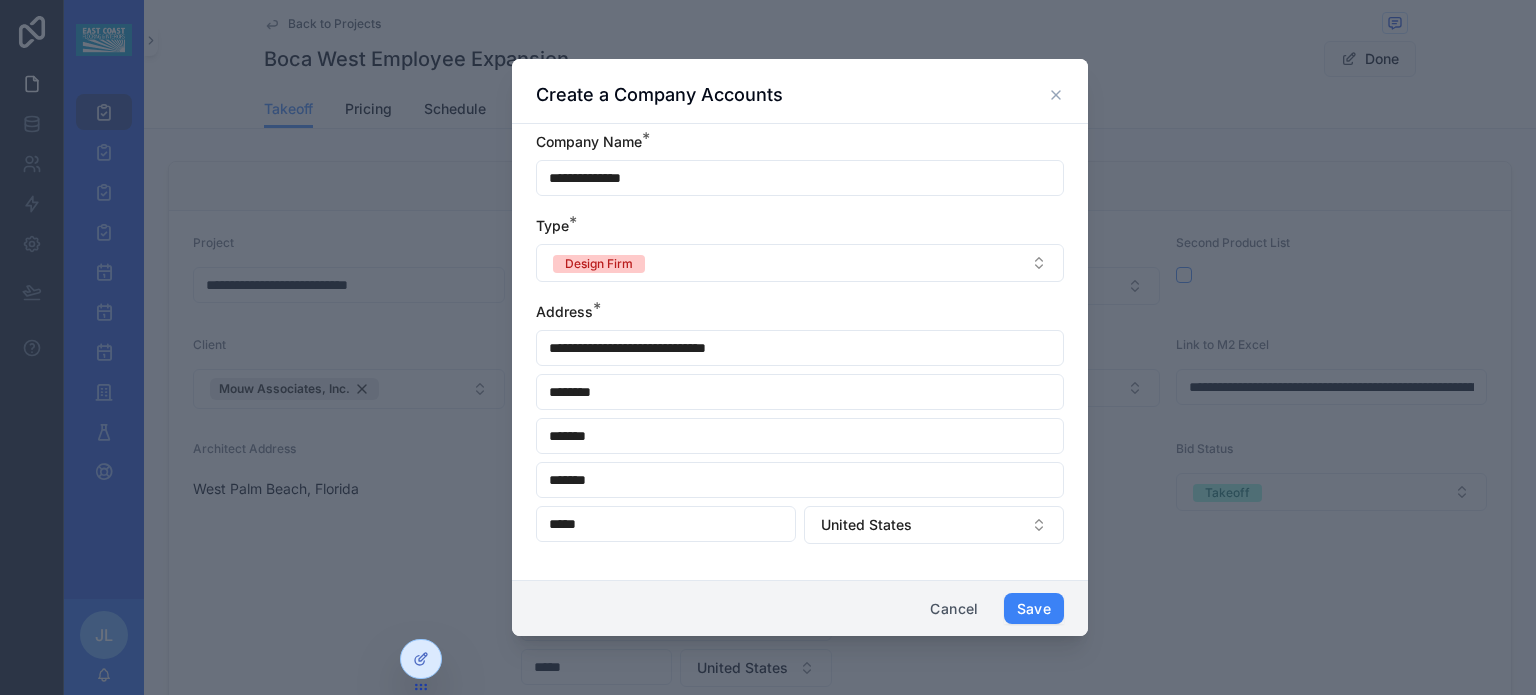 click on "**********" at bounding box center [800, 348] 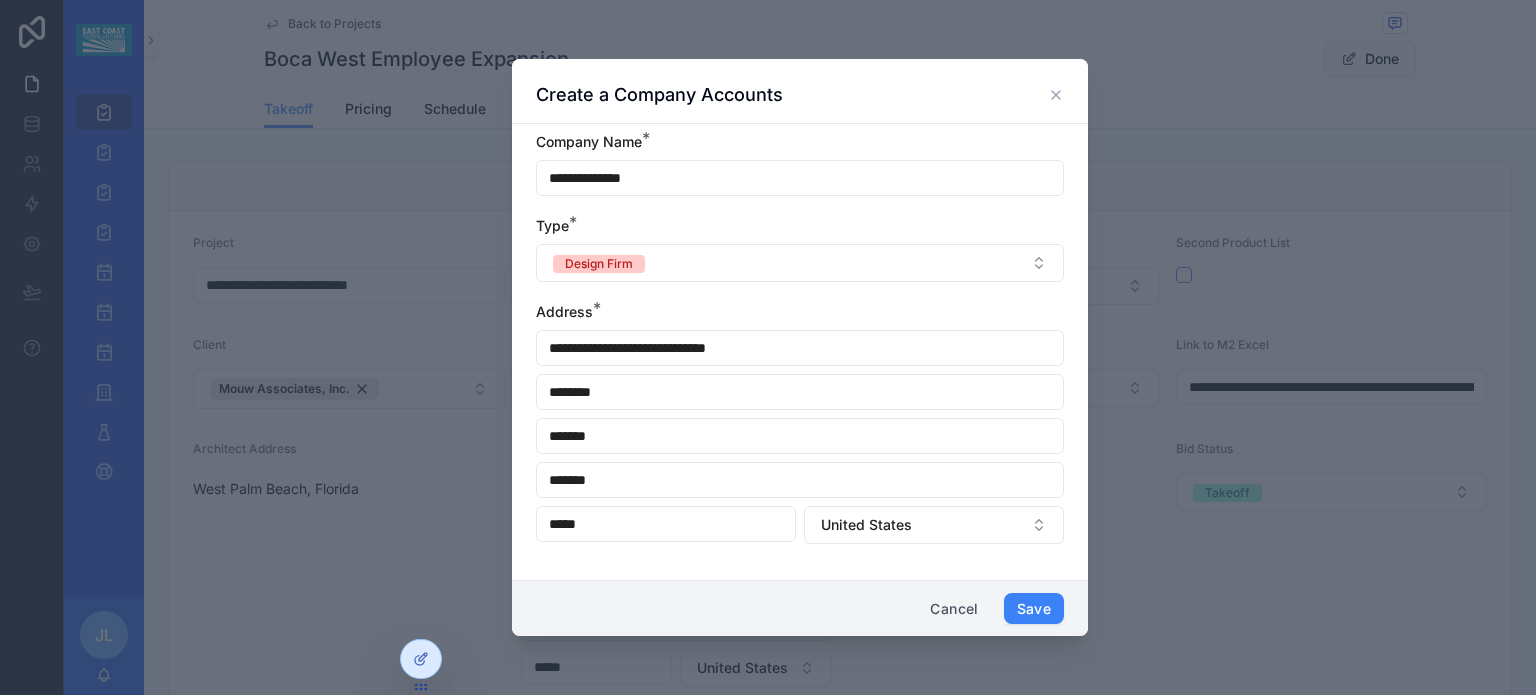 drag, startPoint x: 565, startPoint y: 395, endPoint x: 496, endPoint y: 395, distance: 69 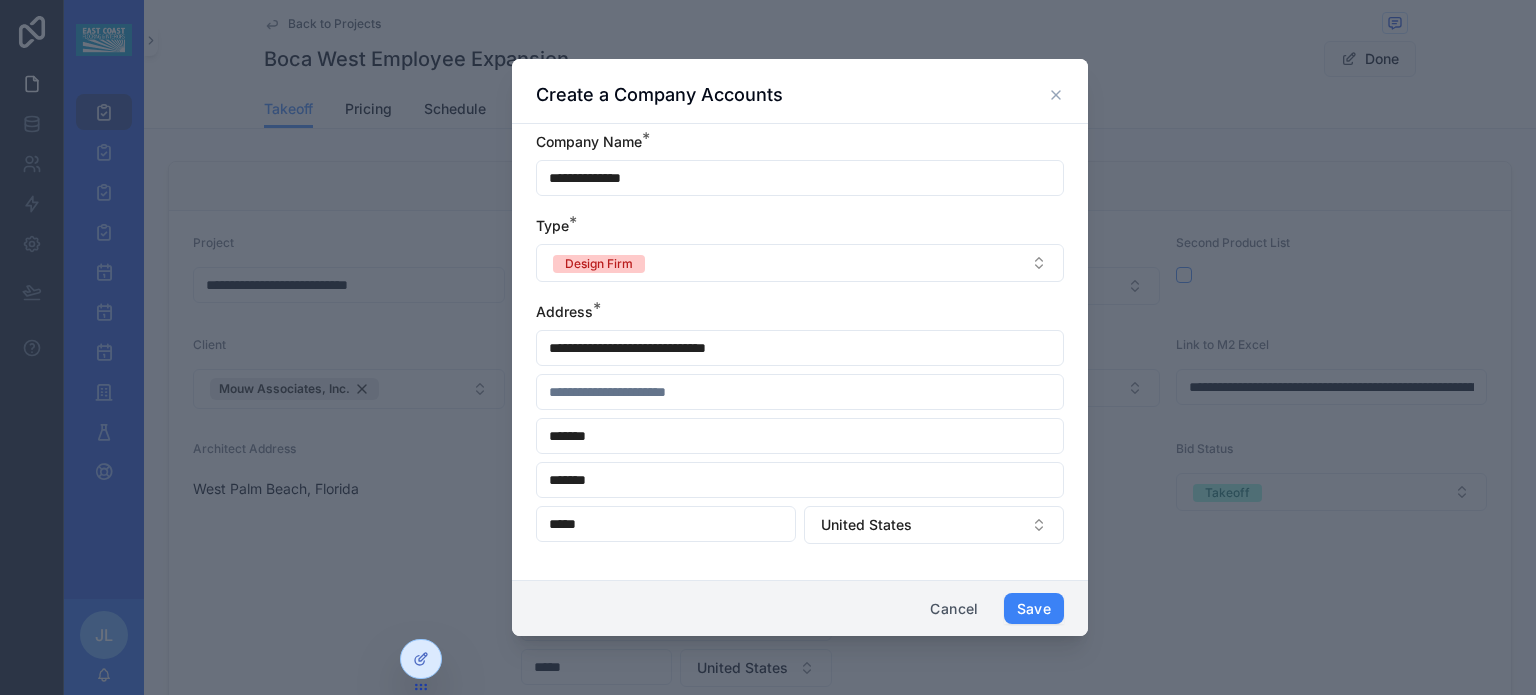 paste on "********" 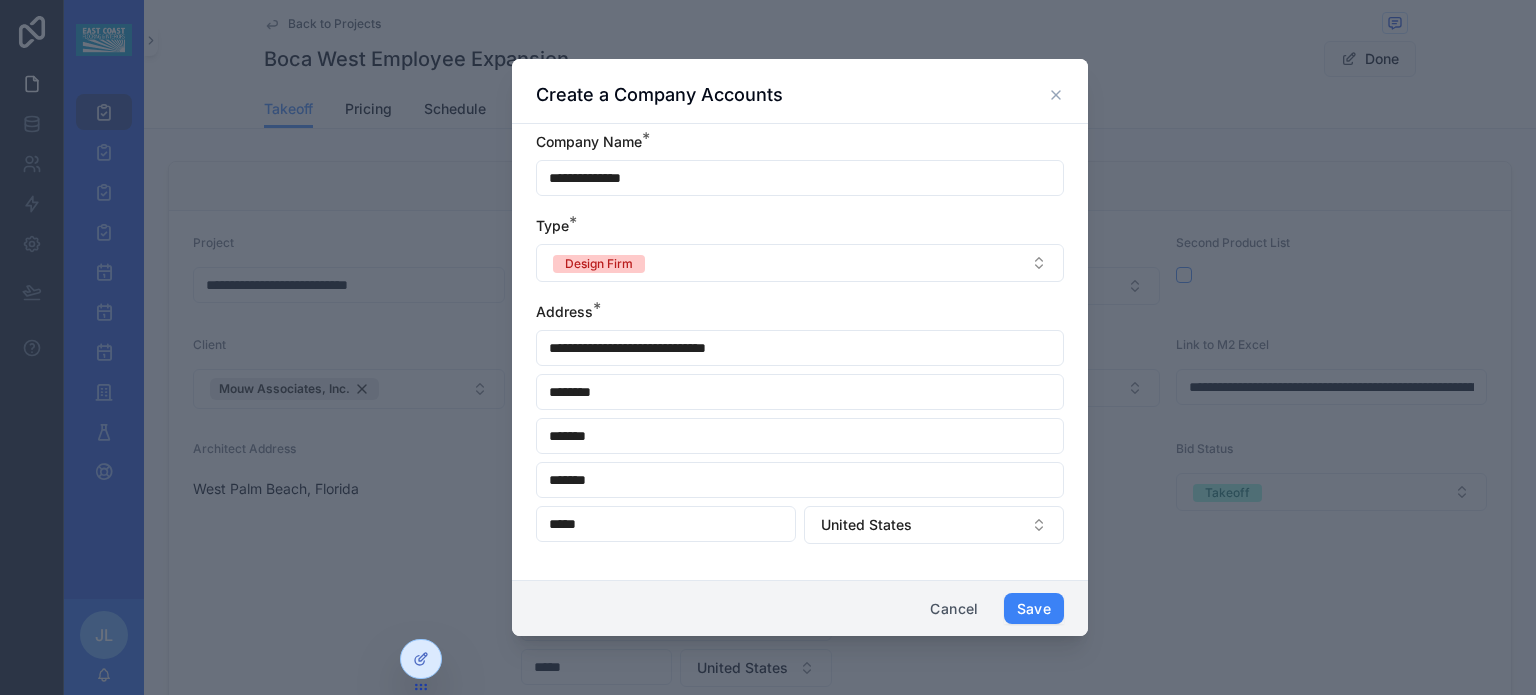 click on "*******" at bounding box center [800, 480] 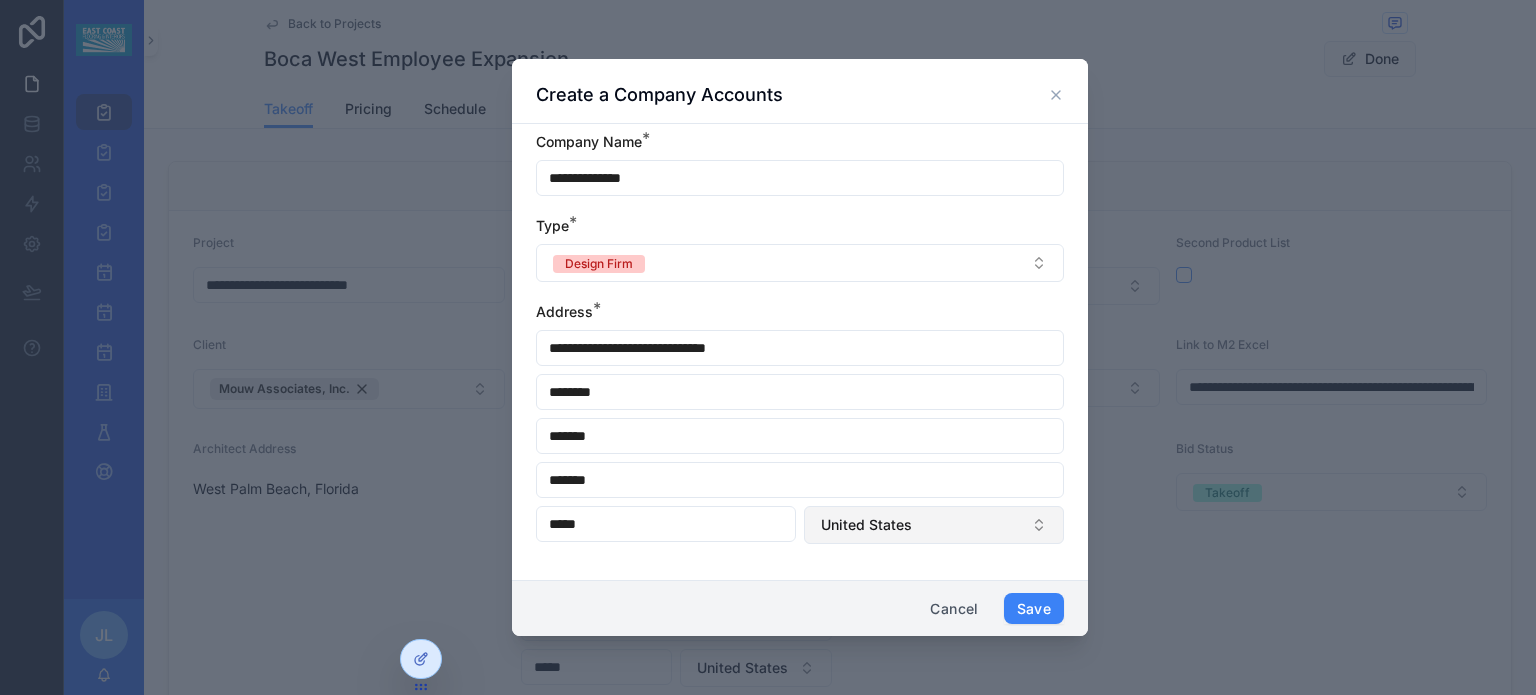 click on "United States" at bounding box center (934, 525) 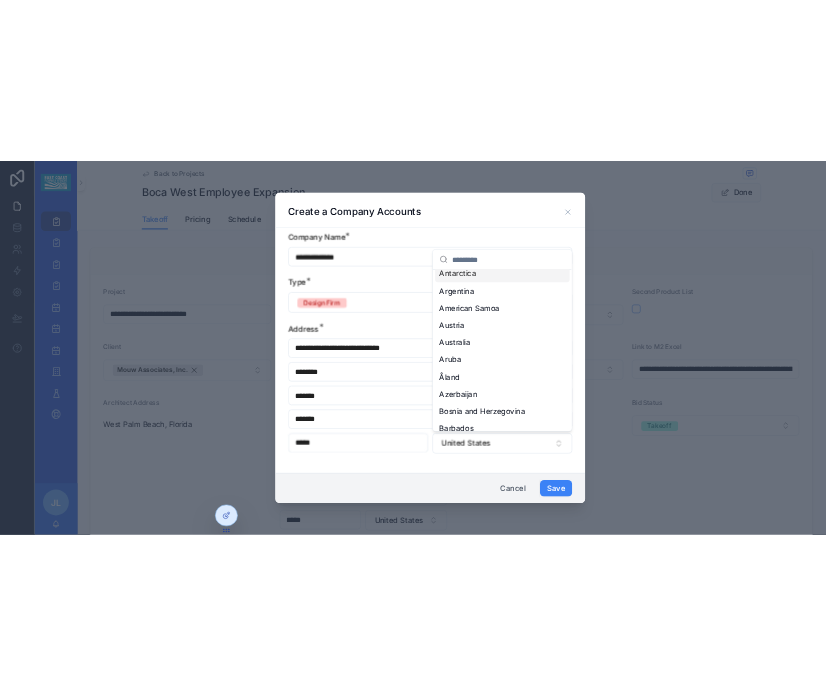 scroll, scrollTop: 0, scrollLeft: 0, axis: both 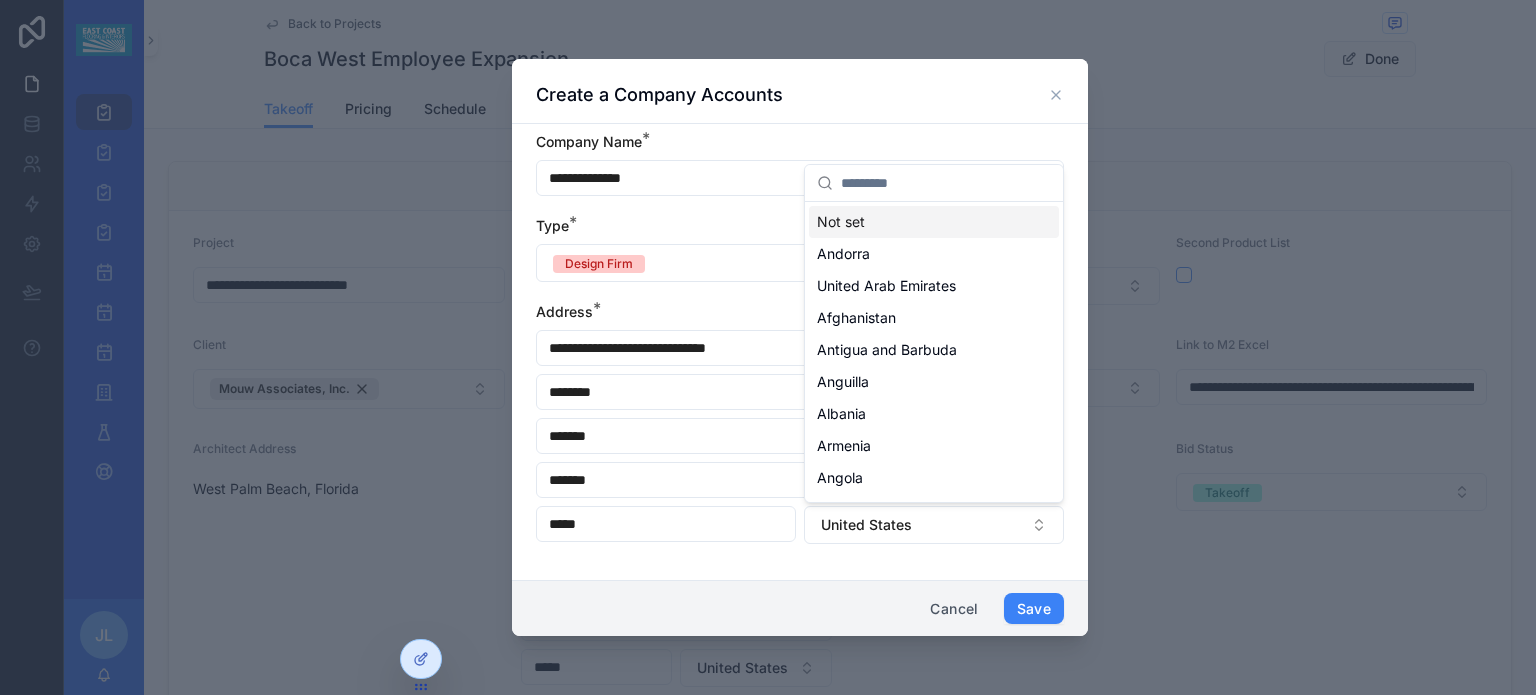 click on "Not set" at bounding box center [934, 222] 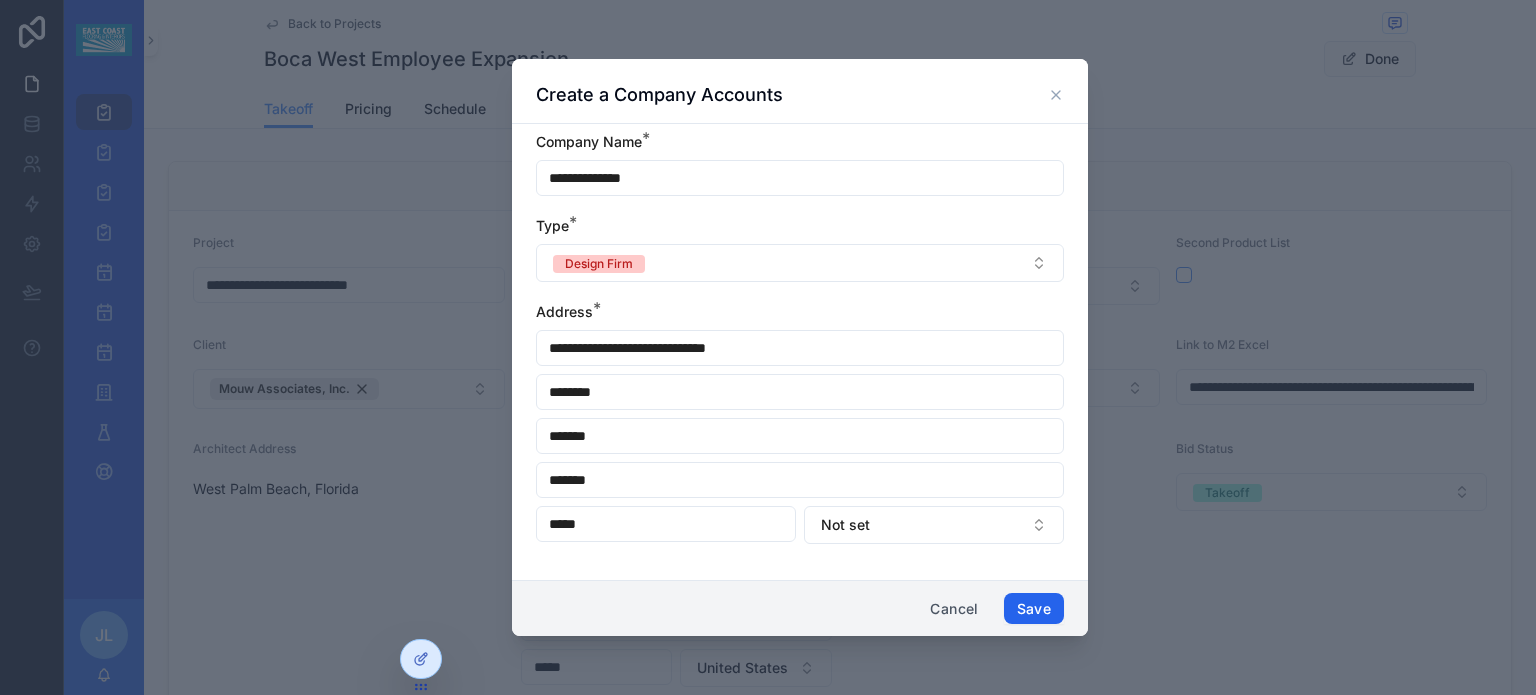 click on "Save" at bounding box center [1034, 609] 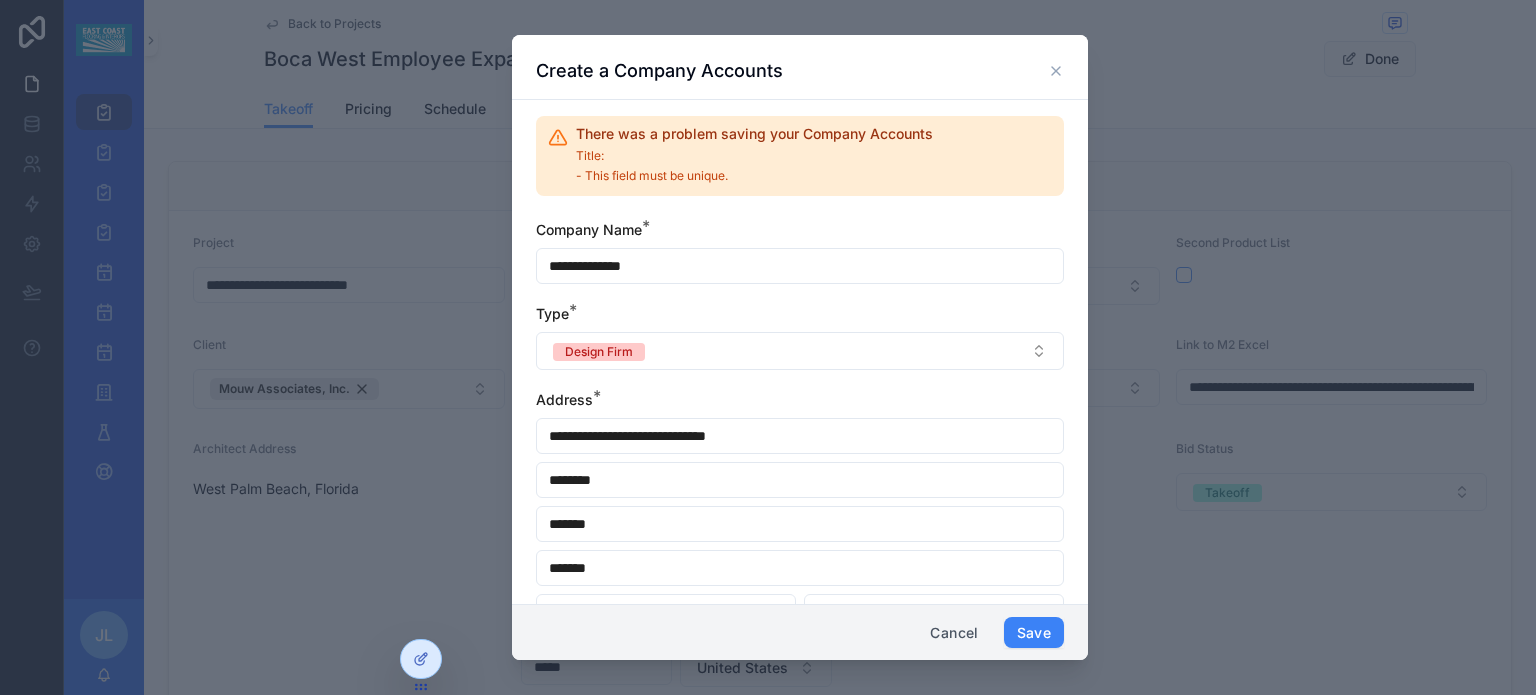 click on "**********" at bounding box center [800, 266] 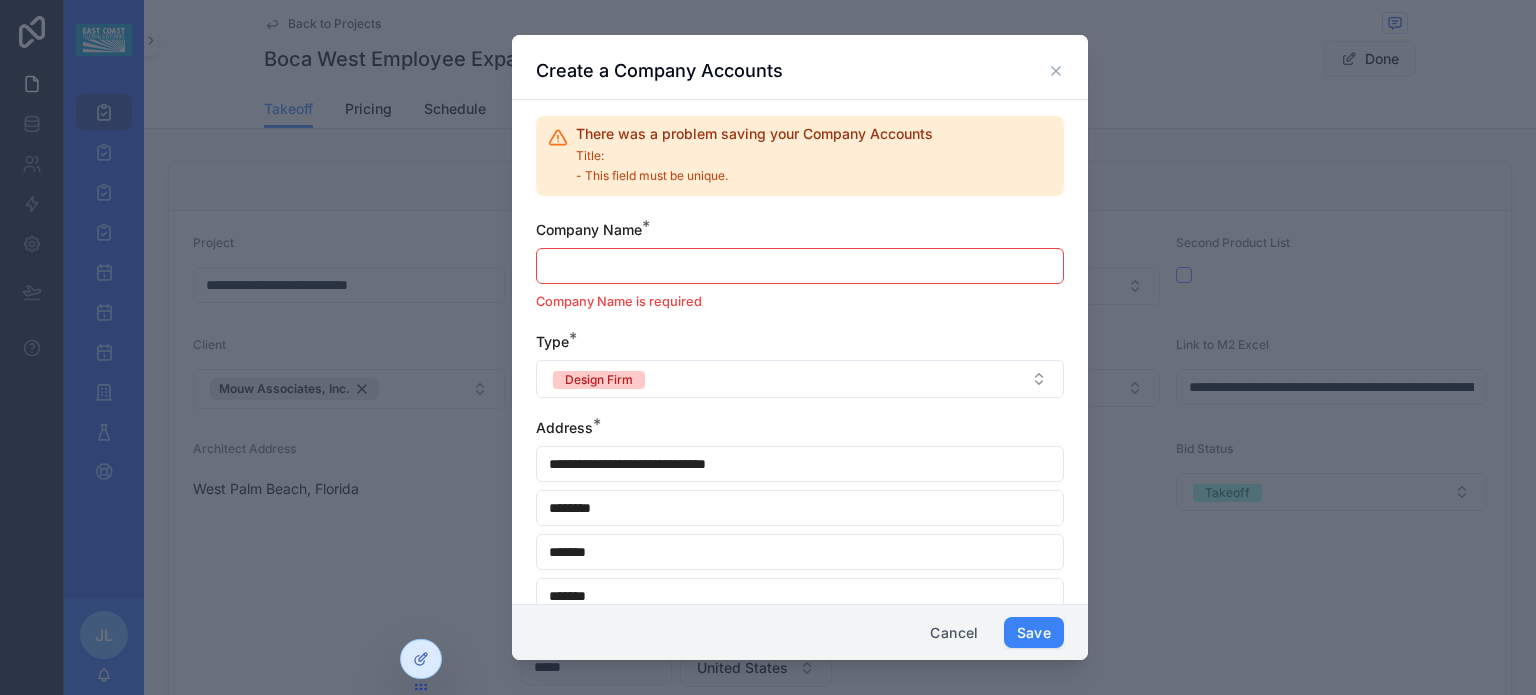 click at bounding box center [800, 266] 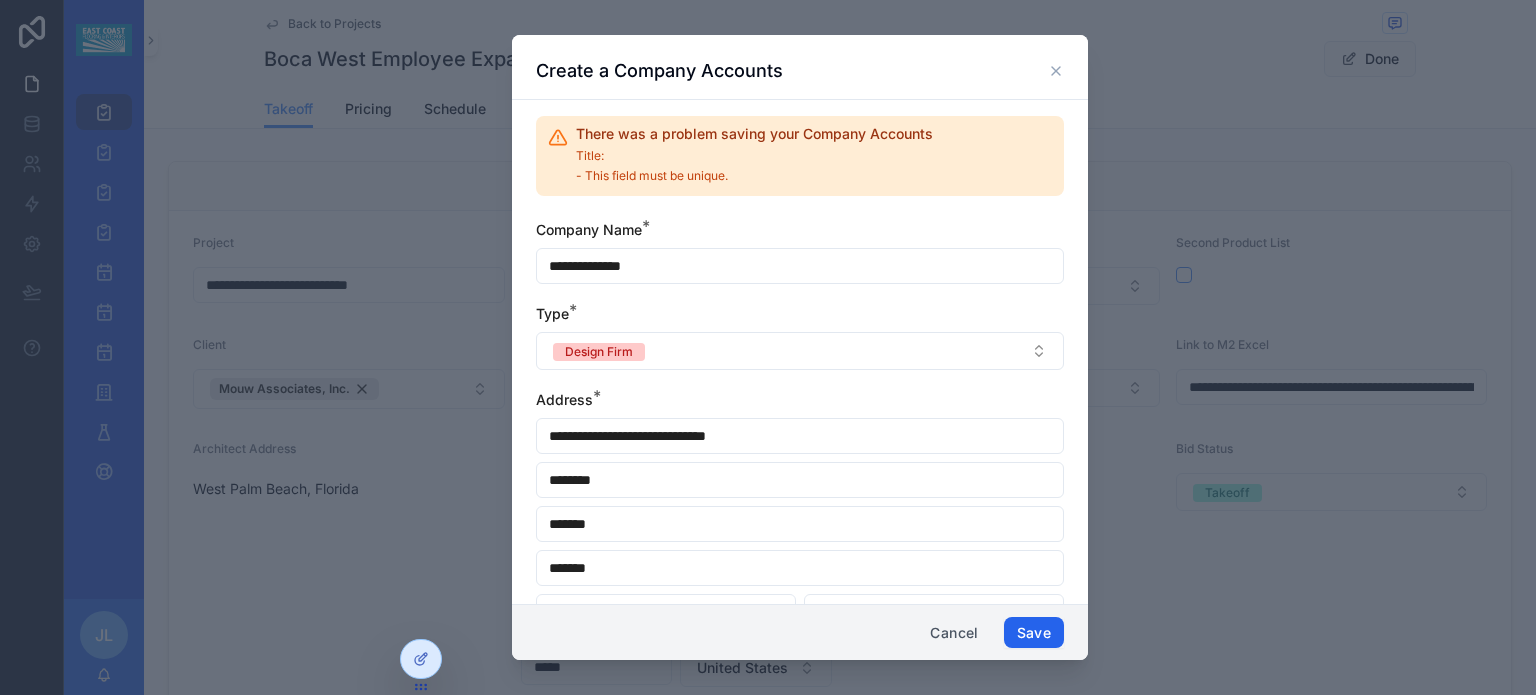 click on "Save" at bounding box center (1034, 633) 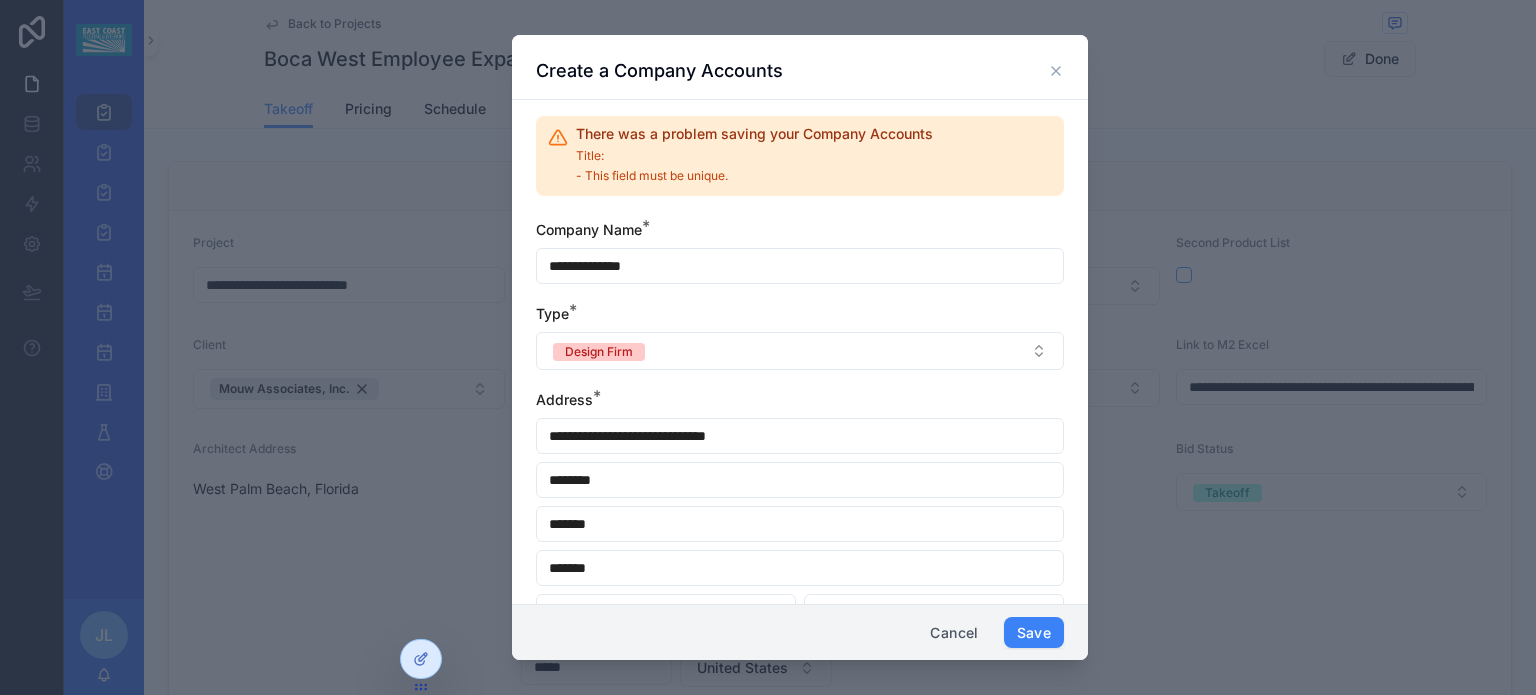 click on "Cancel" at bounding box center (954, 633) 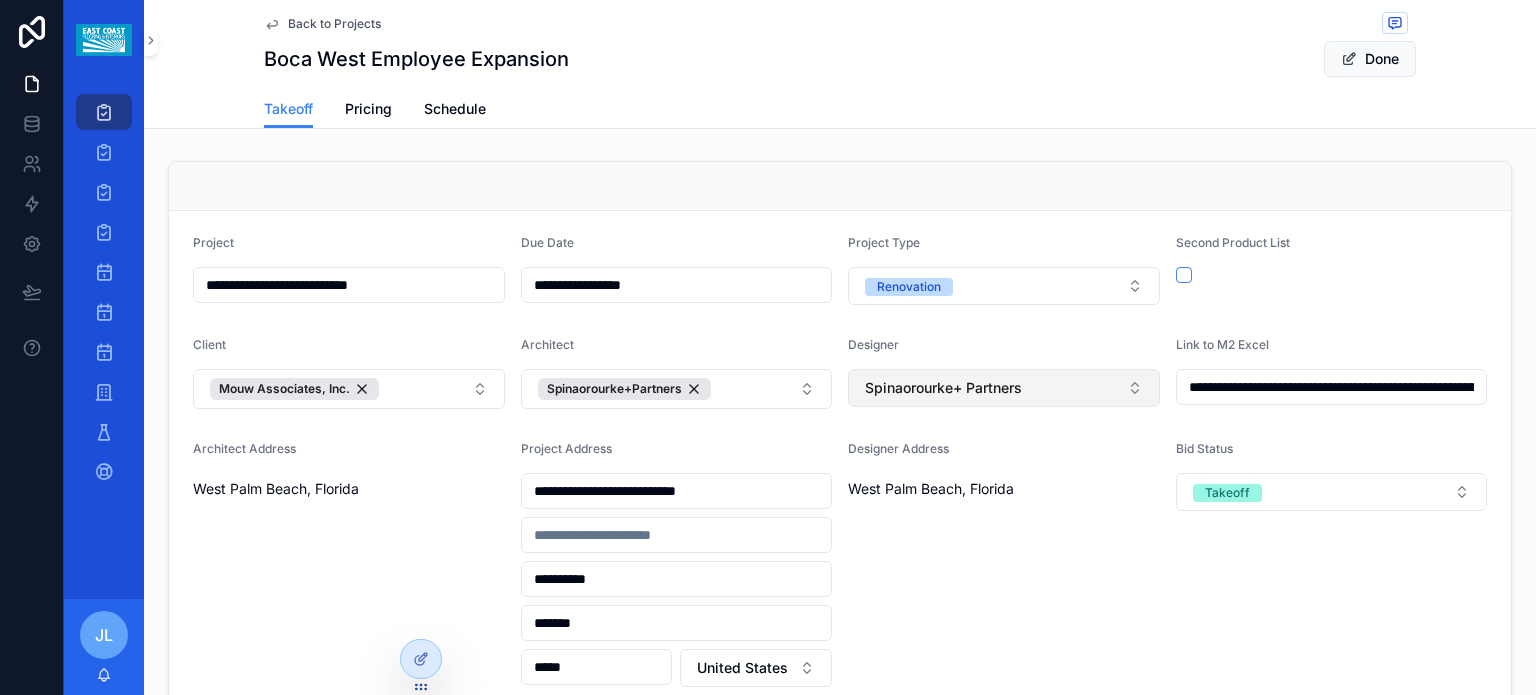click on "Spinaorourke+ Partners" at bounding box center [1004, 388] 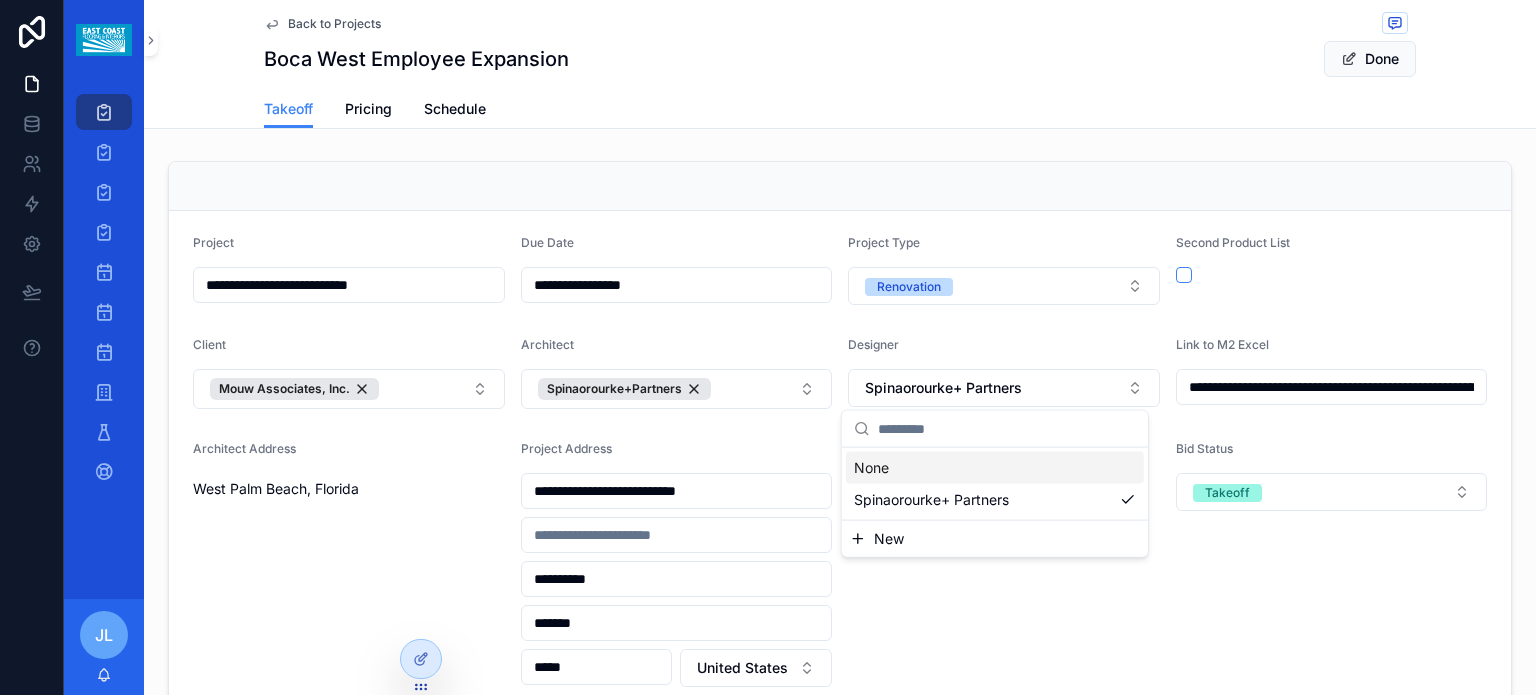 click at bounding box center [1007, 429] 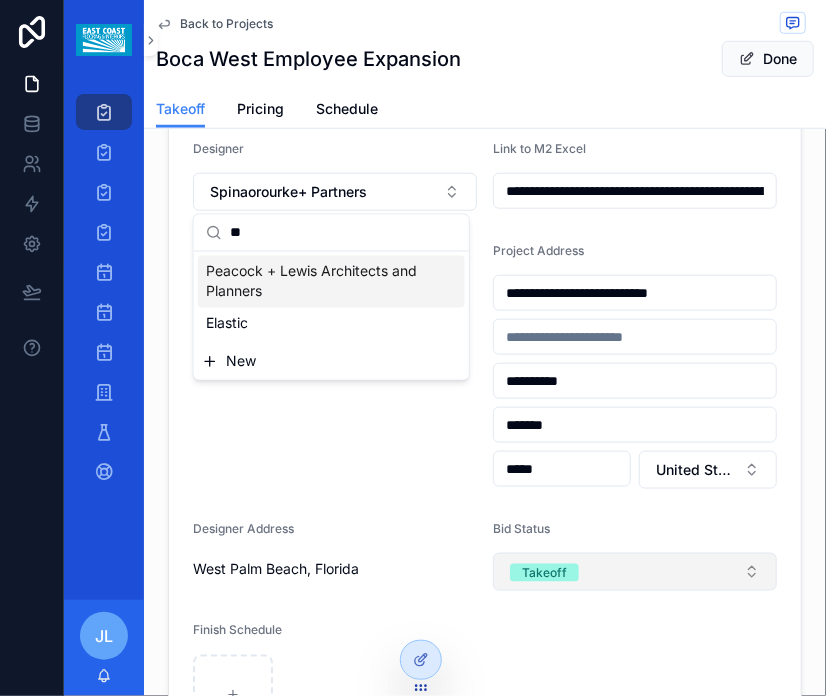 scroll, scrollTop: 300, scrollLeft: 0, axis: vertical 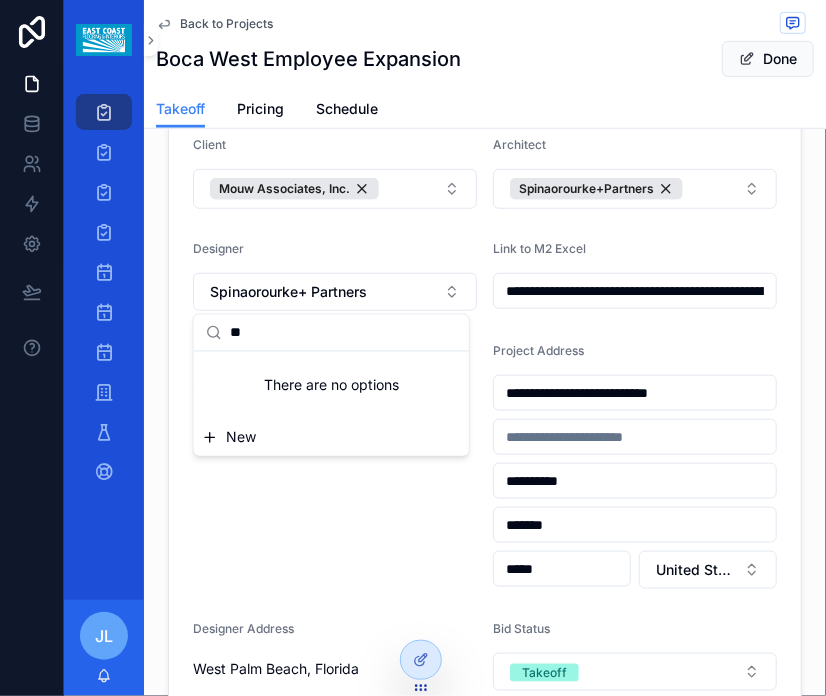type on "*" 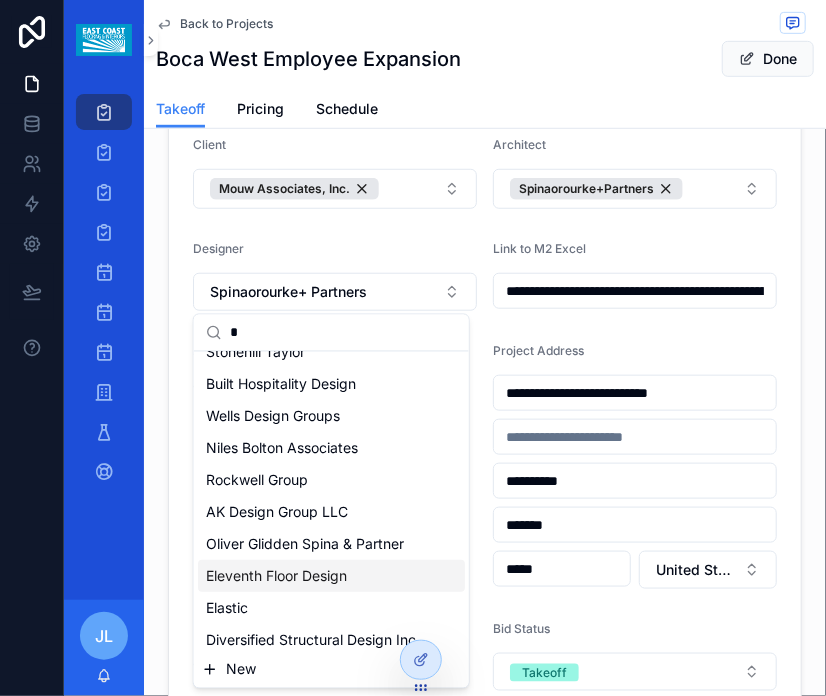 scroll, scrollTop: 364, scrollLeft: 0, axis: vertical 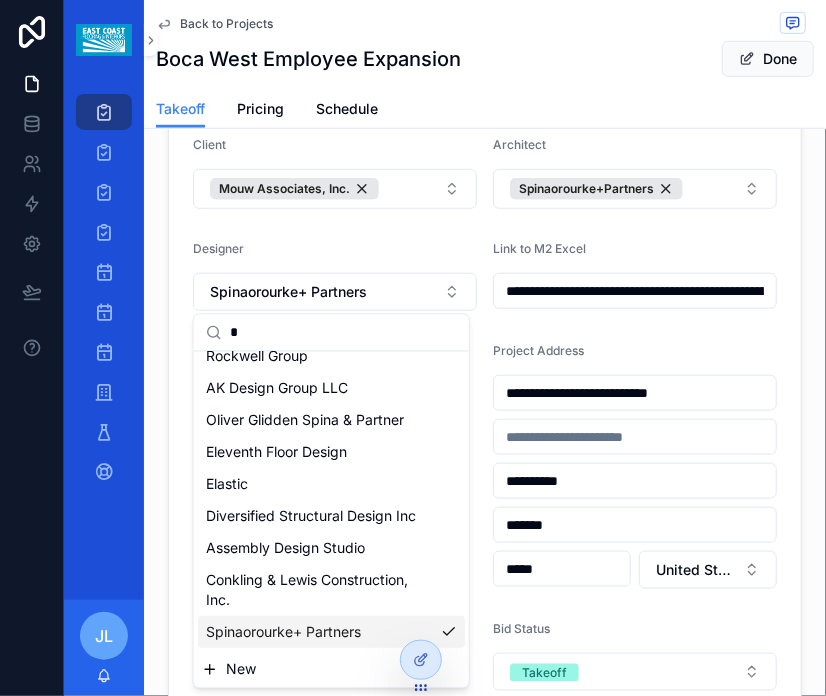 type on "*" 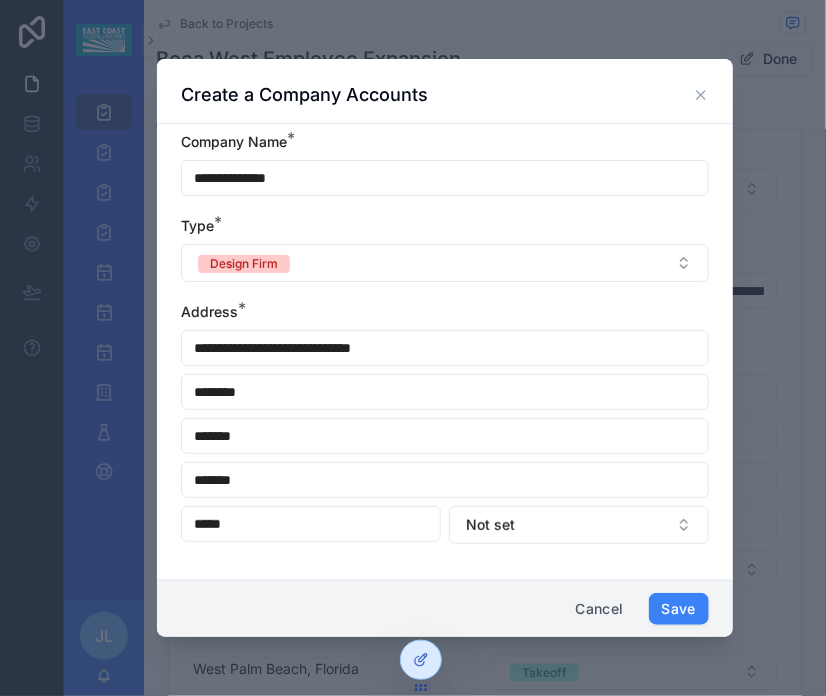 click on "**********" at bounding box center [445, 178] 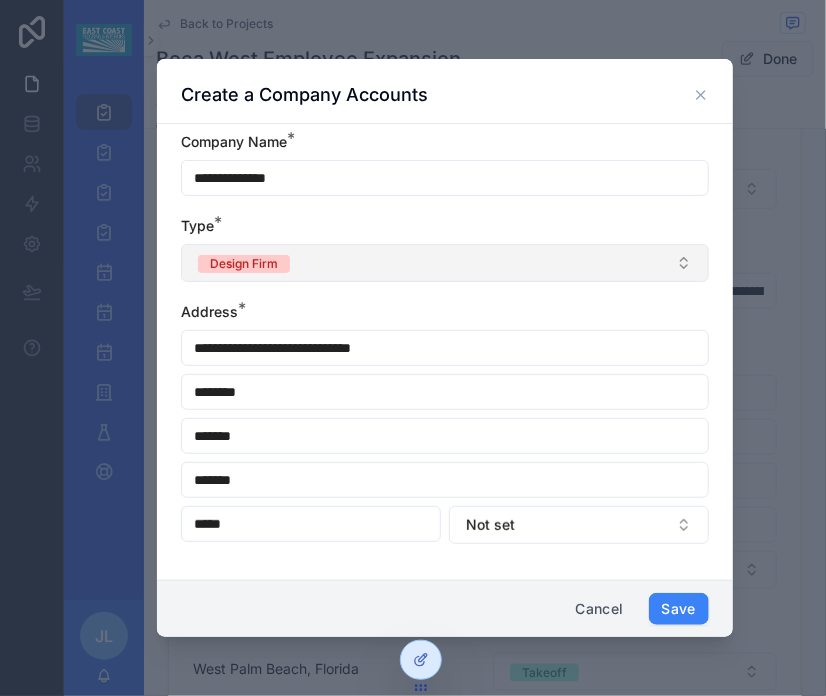 click on "Design Firm" at bounding box center [244, 264] 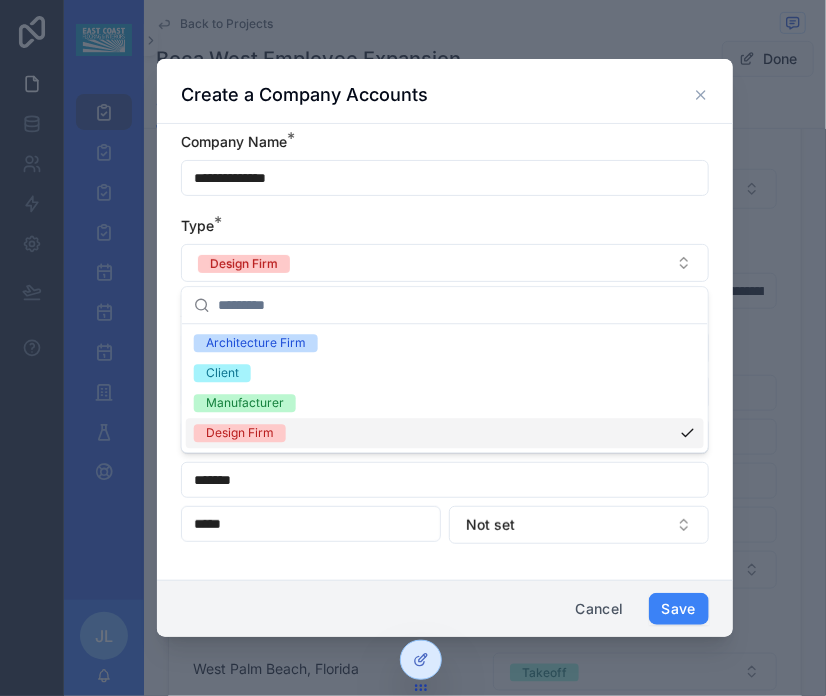 click on "Design Firm" at bounding box center [240, 433] 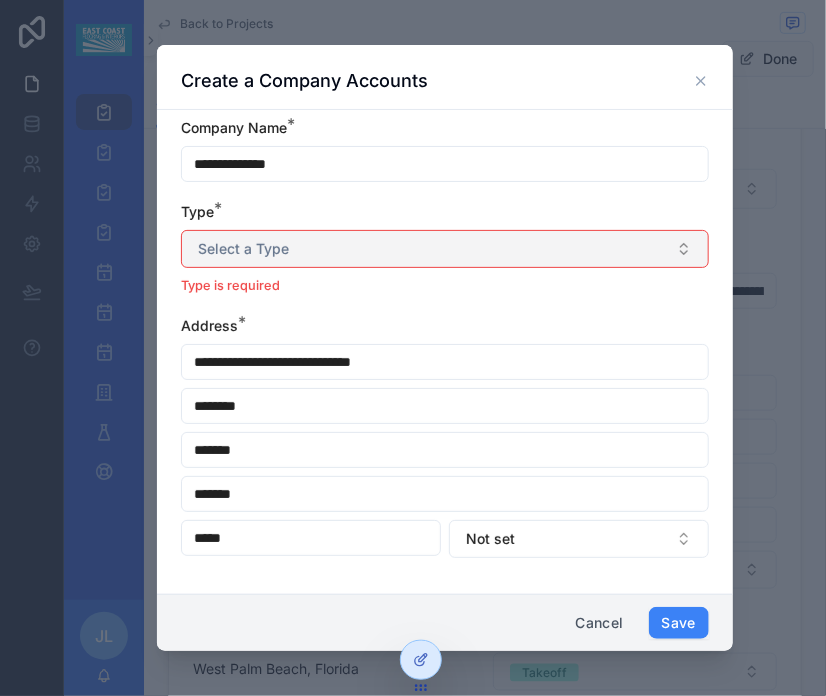 click on "Select a Type" at bounding box center [445, 249] 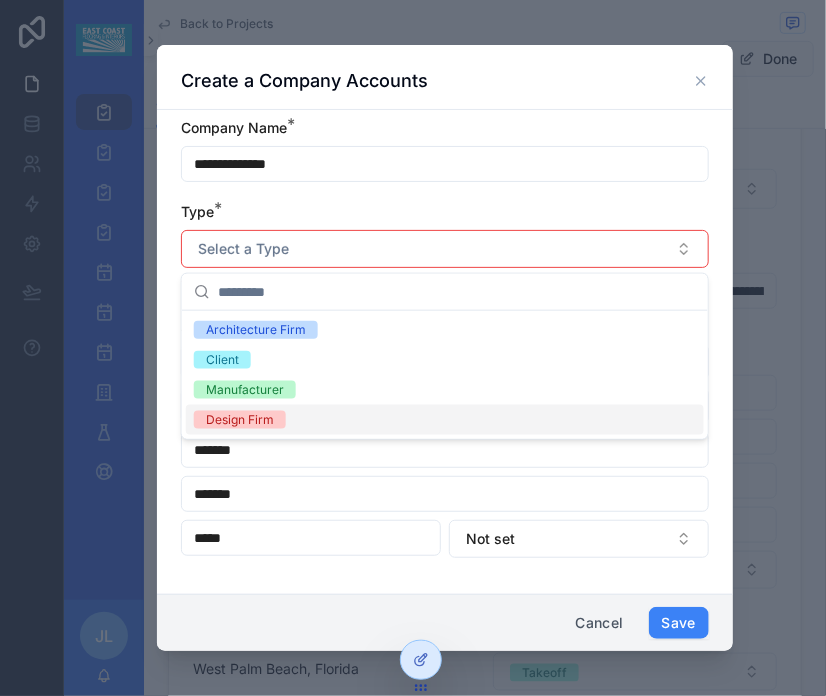 click on "Design Firm" at bounding box center [240, 420] 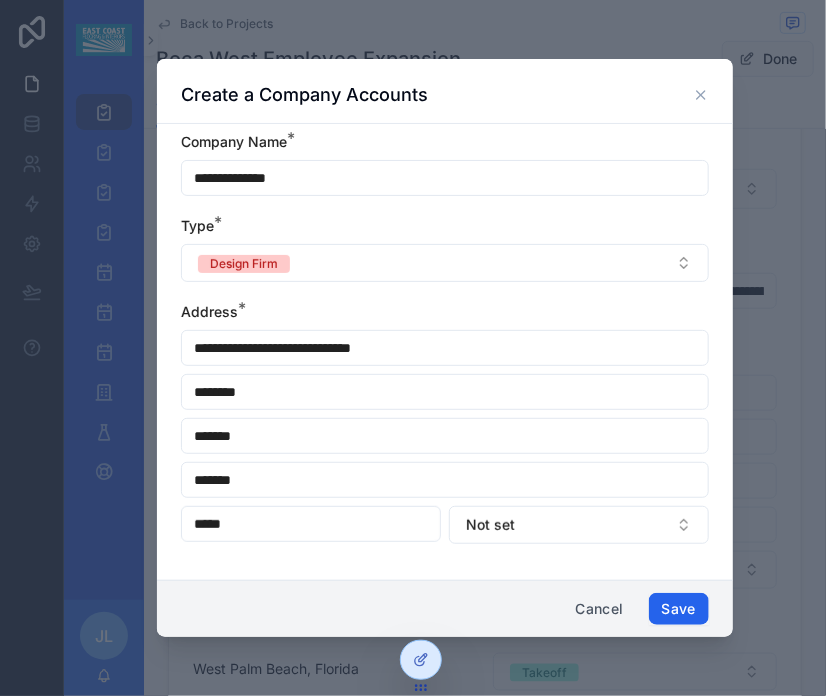 click on "Save" at bounding box center (679, 609) 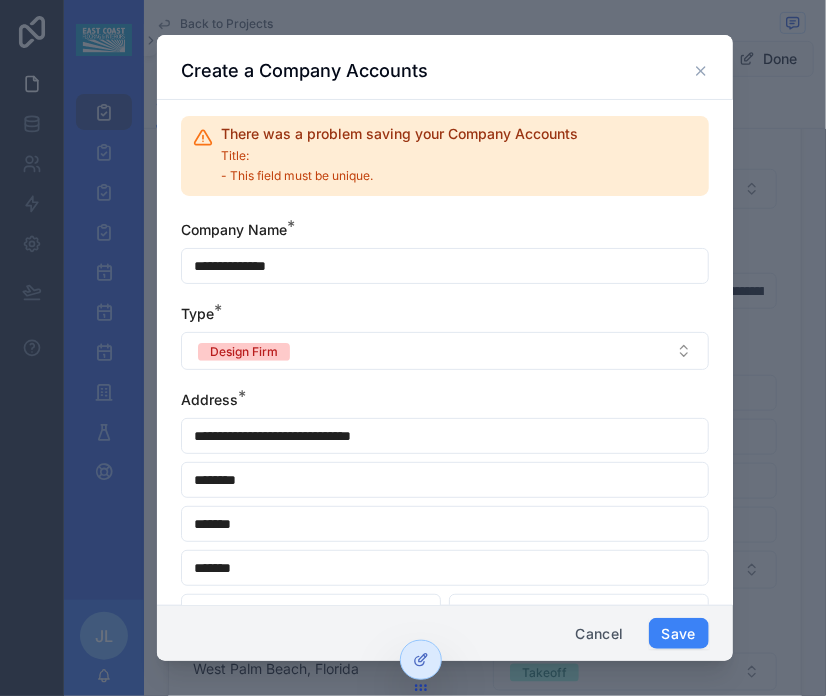 drag, startPoint x: 320, startPoint y: 278, endPoint x: 120, endPoint y: 259, distance: 200.90047 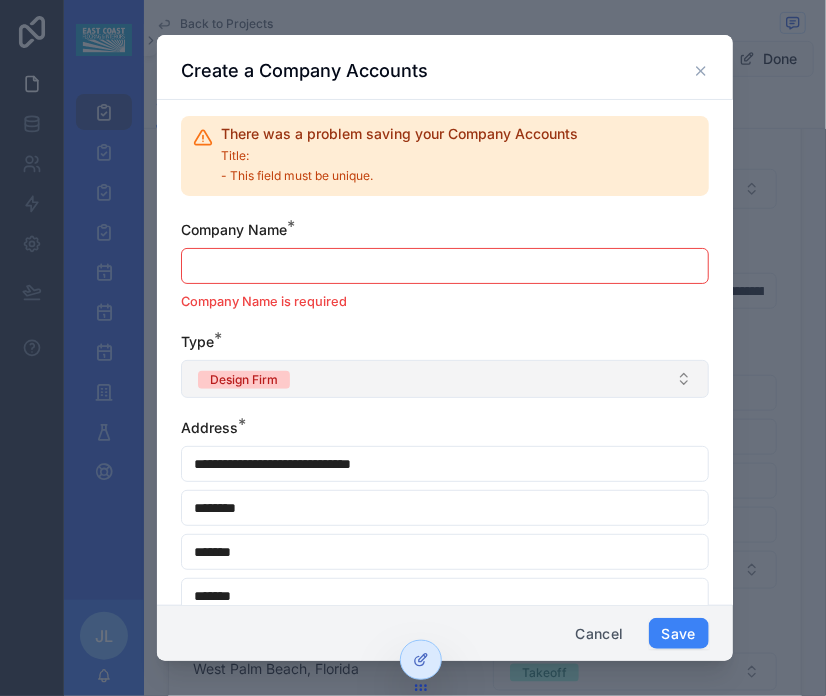 type 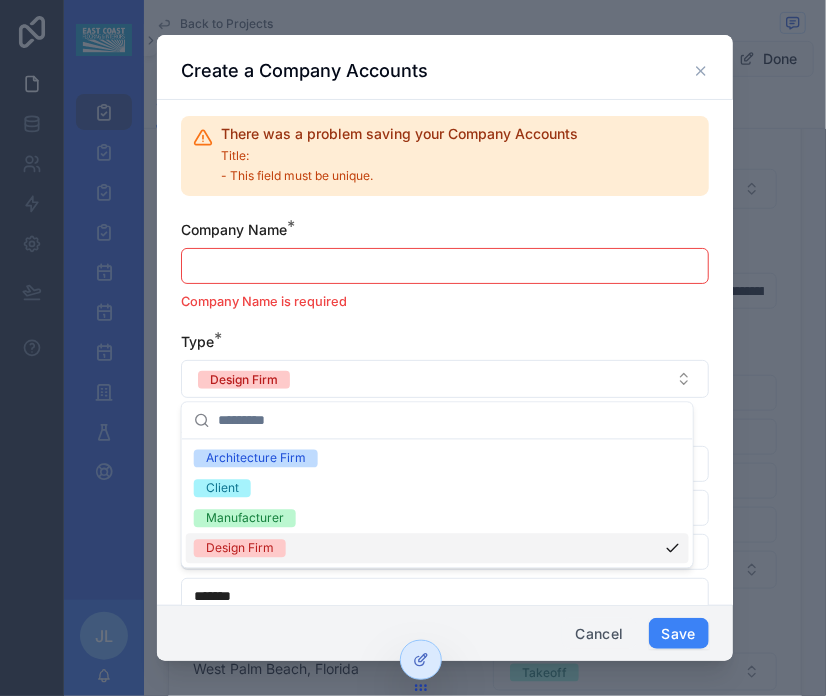 click on "Cancel" at bounding box center (599, 634) 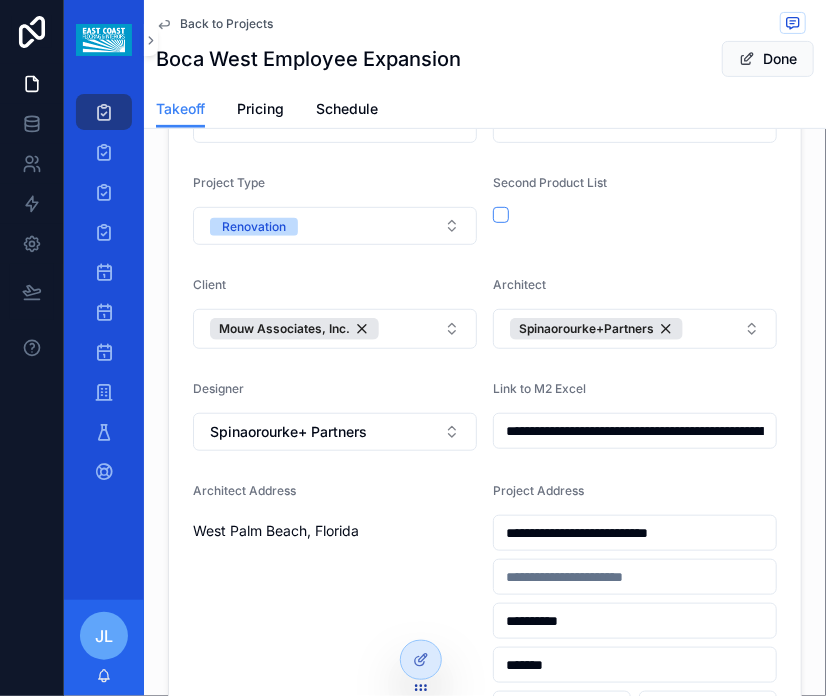 scroll, scrollTop: 0, scrollLeft: 0, axis: both 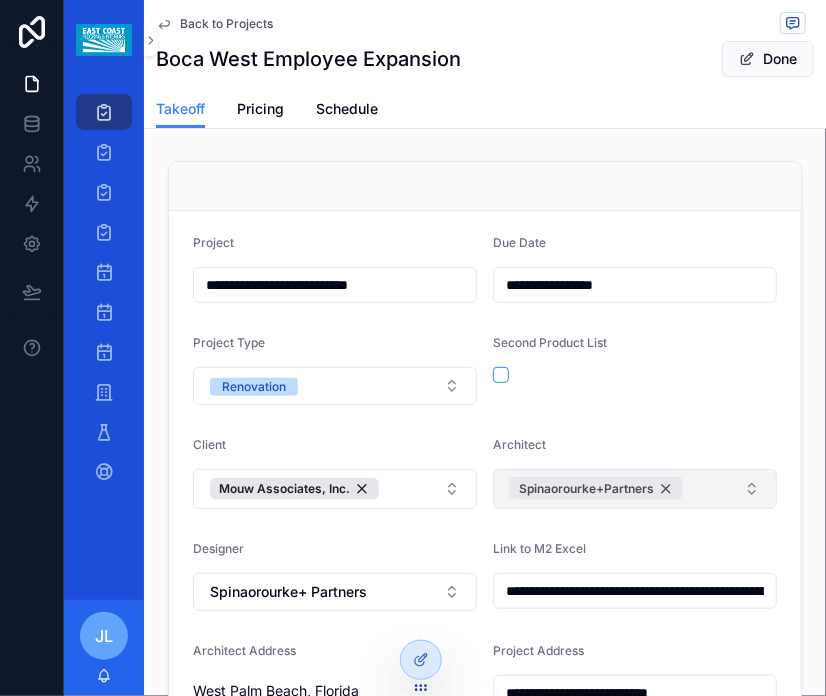 click on "Spinaorourke+Partners" at bounding box center (596, 489) 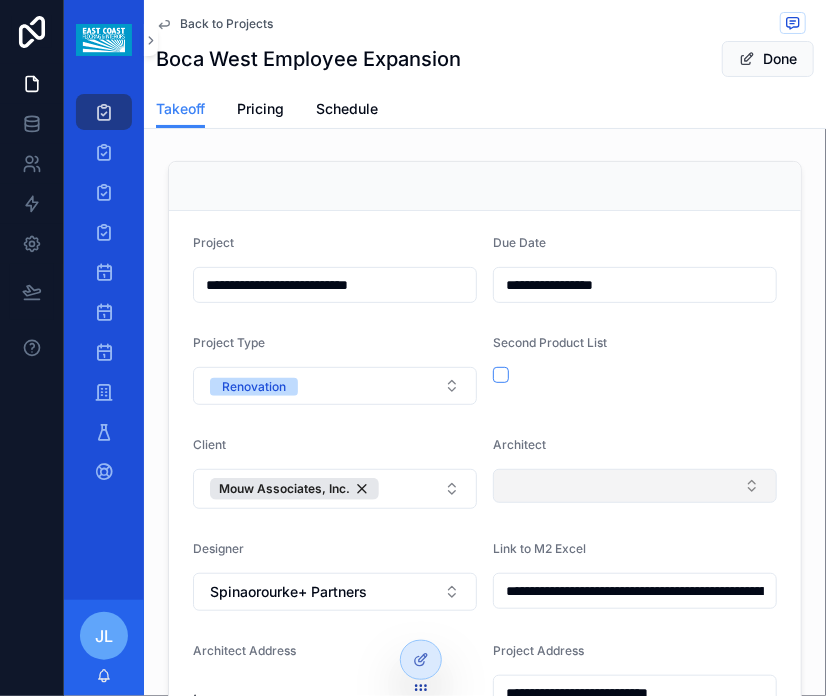 click at bounding box center (635, 486) 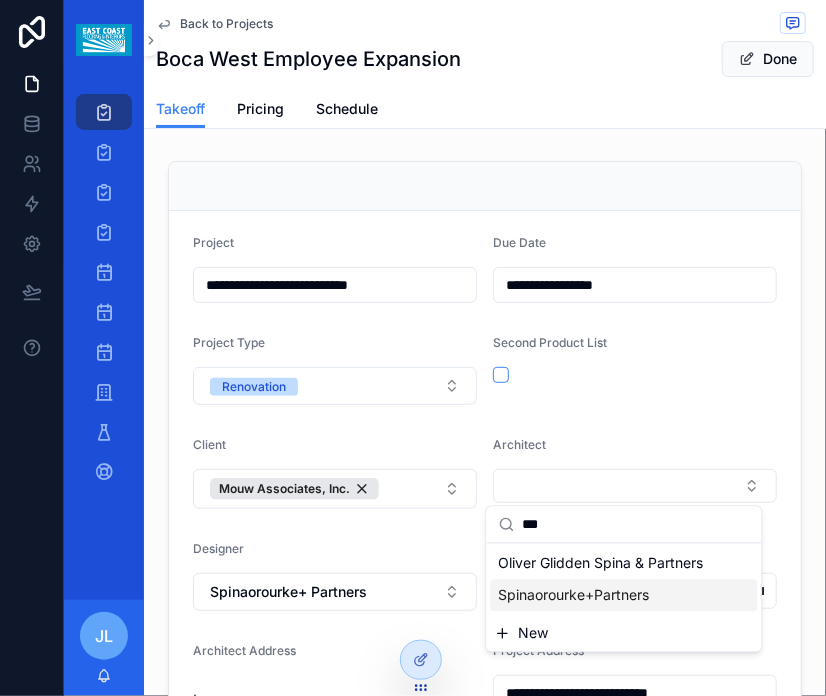 type on "***" 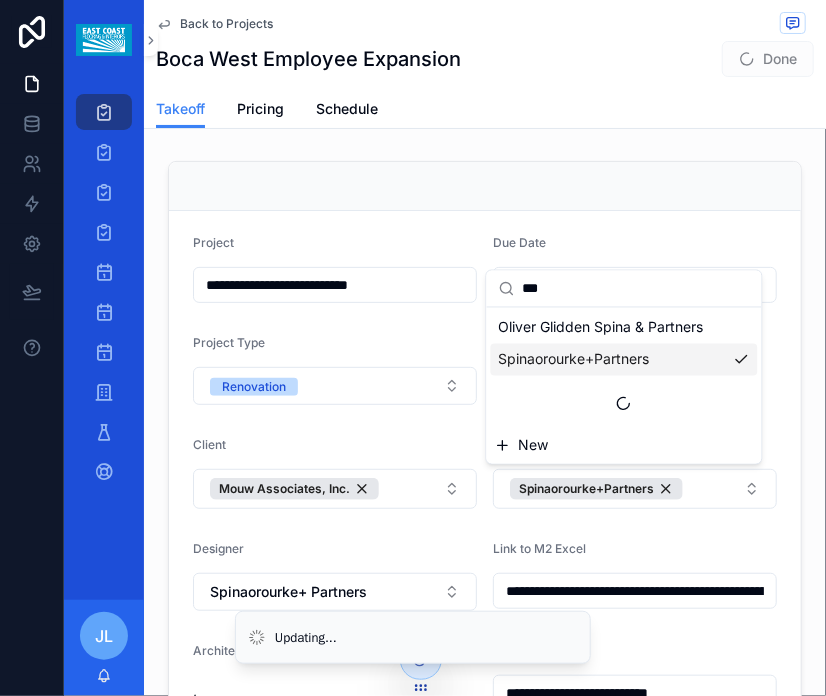 click on "**********" at bounding box center (445, 348) 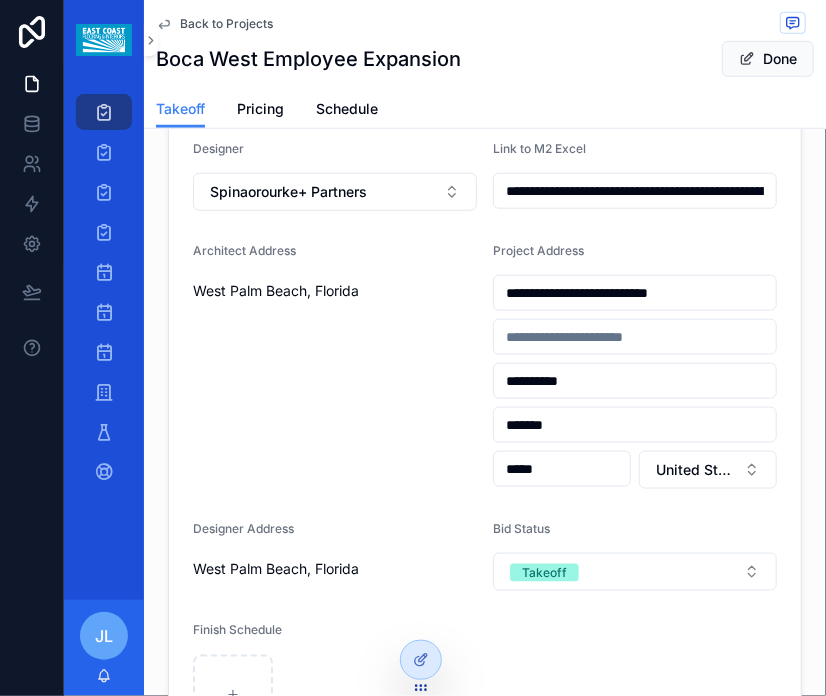 scroll, scrollTop: 300, scrollLeft: 0, axis: vertical 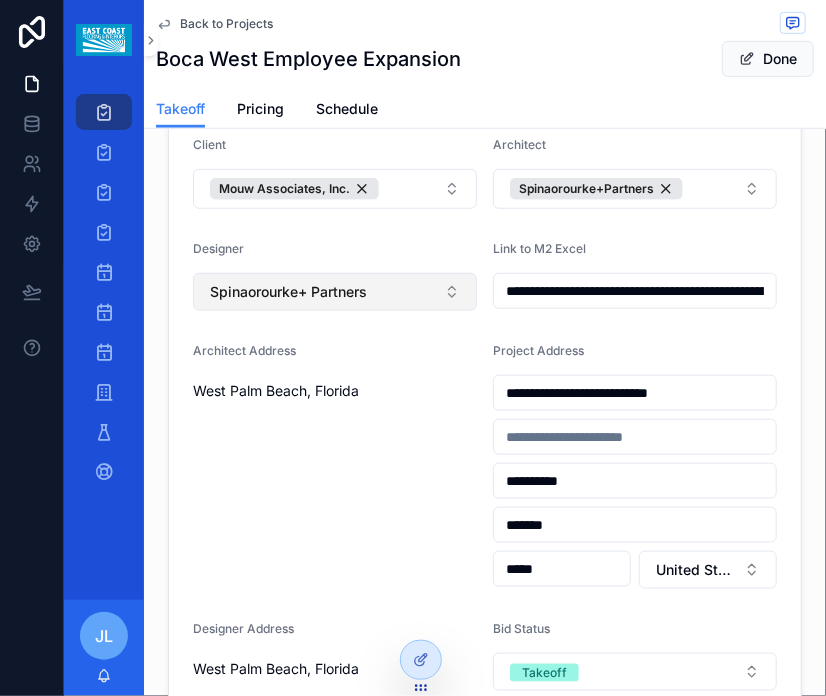 click on "Spinaorourke+ Partners" at bounding box center [335, 292] 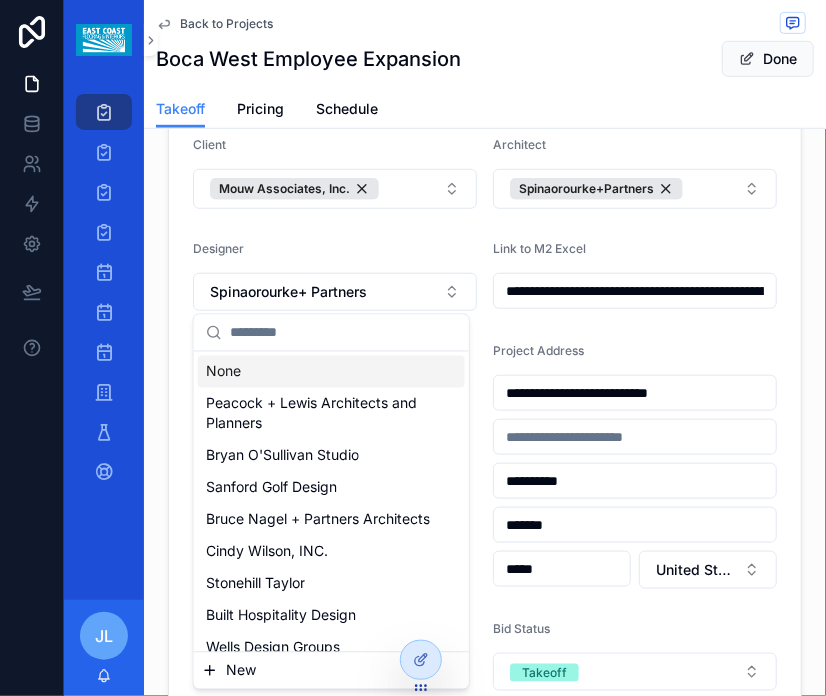 click on "None" at bounding box center (331, 372) 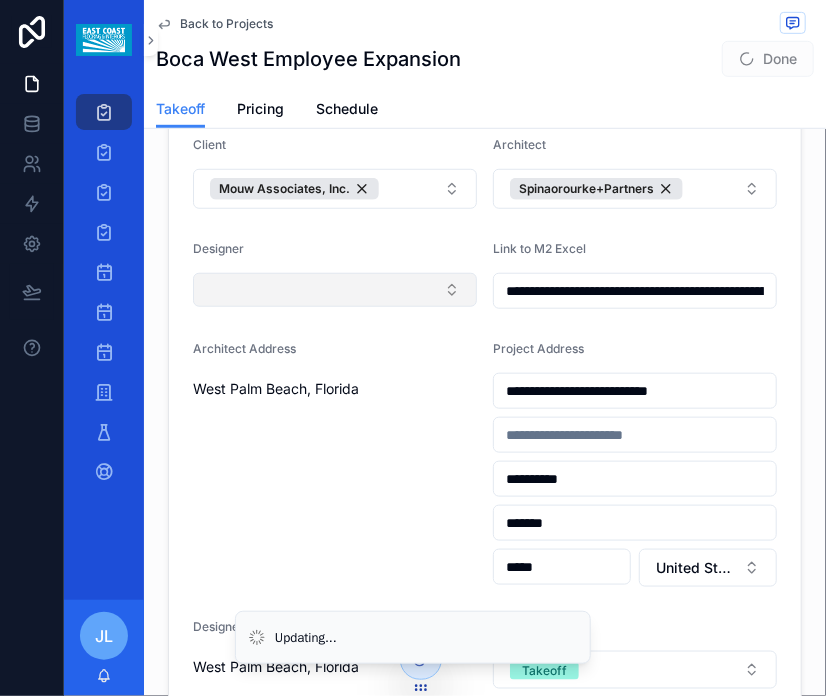 click at bounding box center [335, 290] 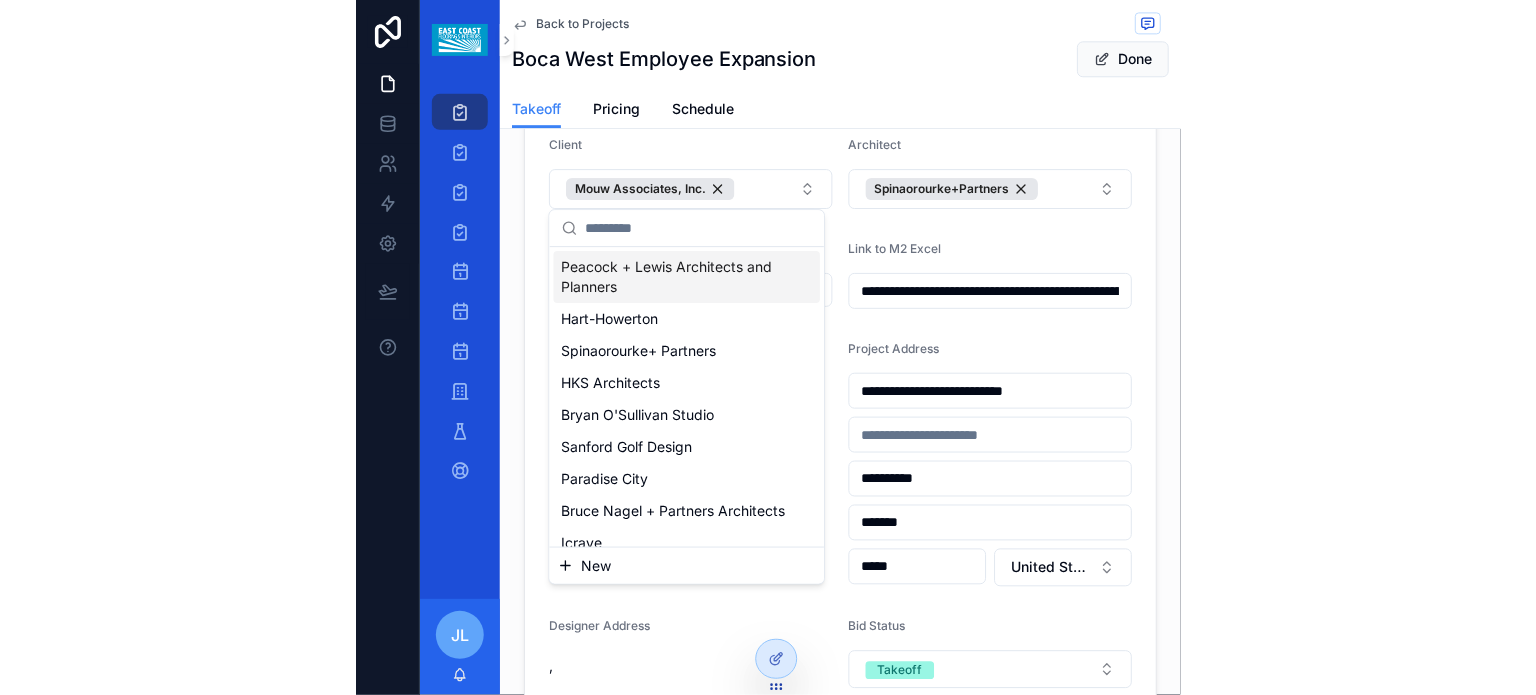 scroll, scrollTop: 400, scrollLeft: 0, axis: vertical 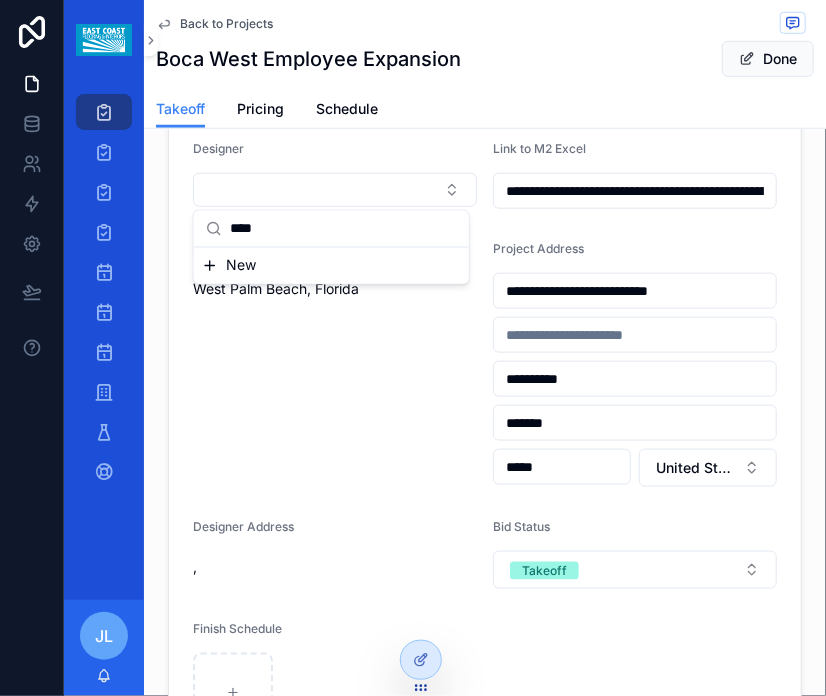 type on "****" 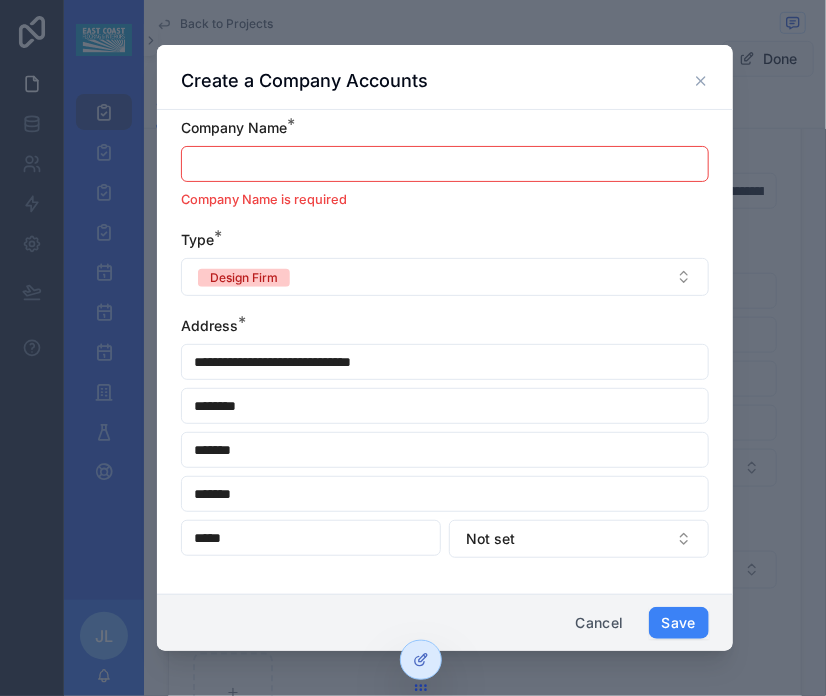 drag, startPoint x: 428, startPoint y: 367, endPoint x: 138, endPoint y: 399, distance: 291.76016 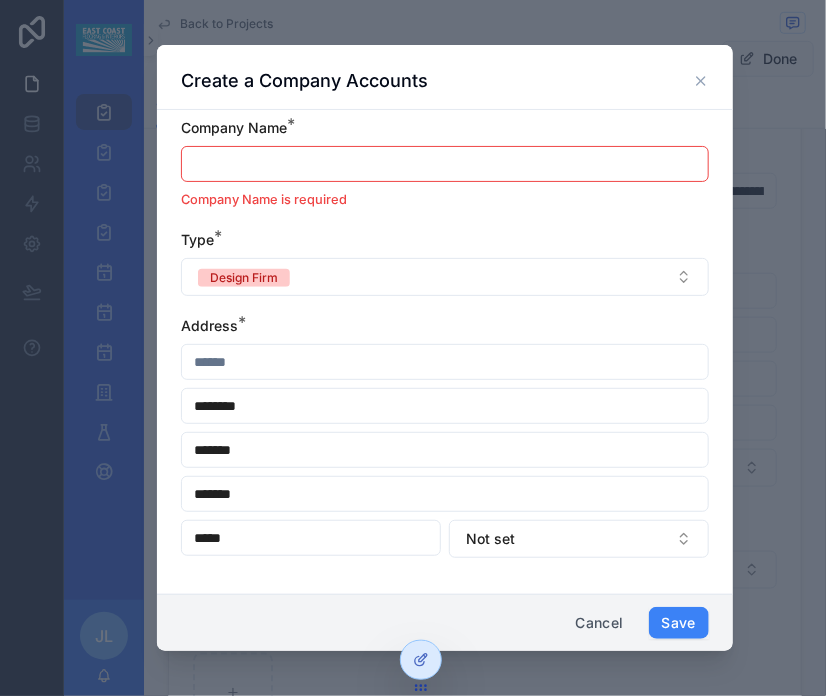 type 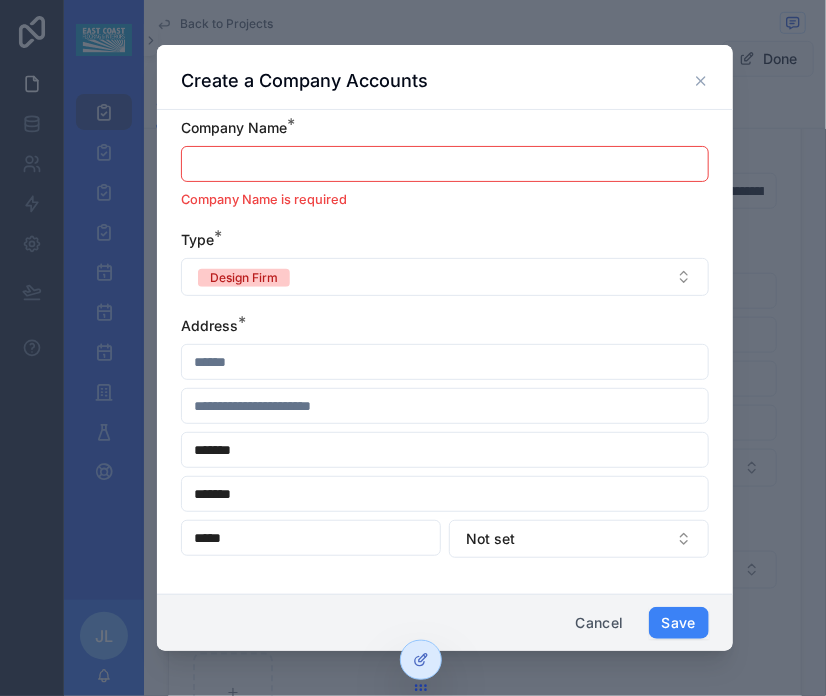 type 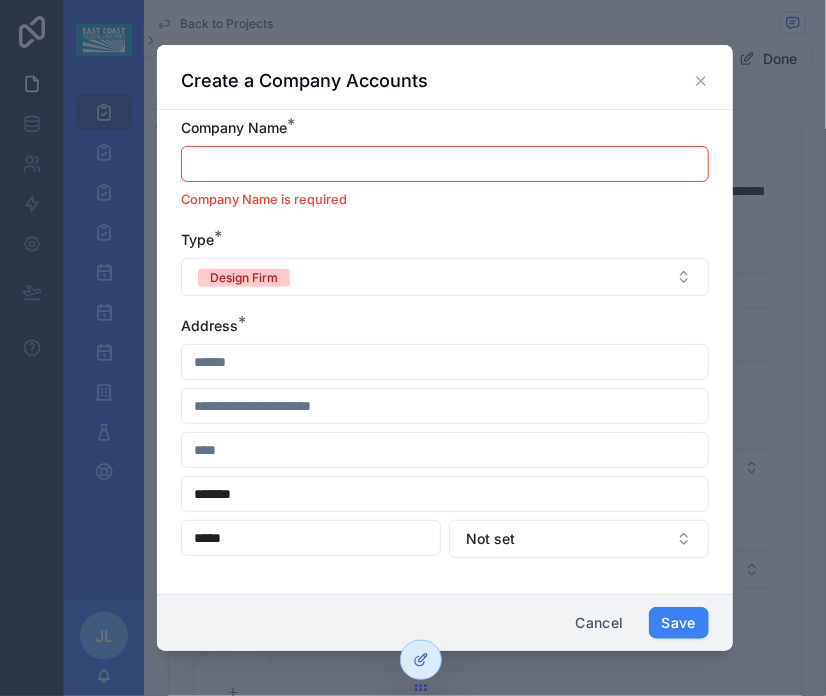 type 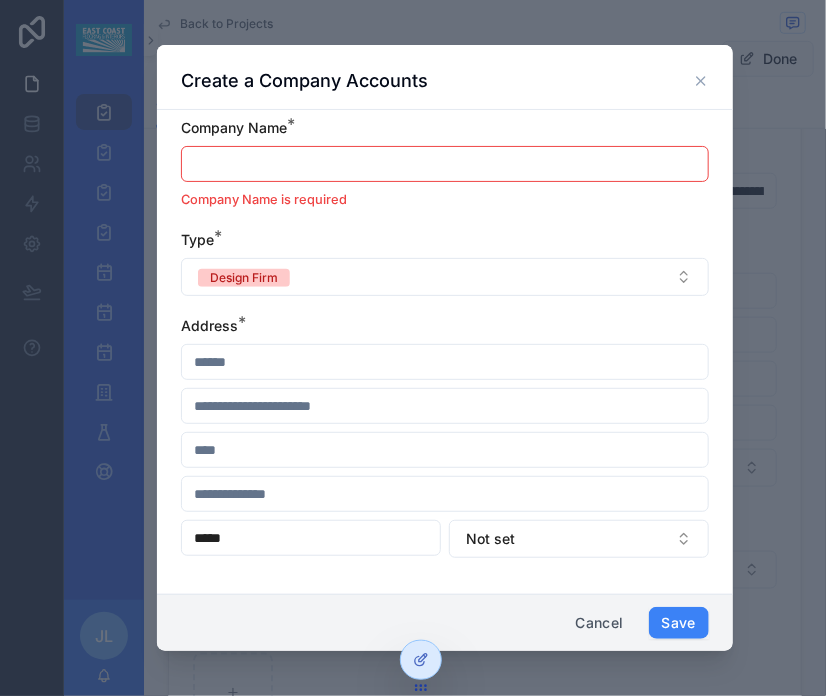 type 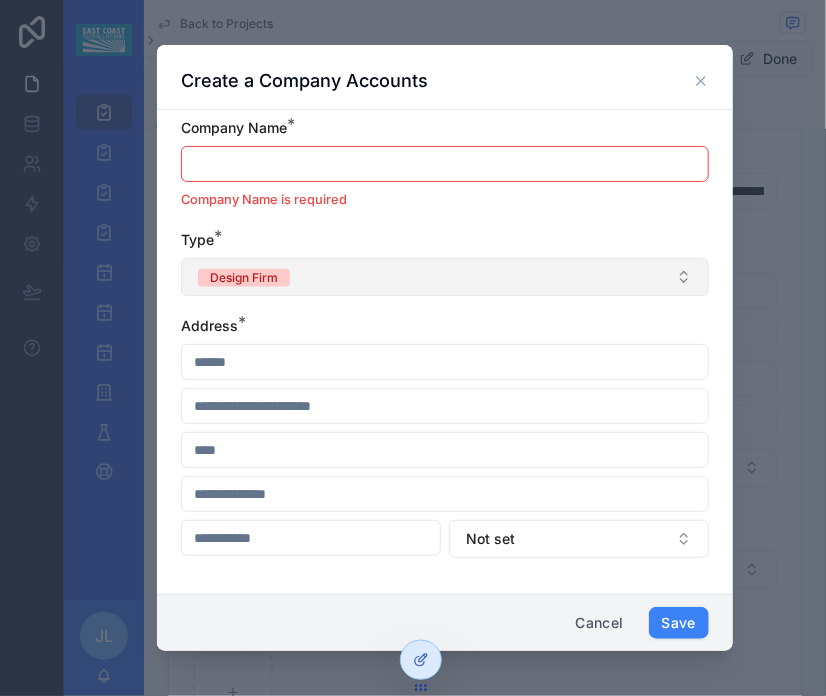 type 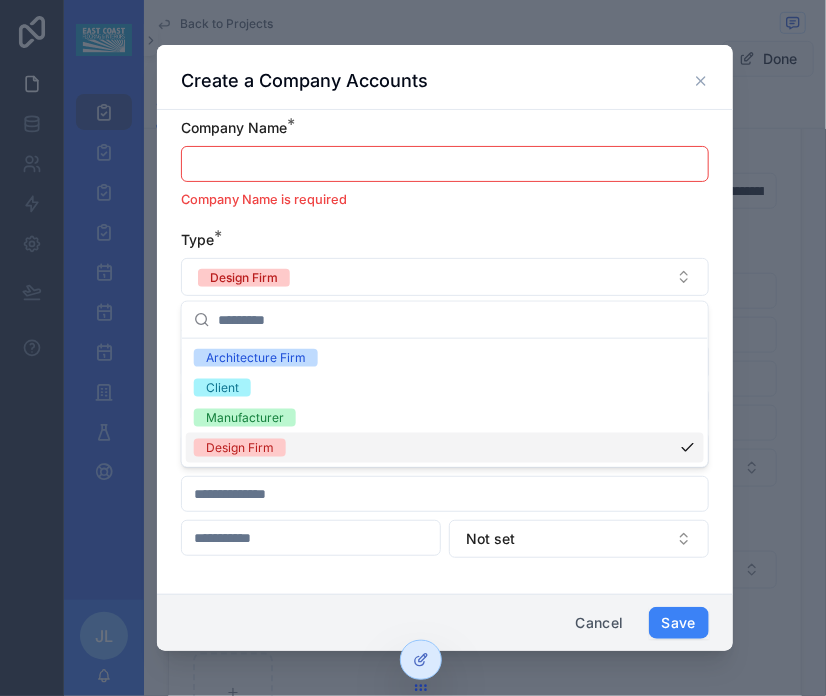 click on "Design Firm" at bounding box center [240, 448] 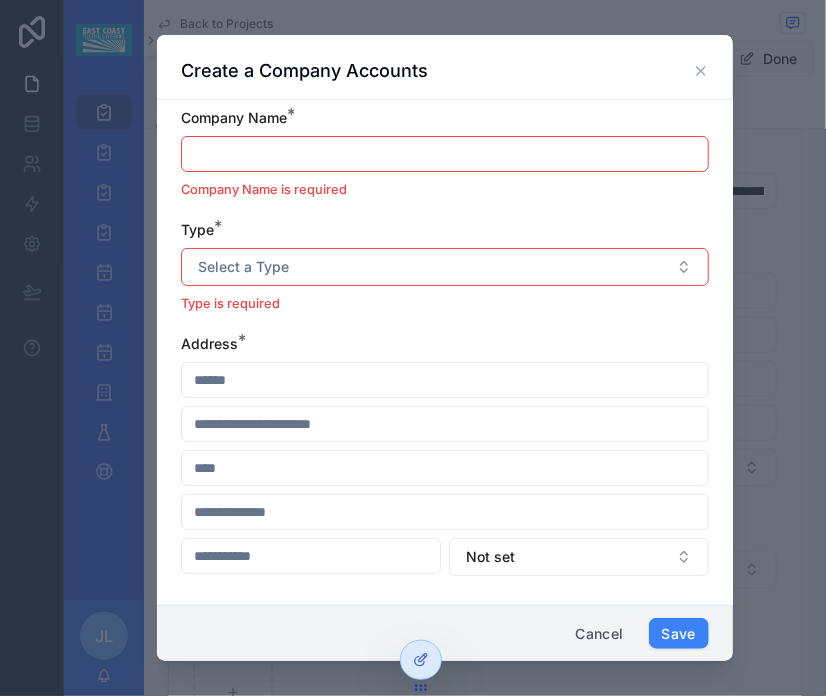 click at bounding box center (445, 154) 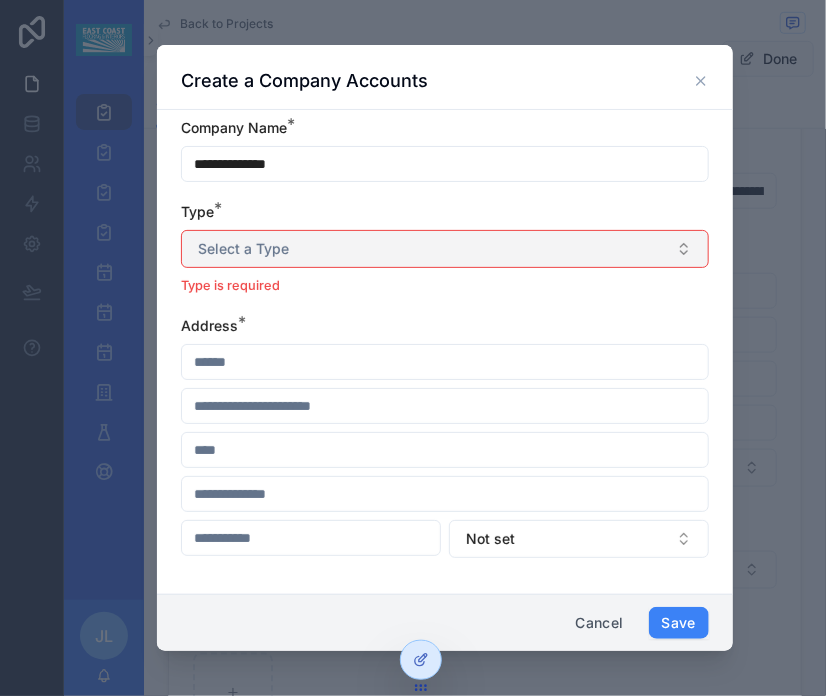 type on "**********" 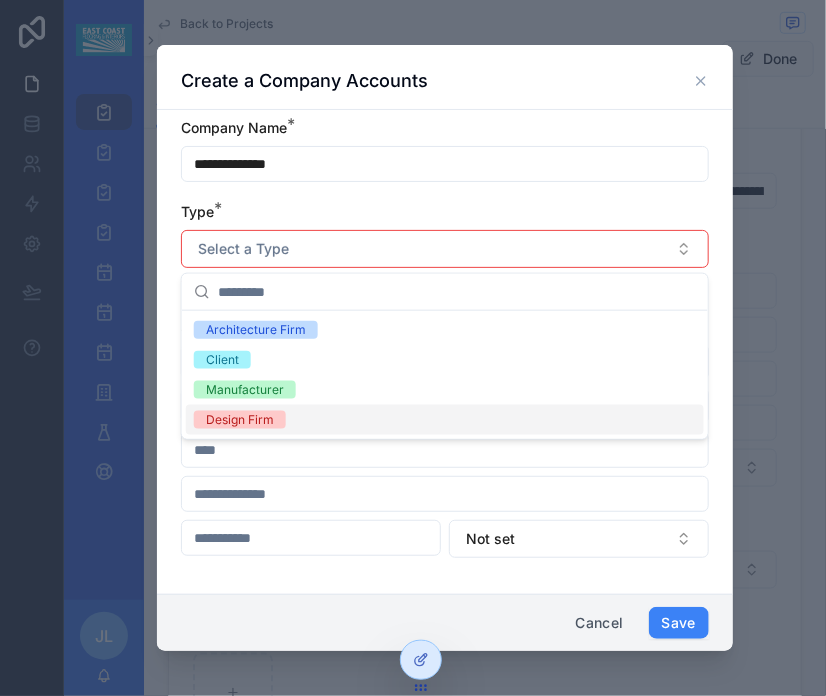 click on "Design Firm" at bounding box center (240, 420) 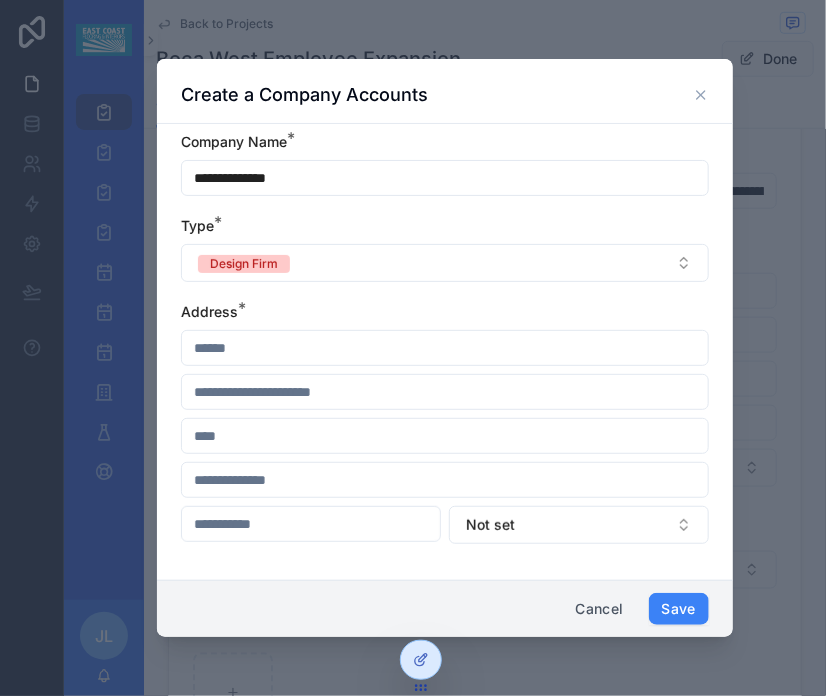 click at bounding box center (445, 348) 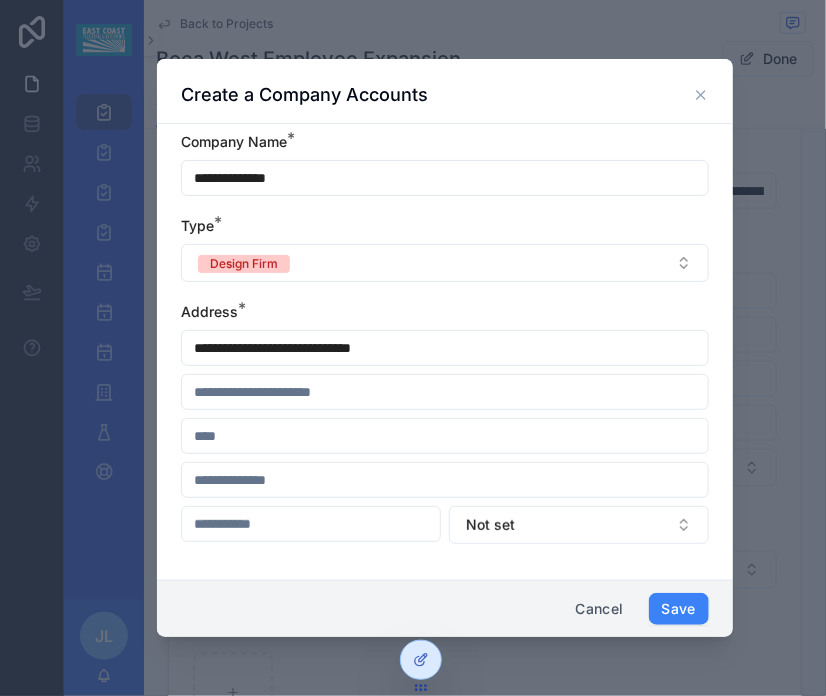 type on "**********" 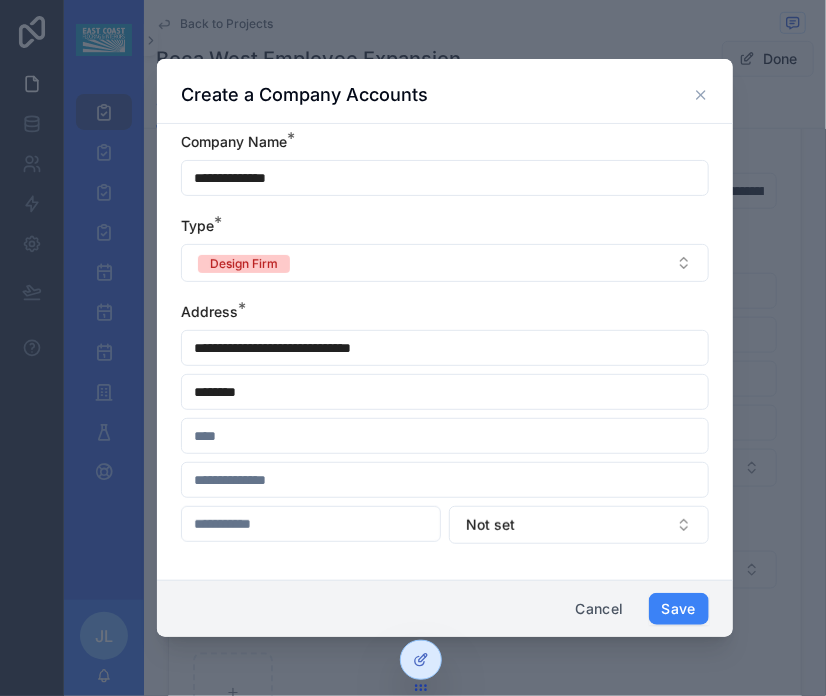 type on "********" 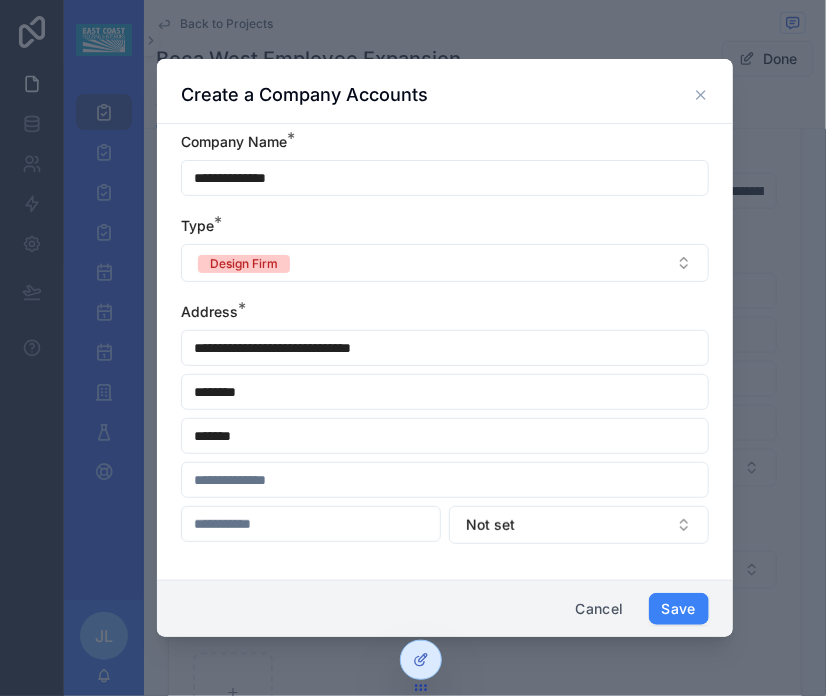 type on "*******" 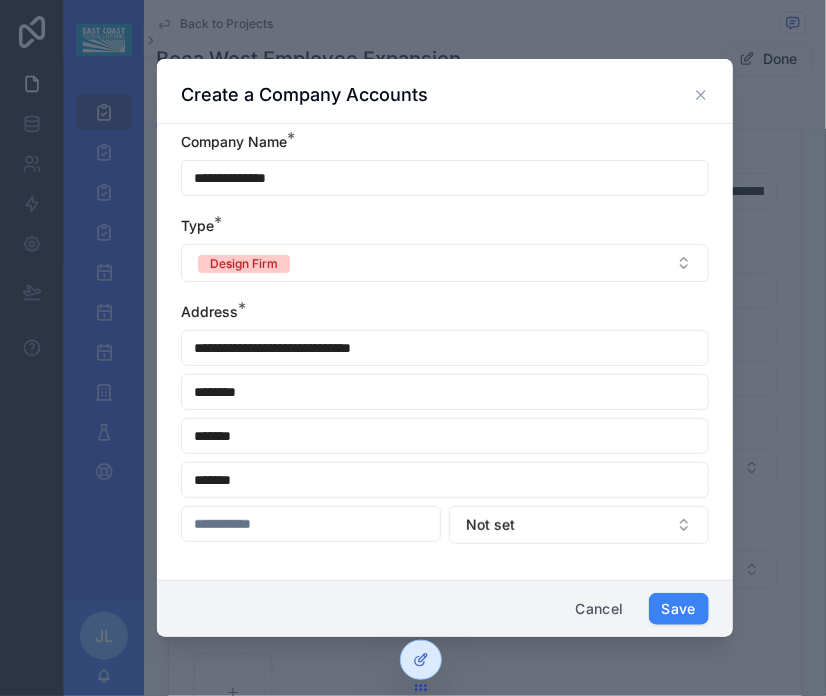 type on "*******" 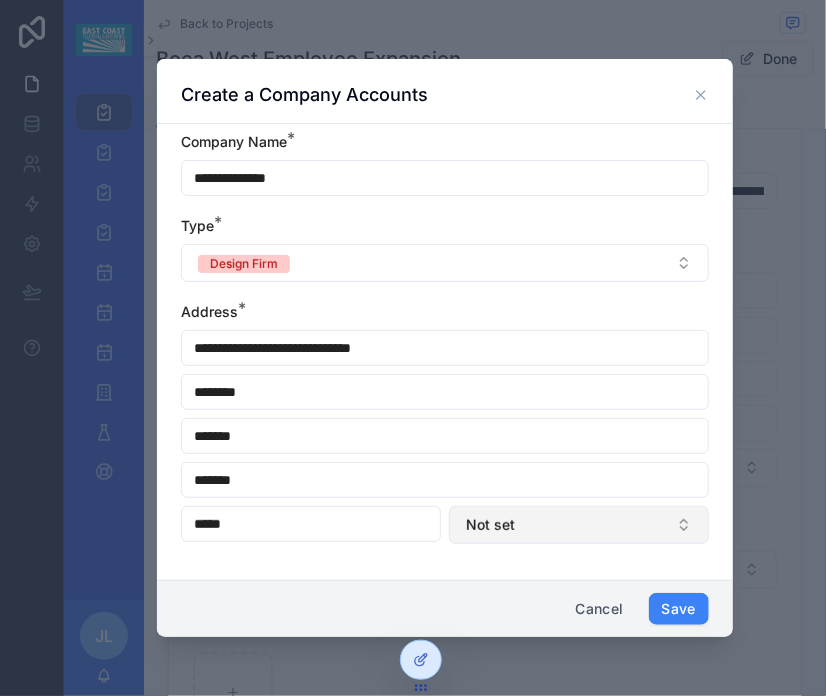 type on "*****" 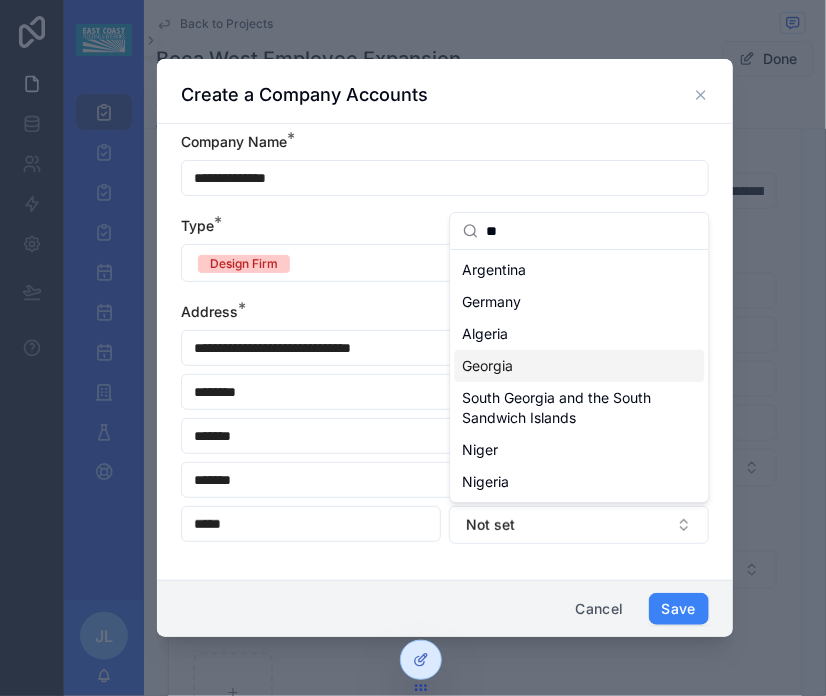 type on "**" 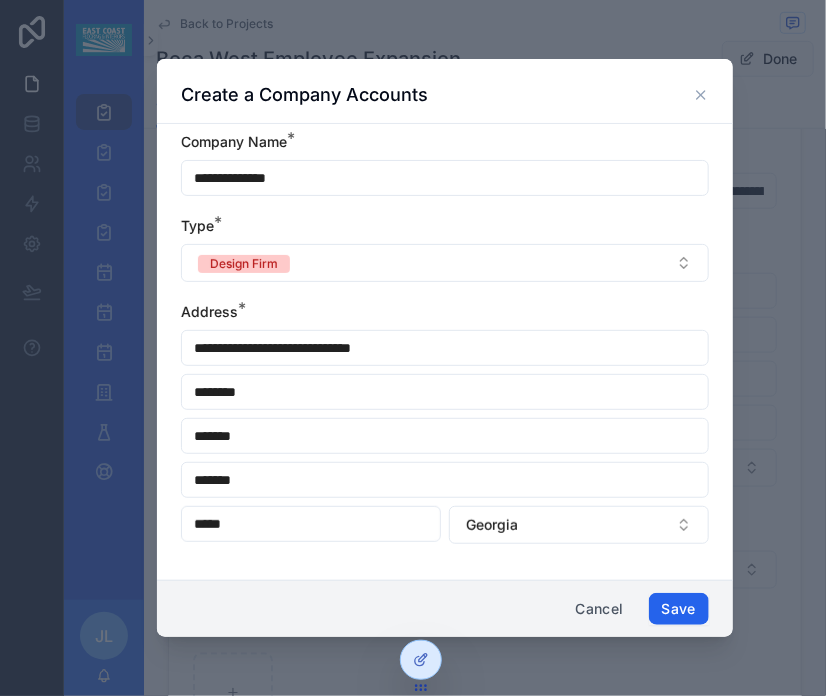 click on "Save" at bounding box center [679, 609] 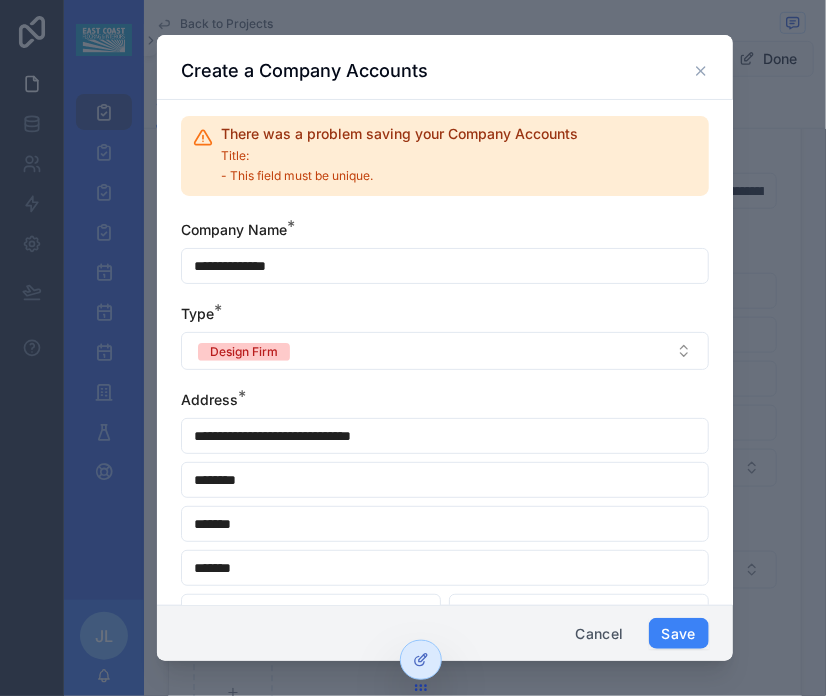 drag, startPoint x: 387, startPoint y: 411, endPoint x: 128, endPoint y: 685, distance: 377.03714 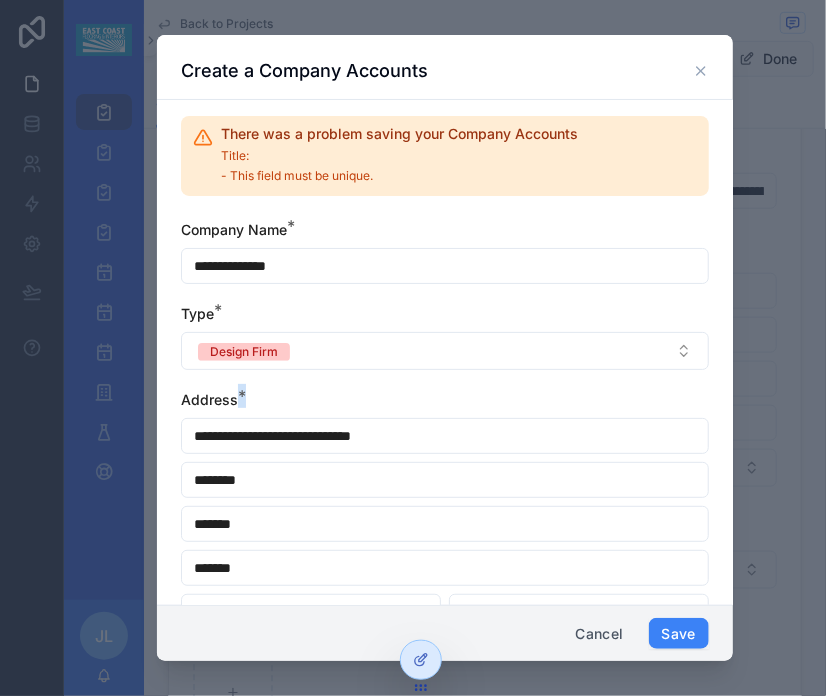 click on "Create a Company Accounts" at bounding box center [304, 71] 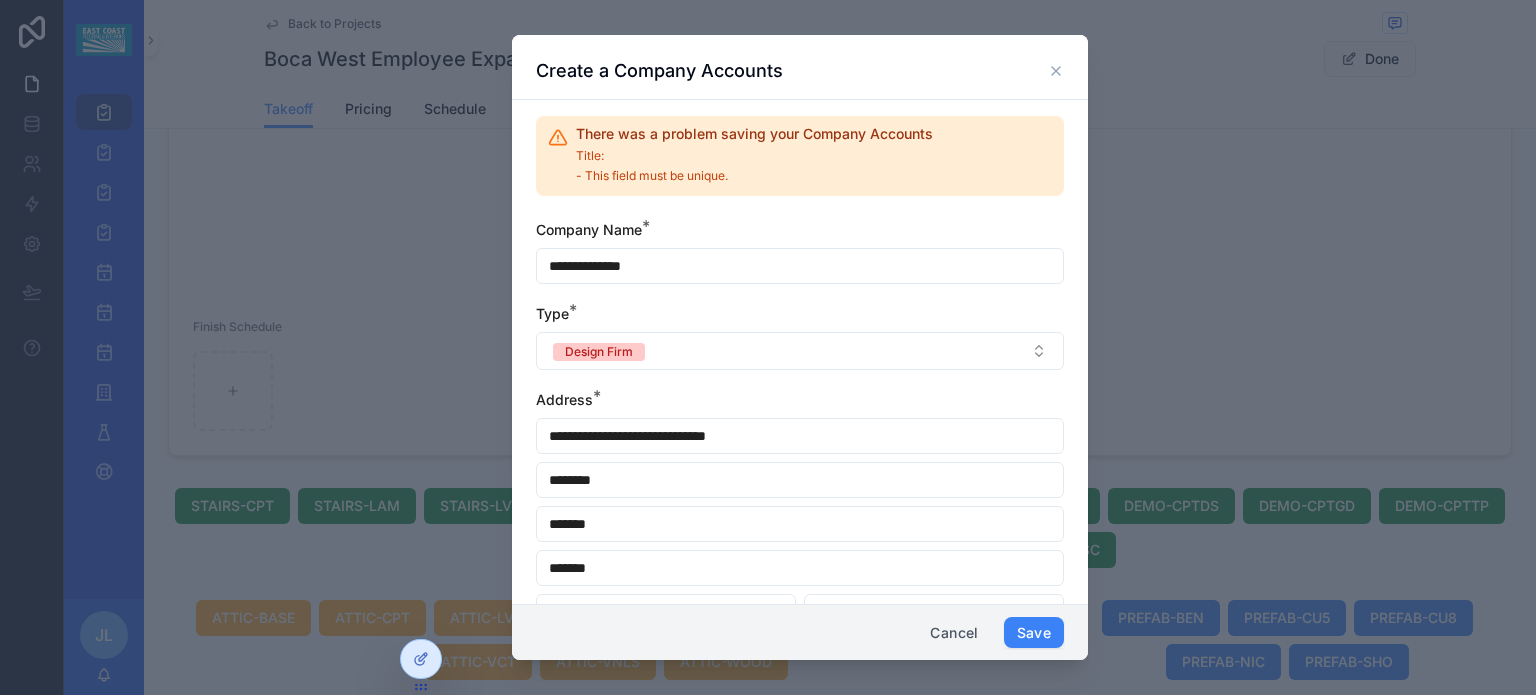scroll, scrollTop: 300, scrollLeft: 0, axis: vertical 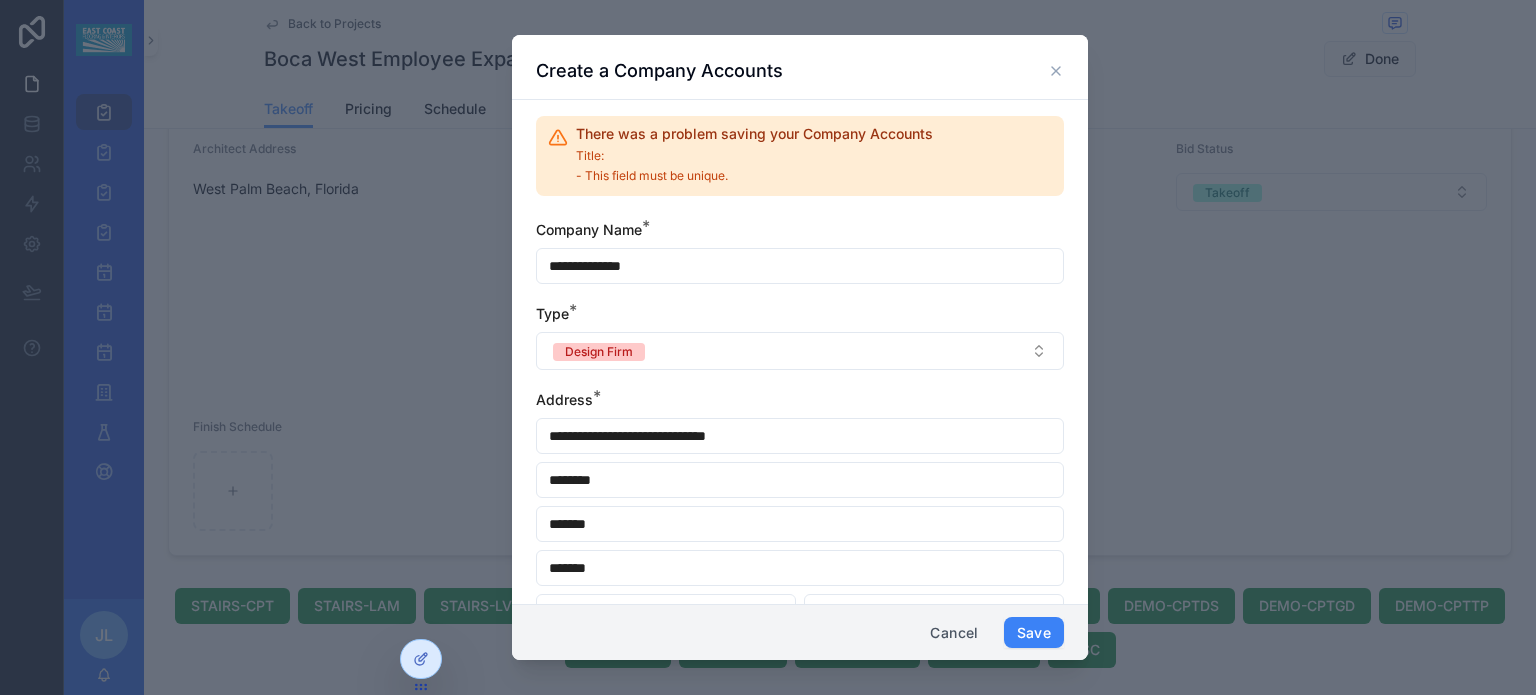 click 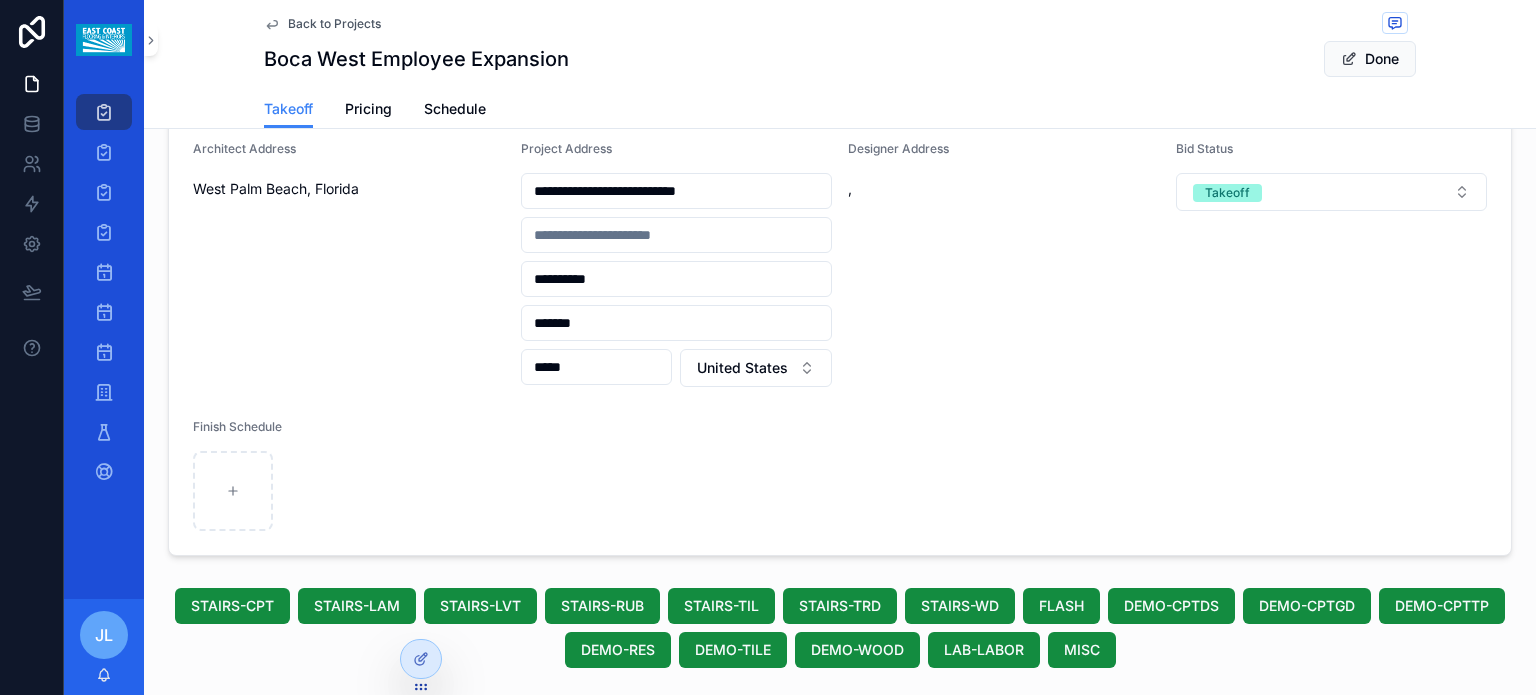 click on "**********" at bounding box center [840, 233] 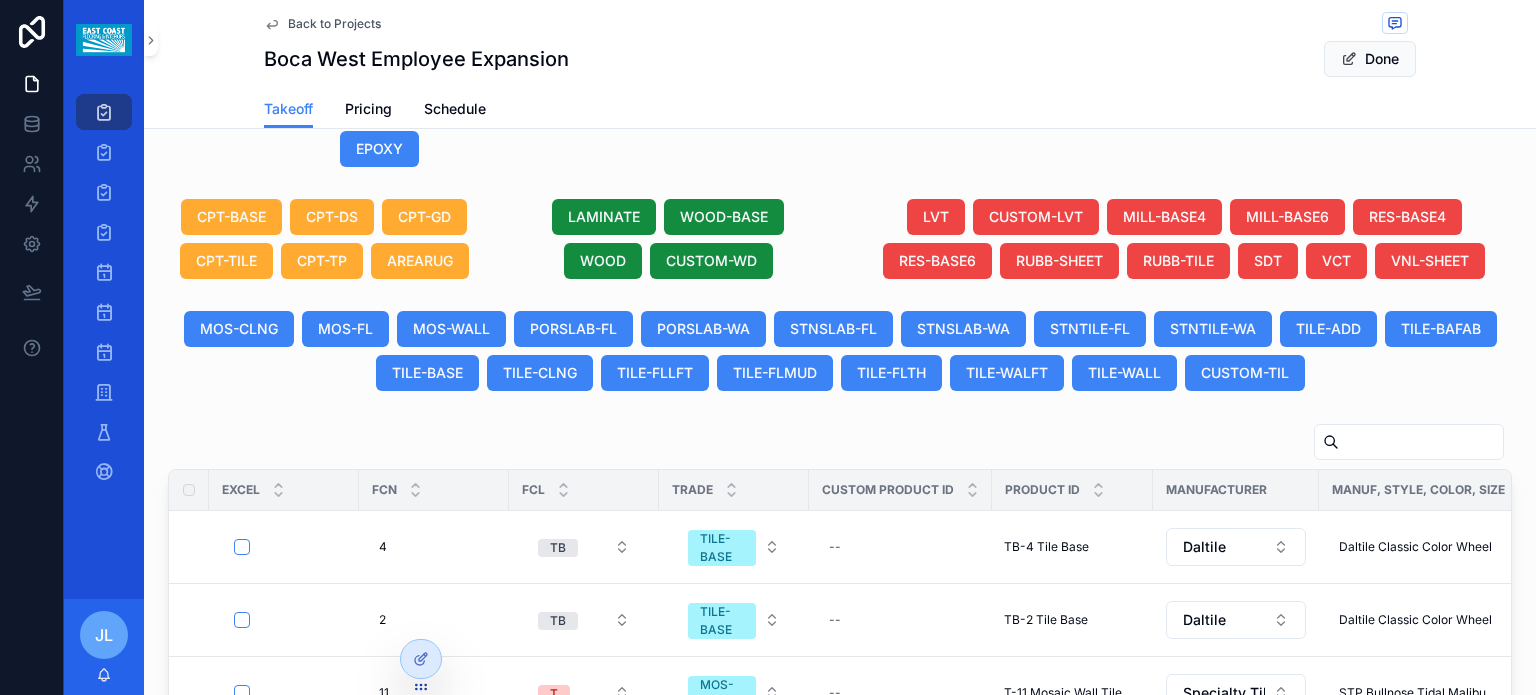 scroll, scrollTop: 1300, scrollLeft: 0, axis: vertical 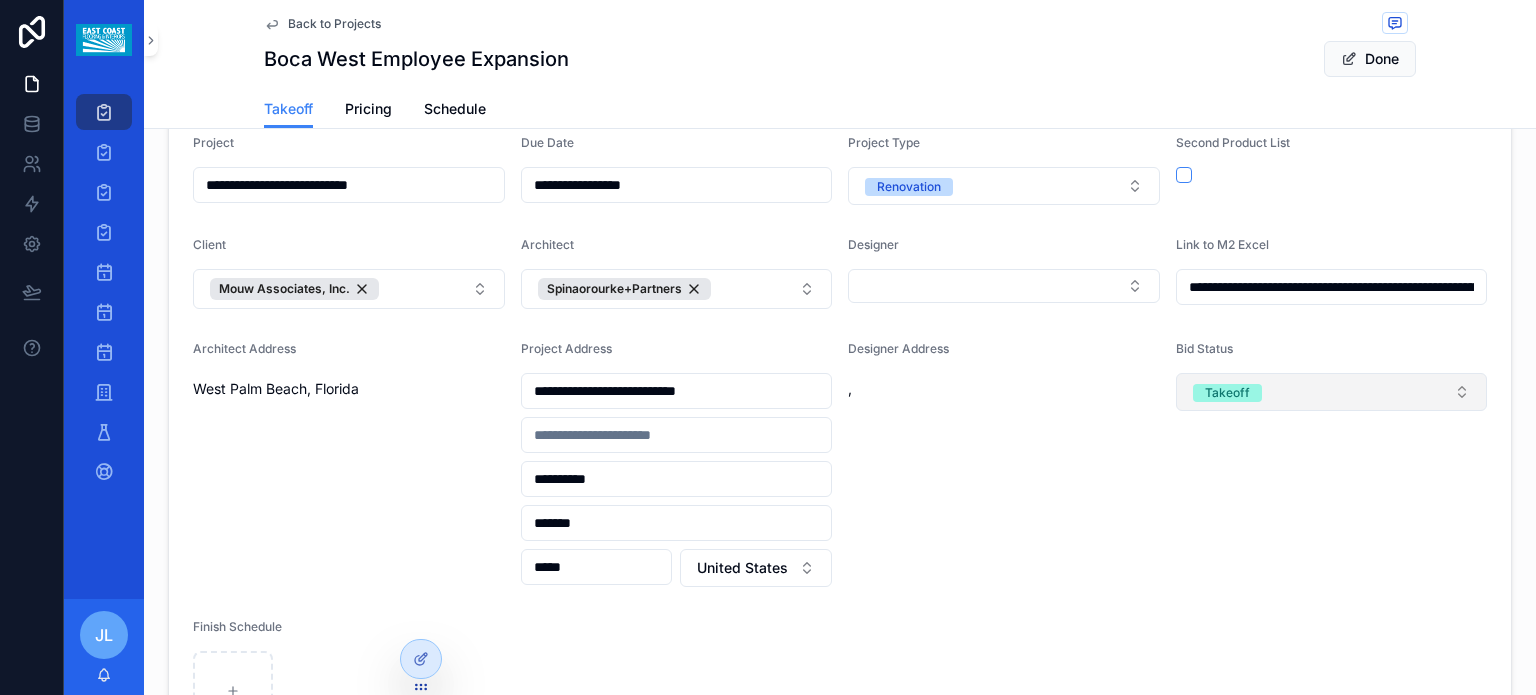 click on "Takeoff" at bounding box center (1332, 392) 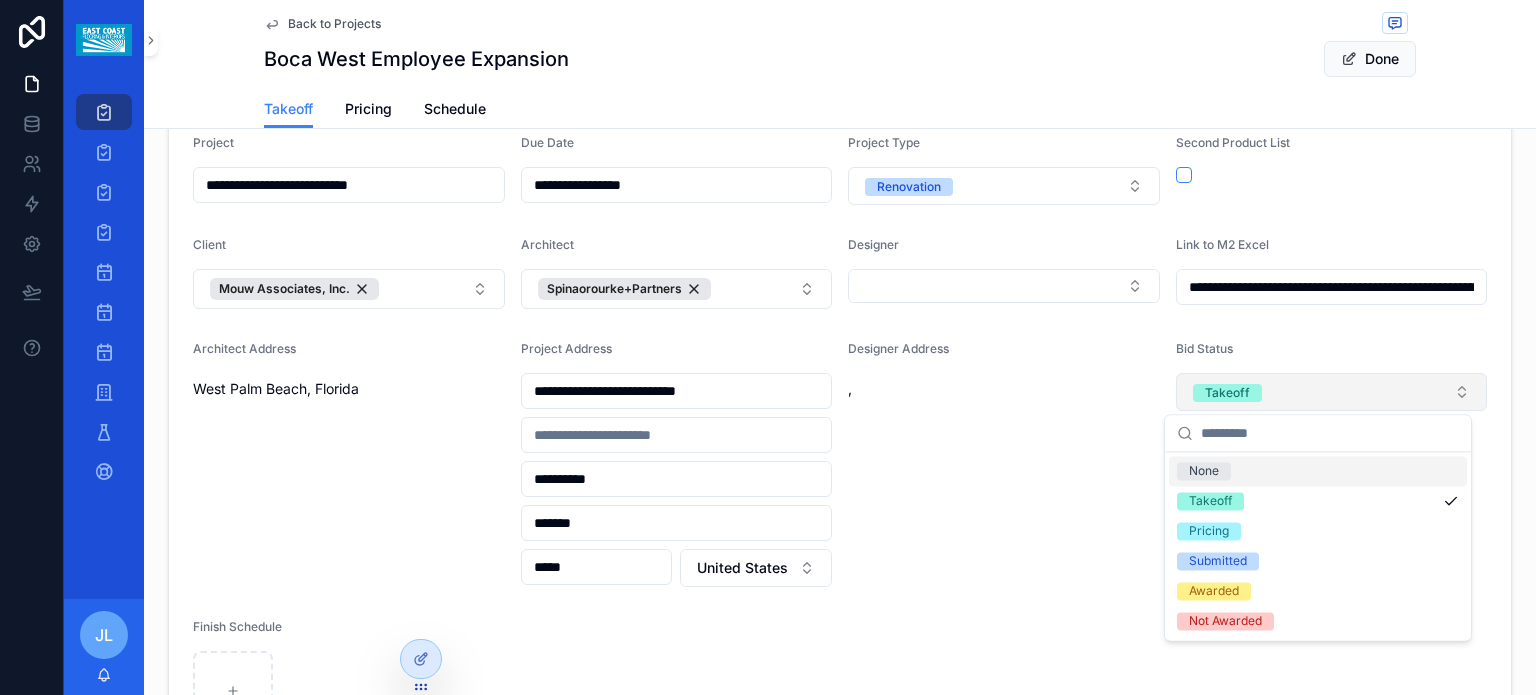 click on "Takeoff" at bounding box center [1332, 392] 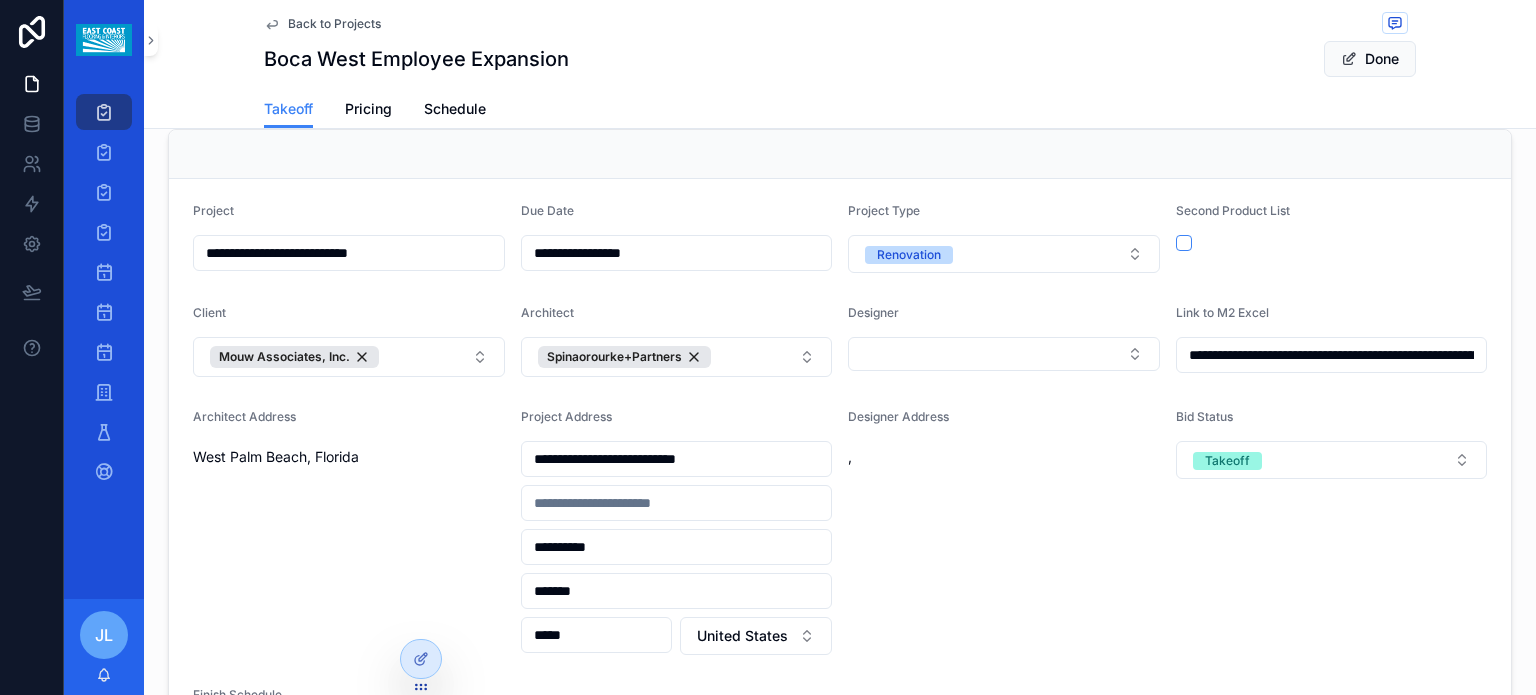 scroll, scrollTop: 0, scrollLeft: 0, axis: both 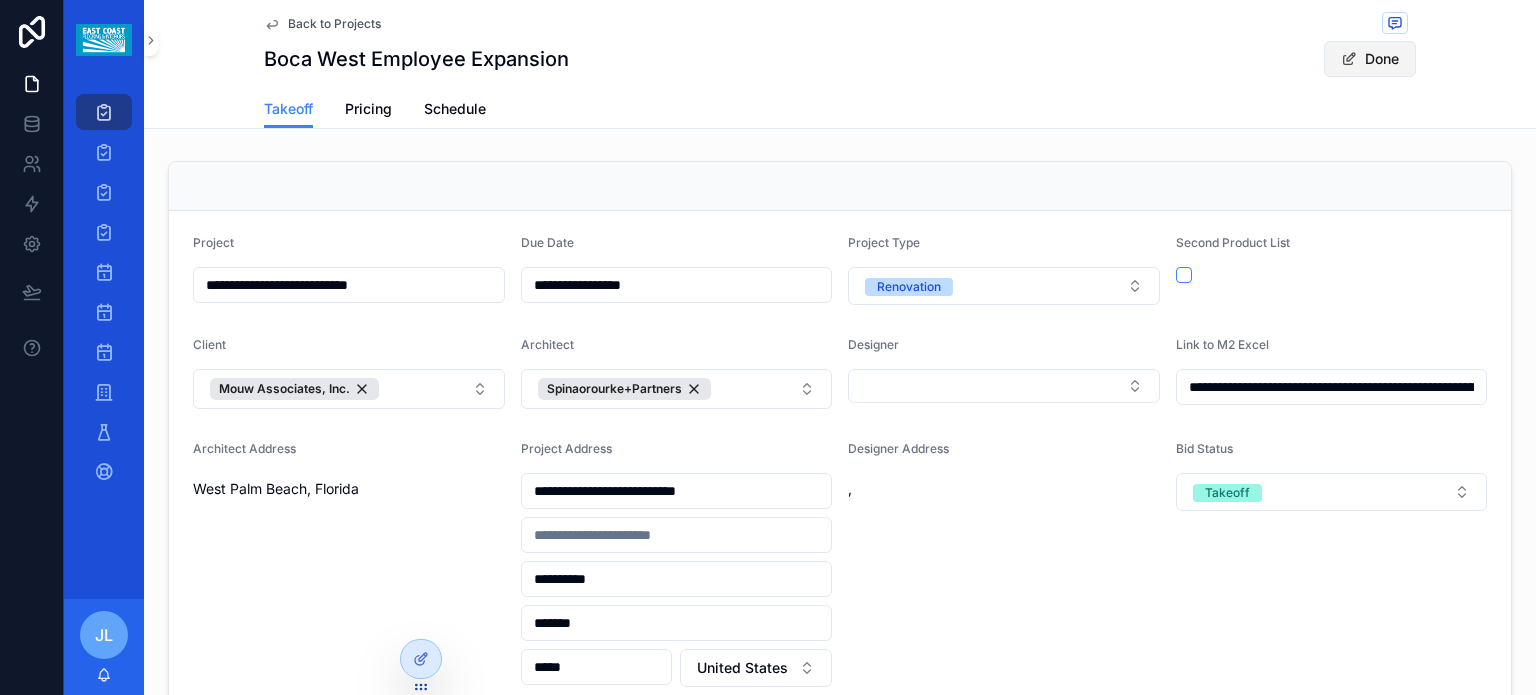 click at bounding box center [1349, 59] 